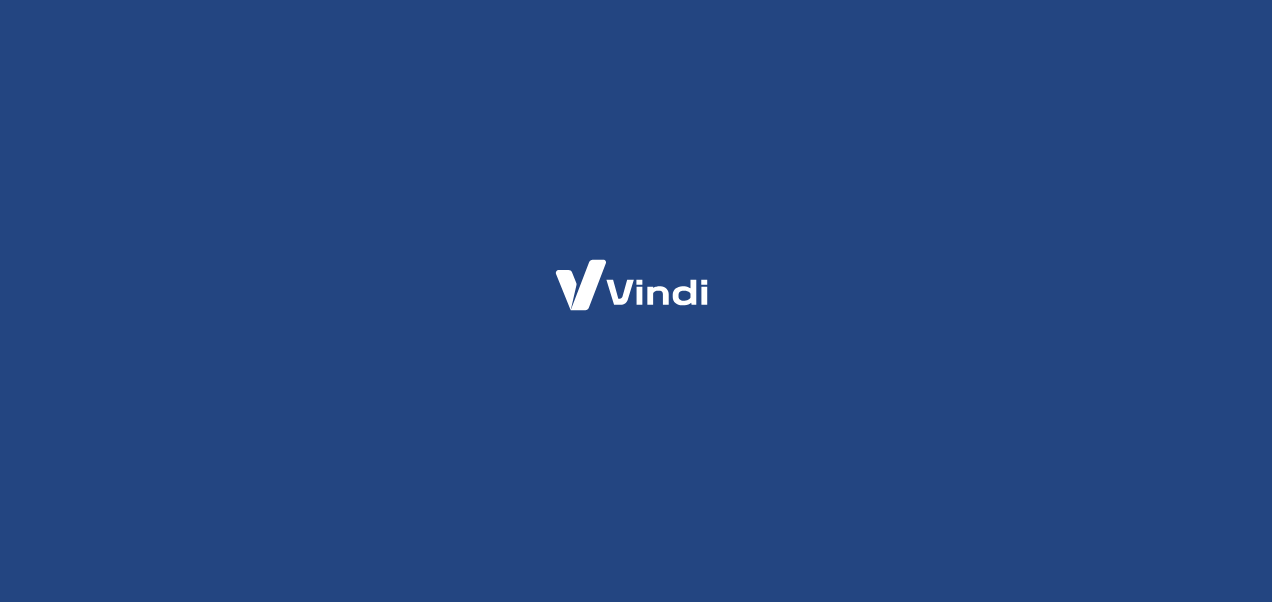 scroll, scrollTop: 0, scrollLeft: 0, axis: both 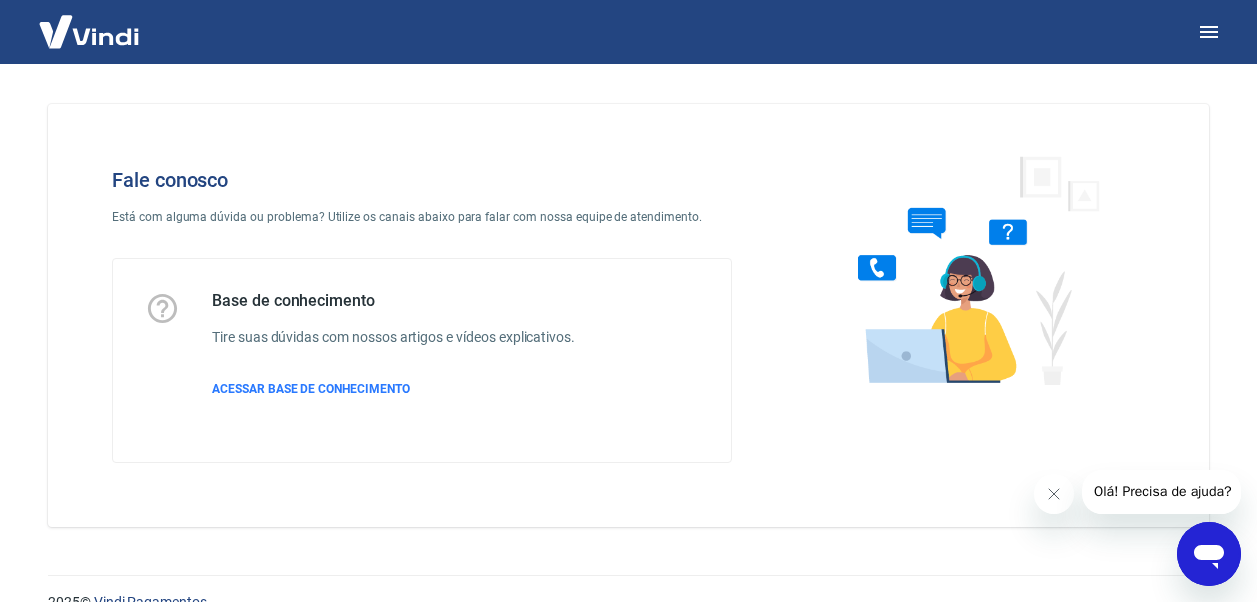 click at bounding box center [1209, 554] 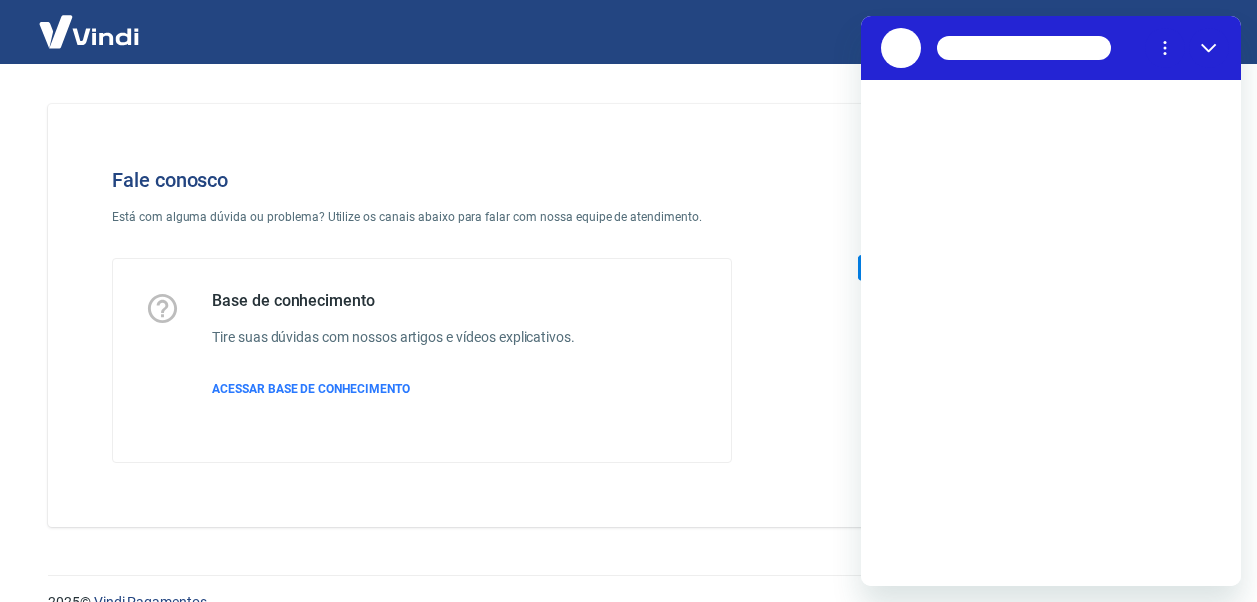 scroll, scrollTop: 0, scrollLeft: 0, axis: both 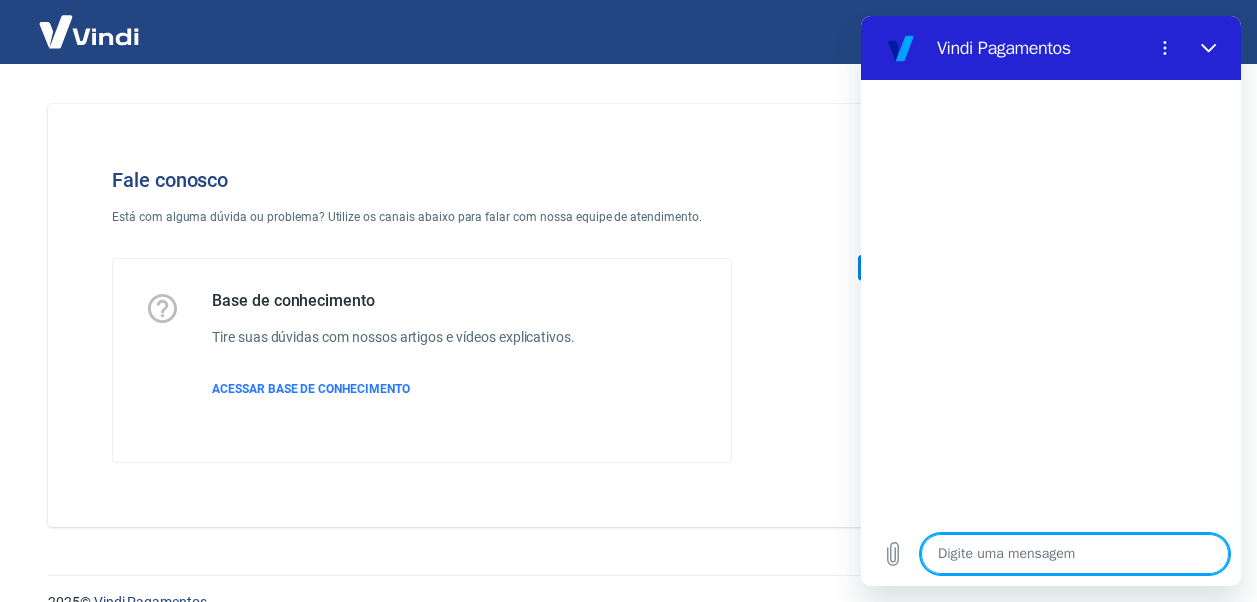 type on "O" 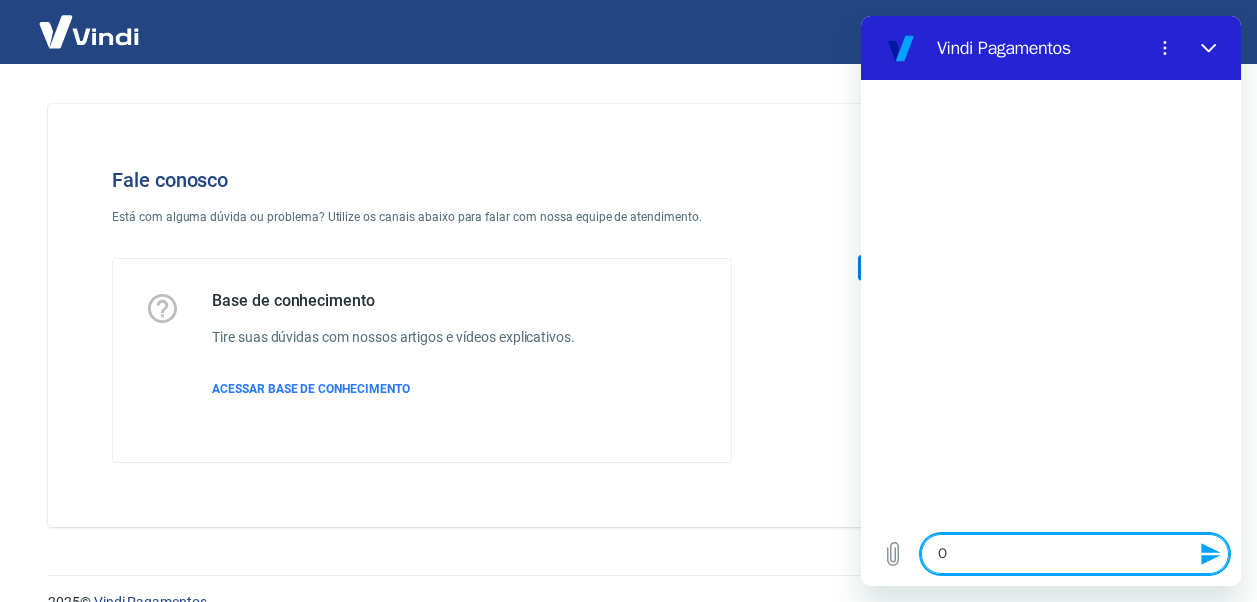 type on "Ol" 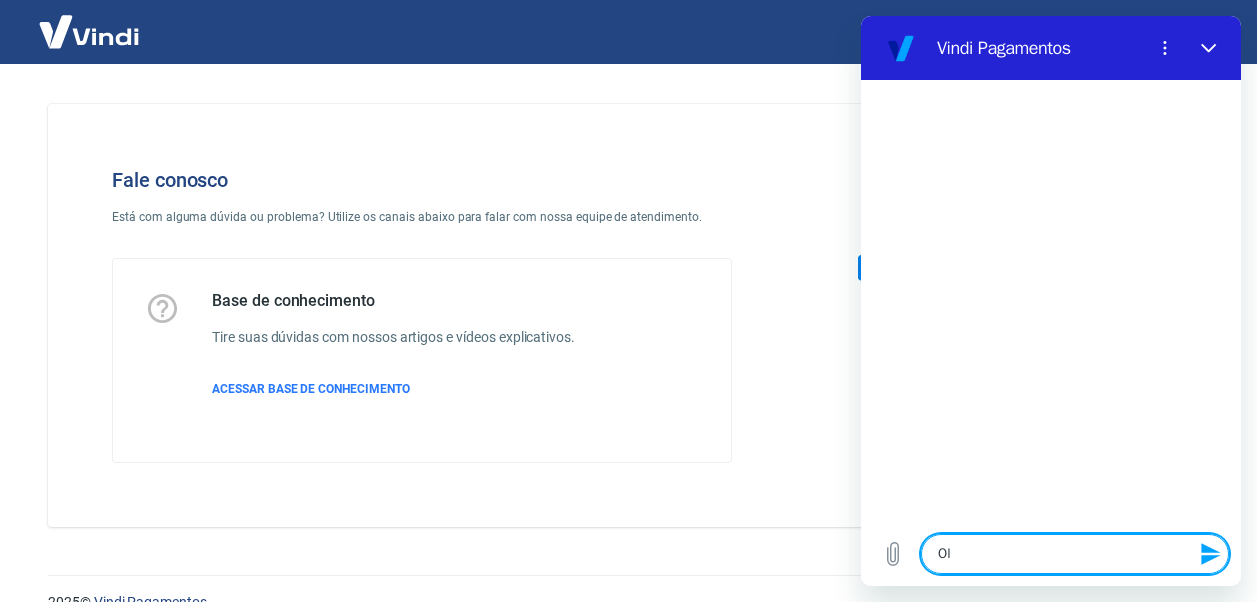 type on "x" 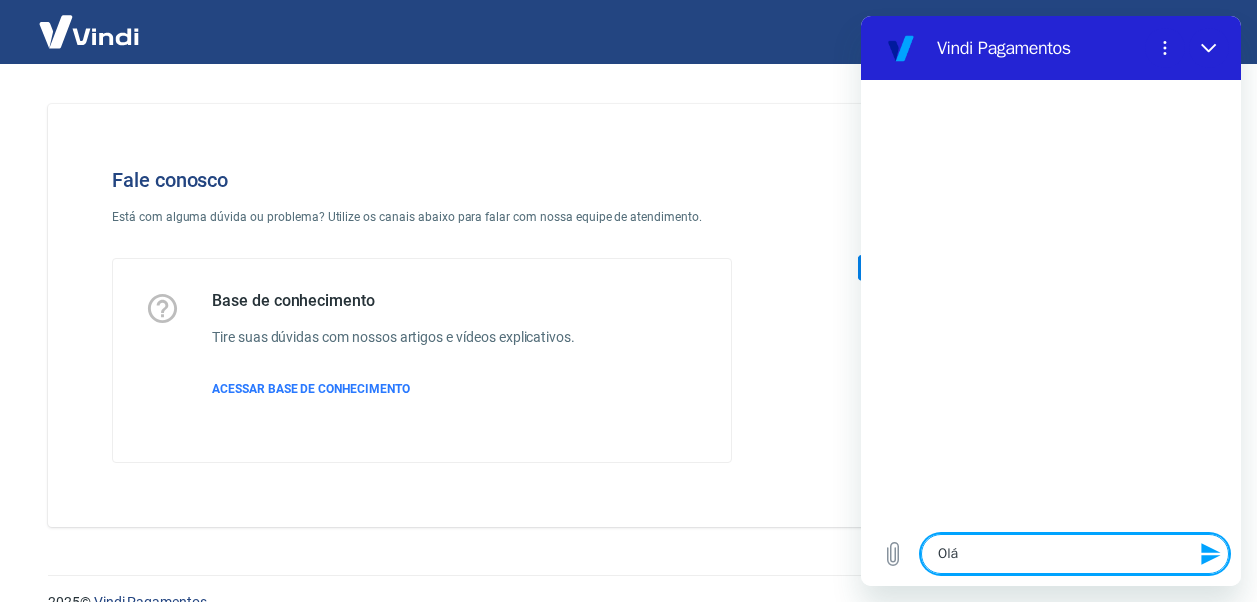 type on "Olá" 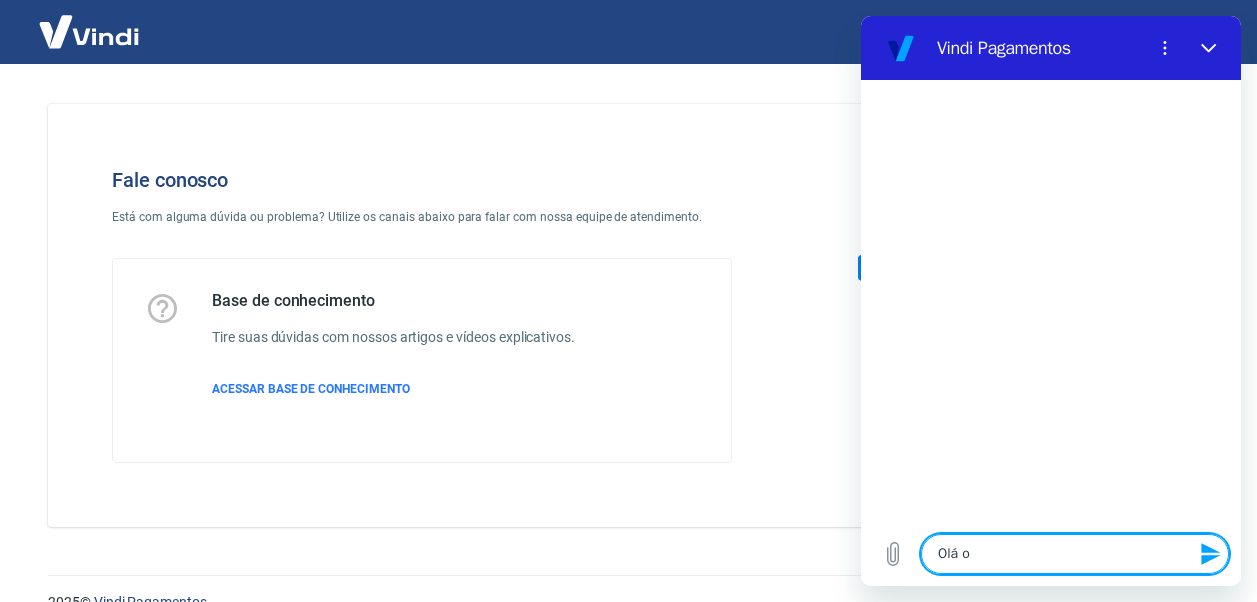 type on "Olá or" 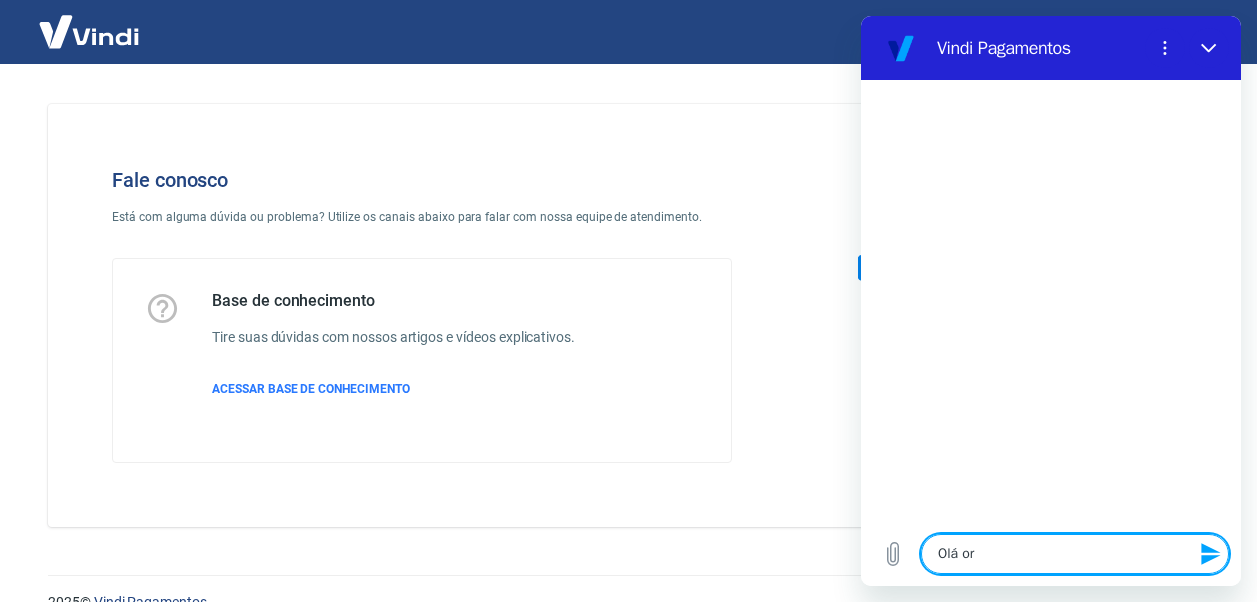 type on "Olá ore" 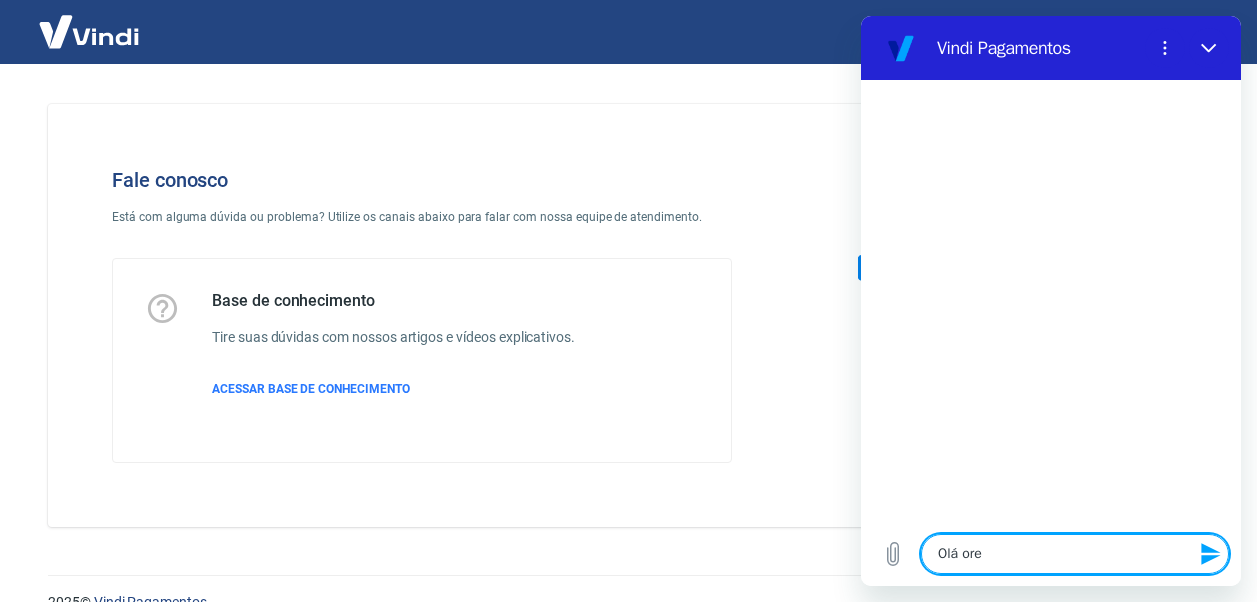 type on "Olá orec" 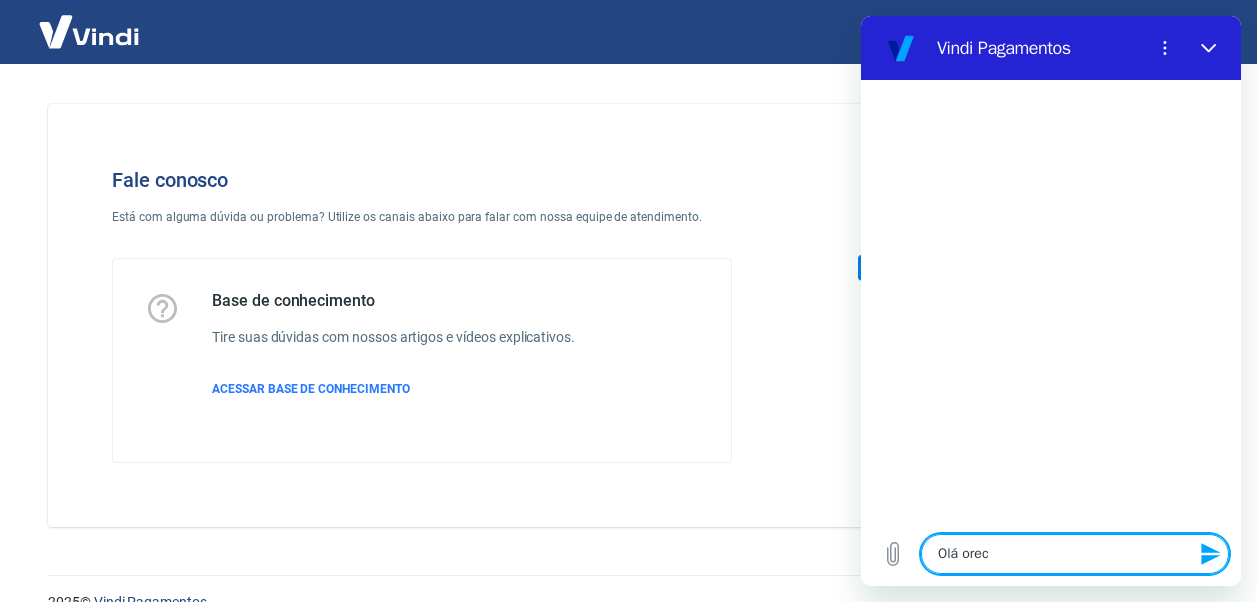 type on "Olá ore" 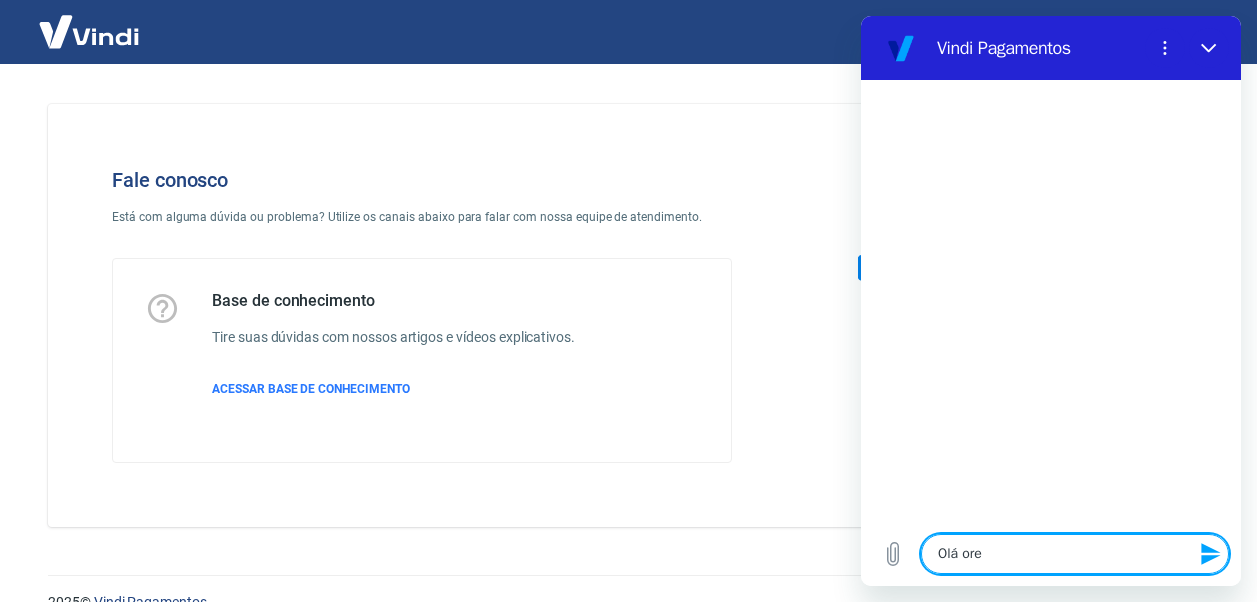 type on "Olá or" 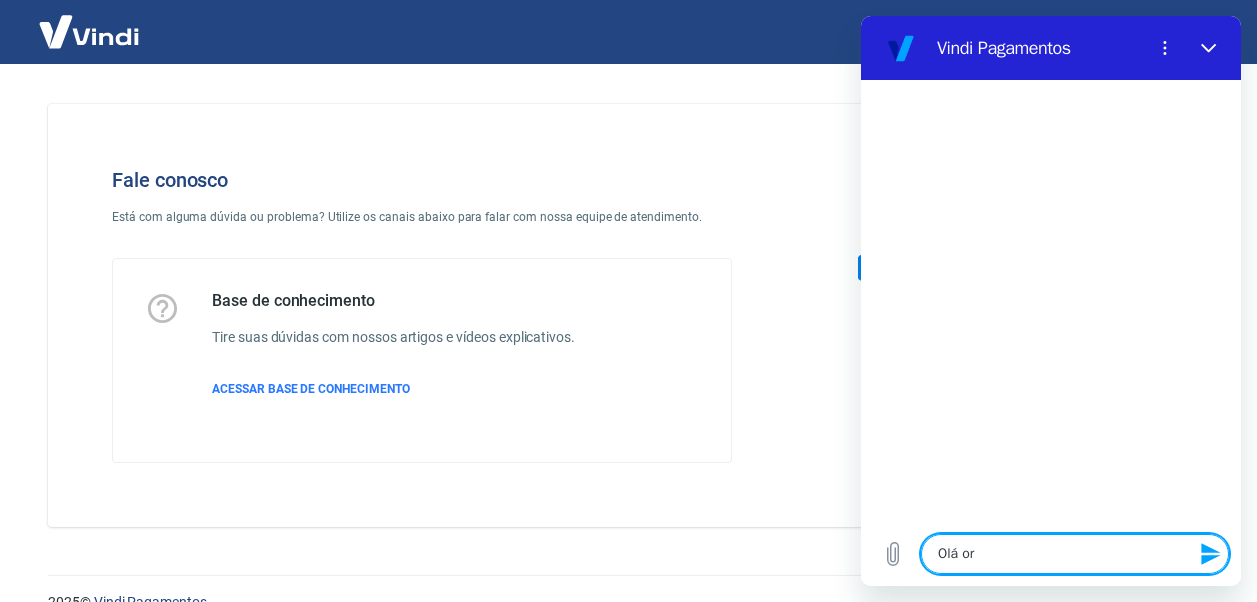 type on "Olá o" 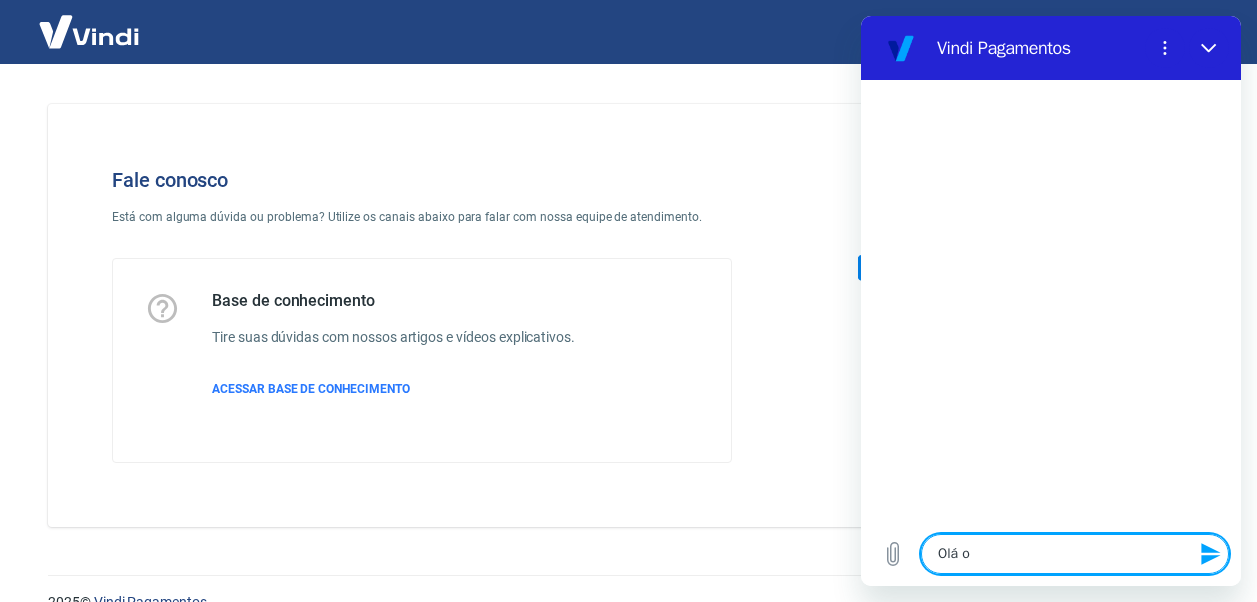 type on "Olá" 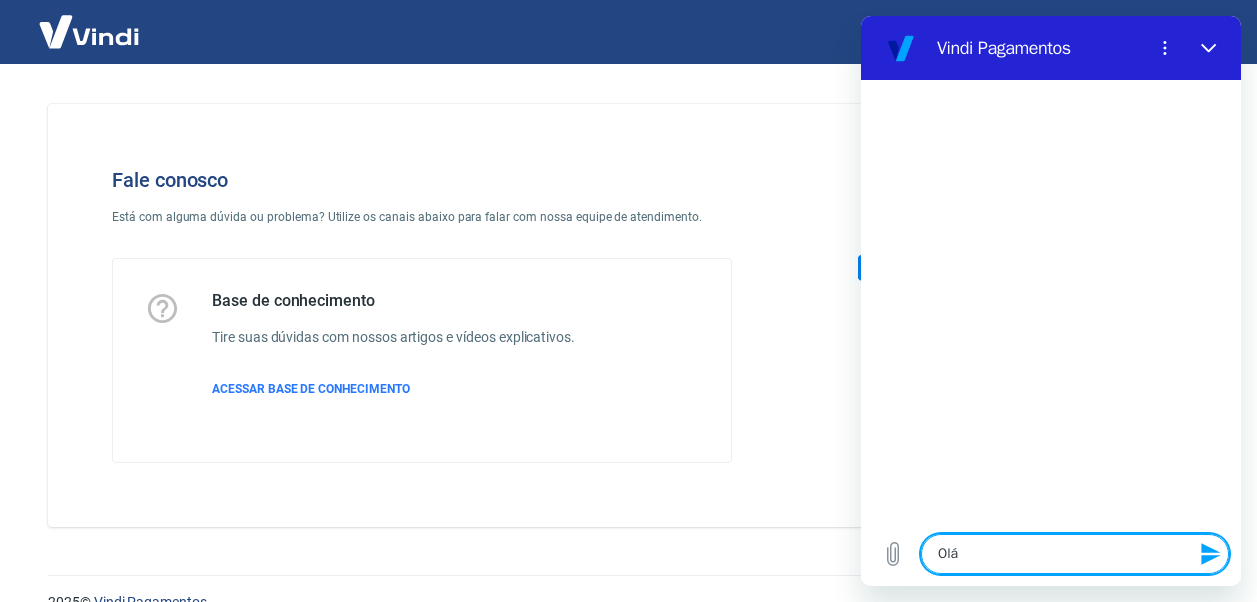 type on "Olá p" 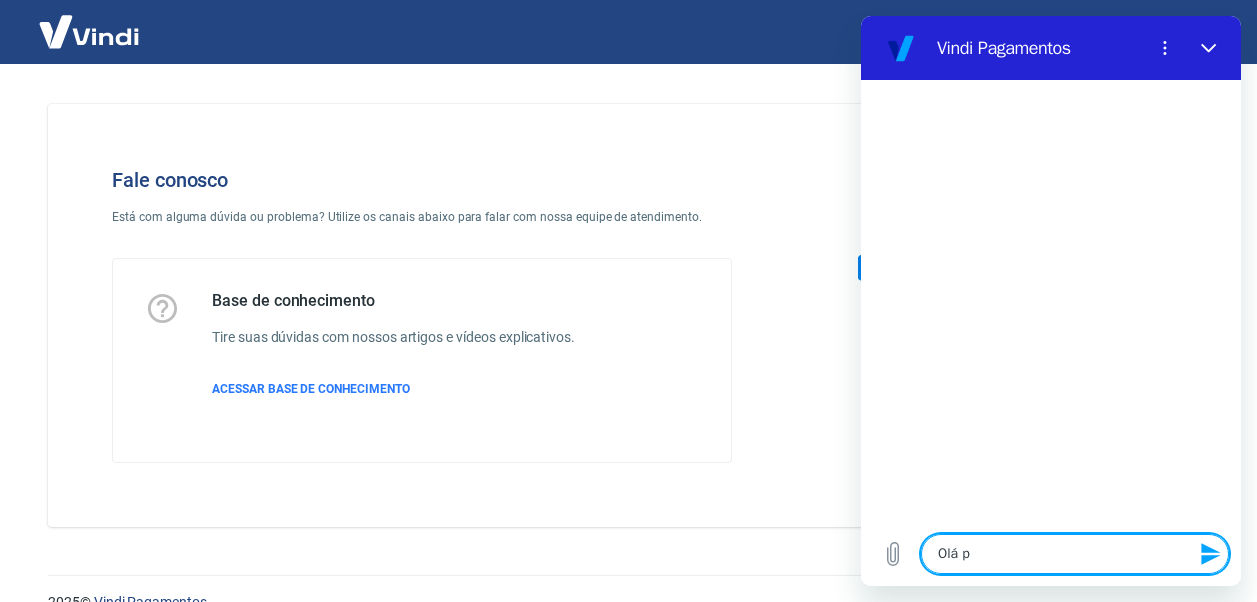 type on "Olá pr" 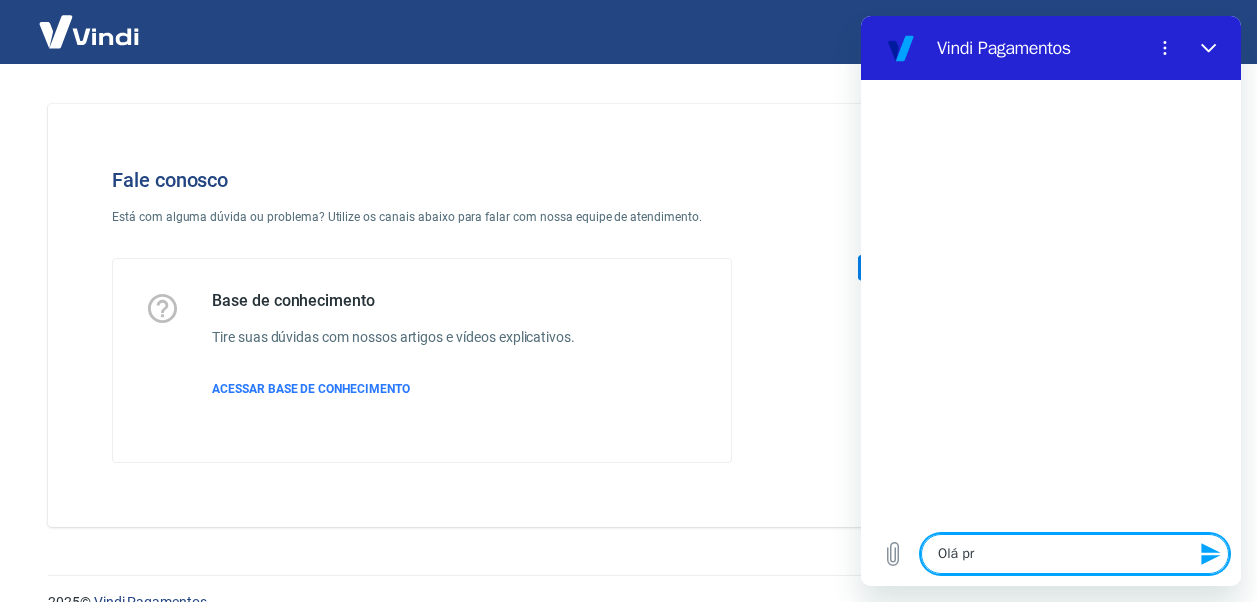 type on "Olá pre" 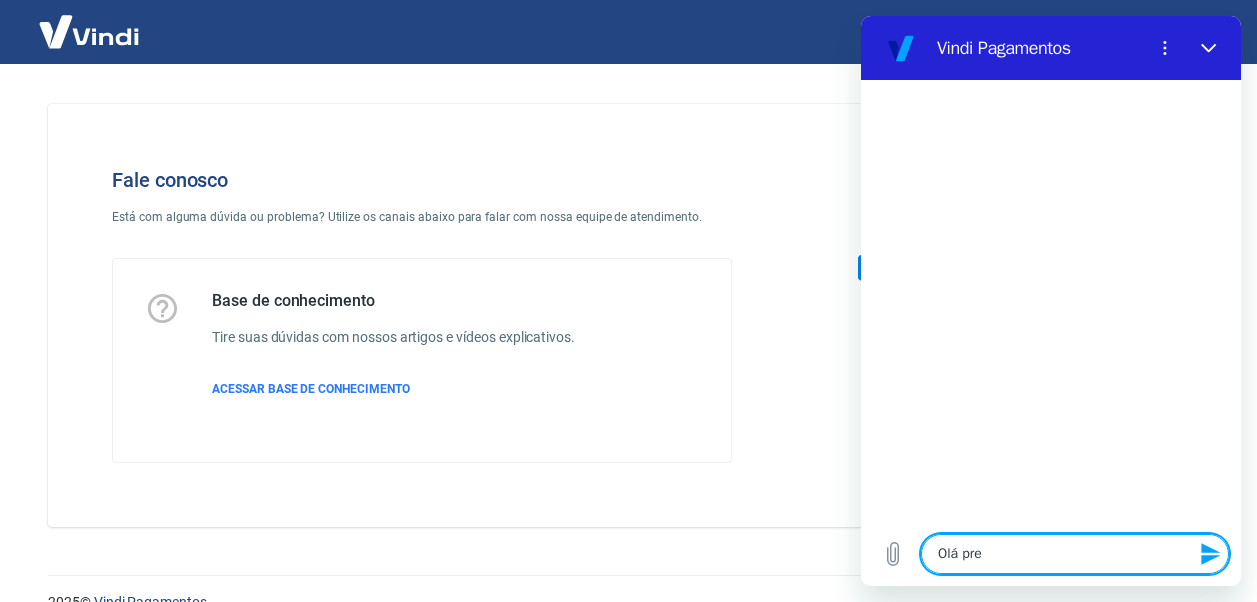 type on "Olá prec" 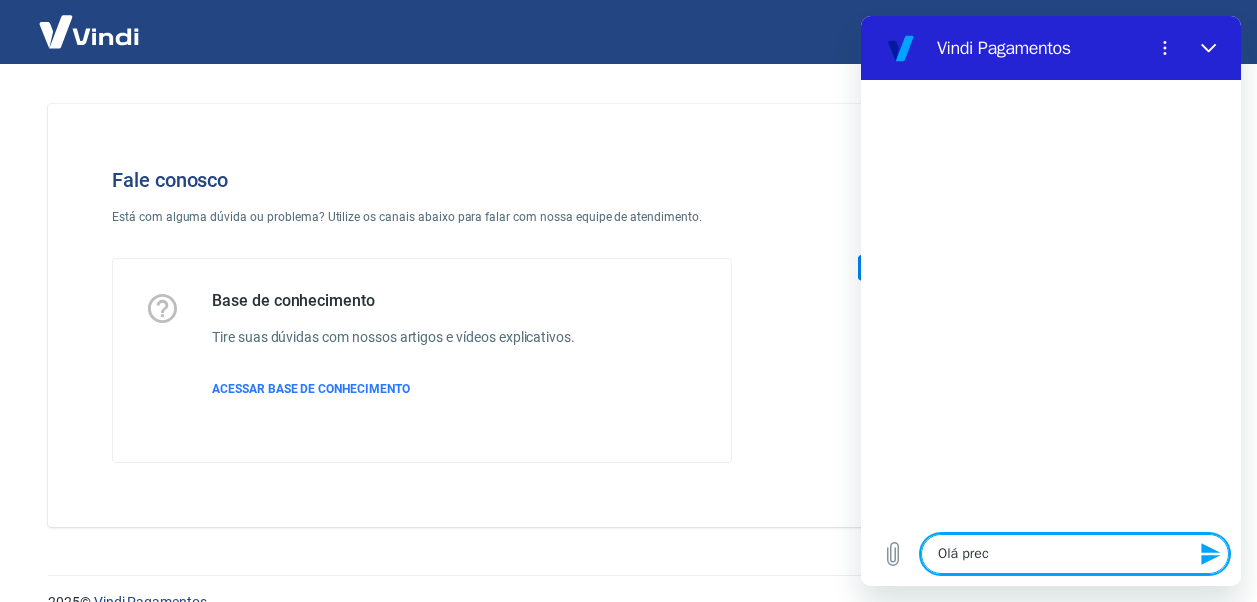 type on "Olá preci" 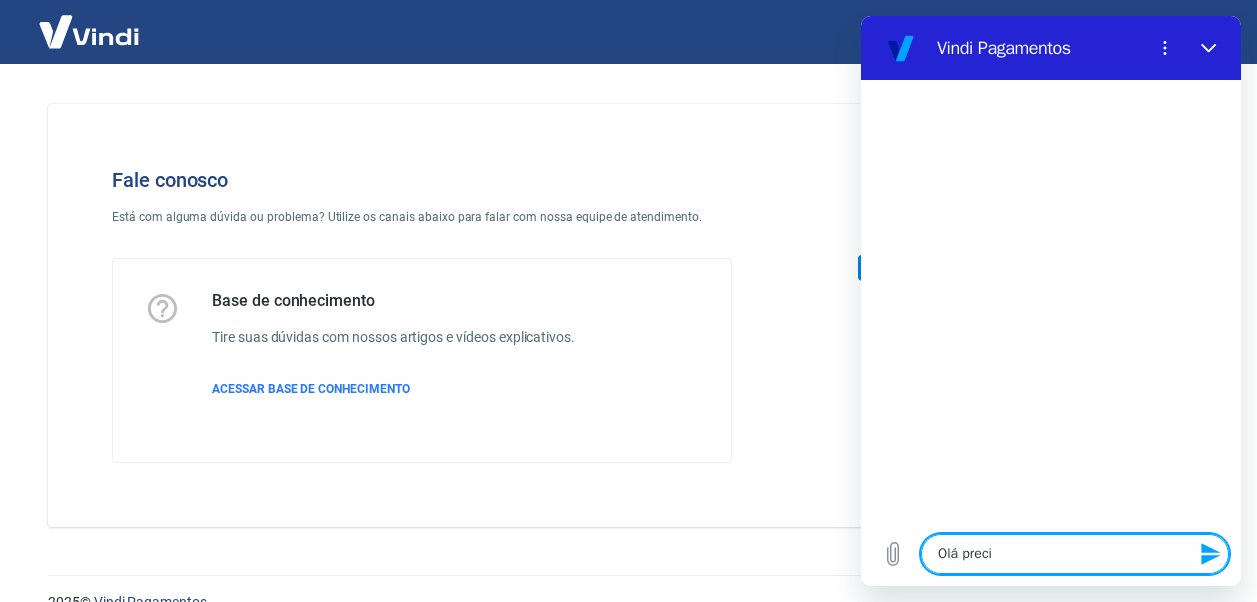 type on "Olá precis" 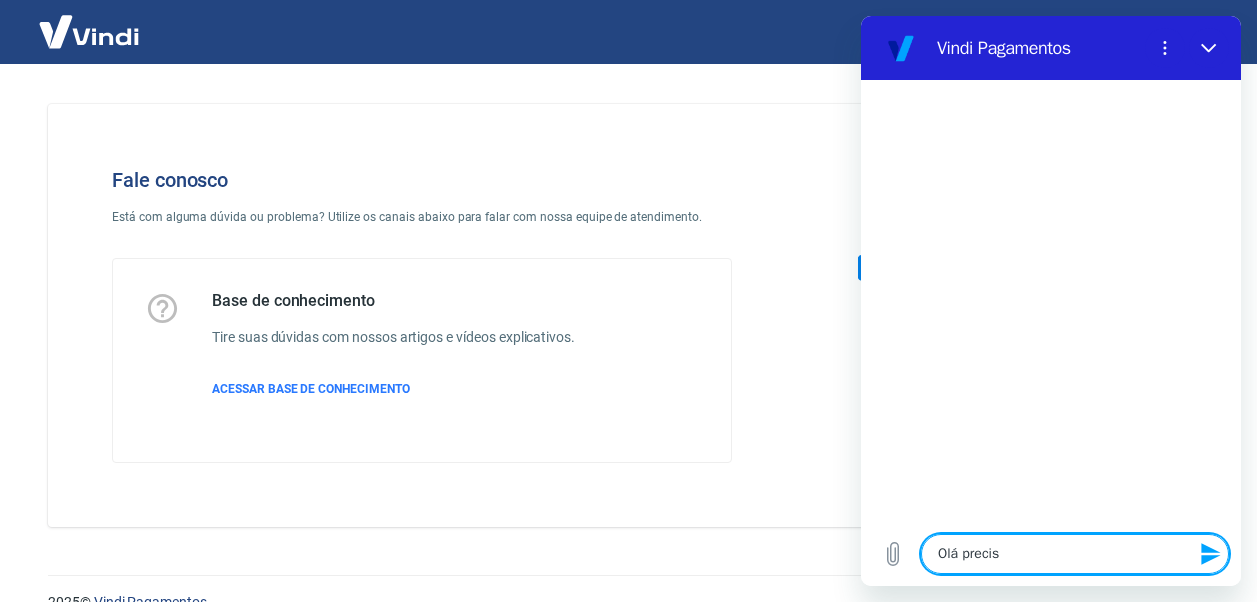 type on "Olá preciso" 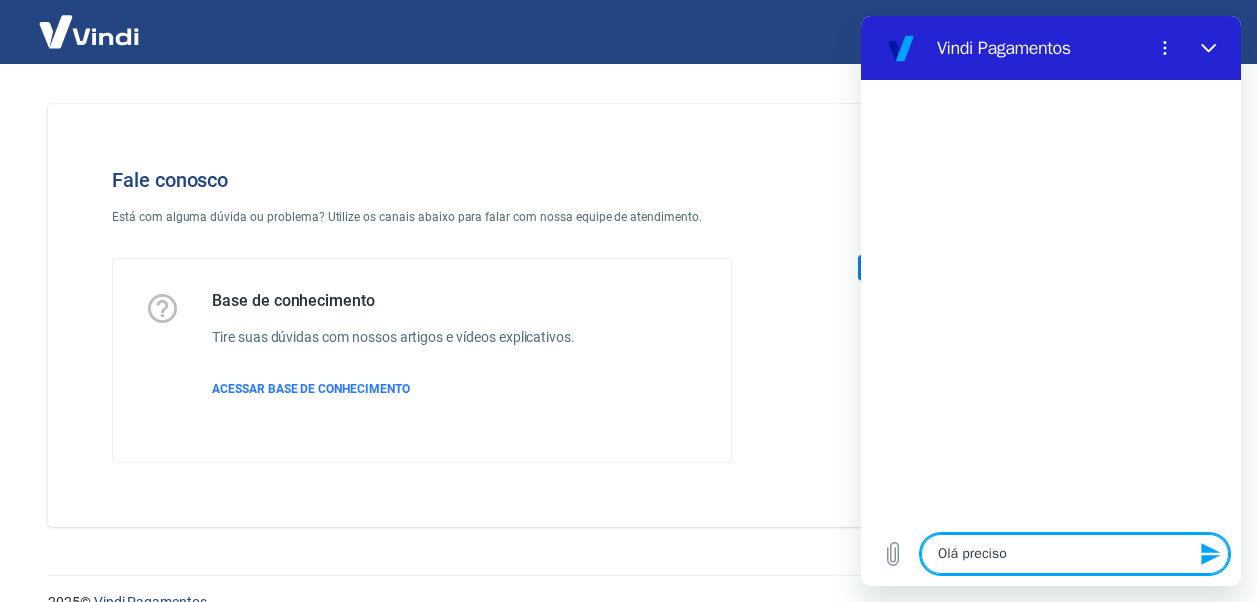 type on "x" 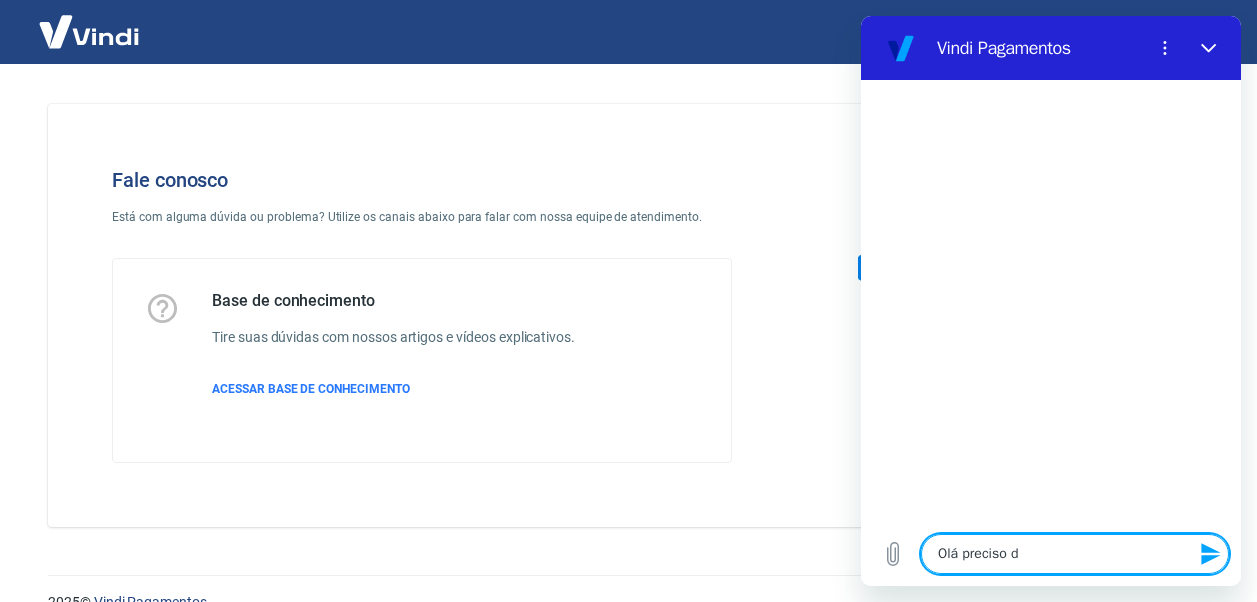type on "Olá preciso de" 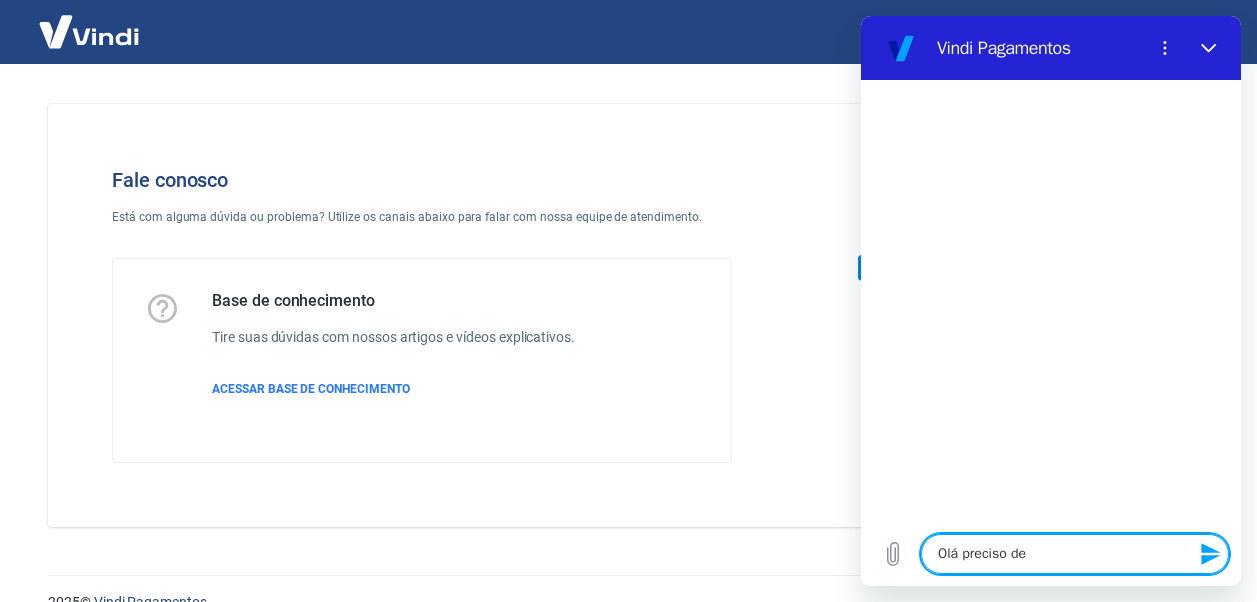 type on "Olá preciso de" 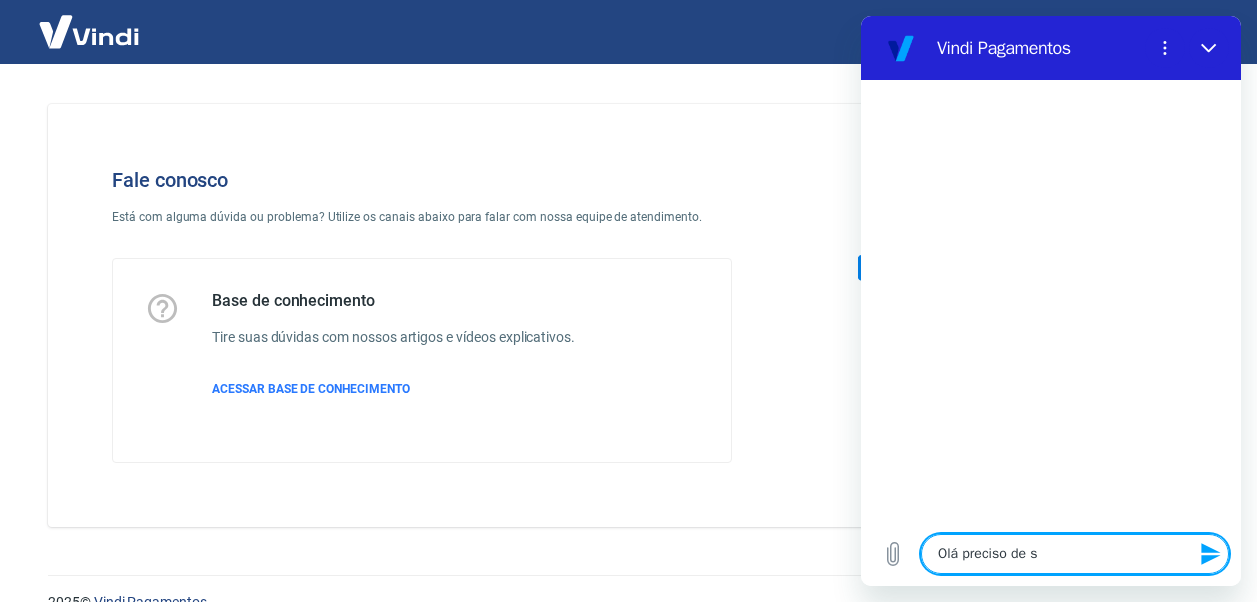 type on "Olá preciso de su" 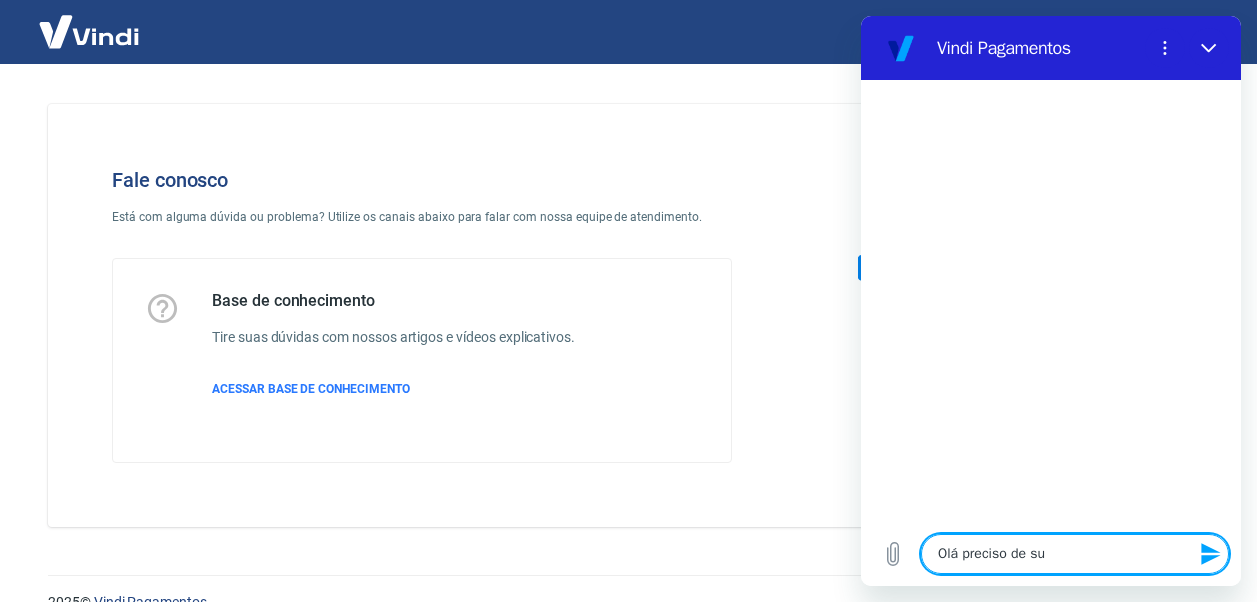 type on "Olá preciso de sup" 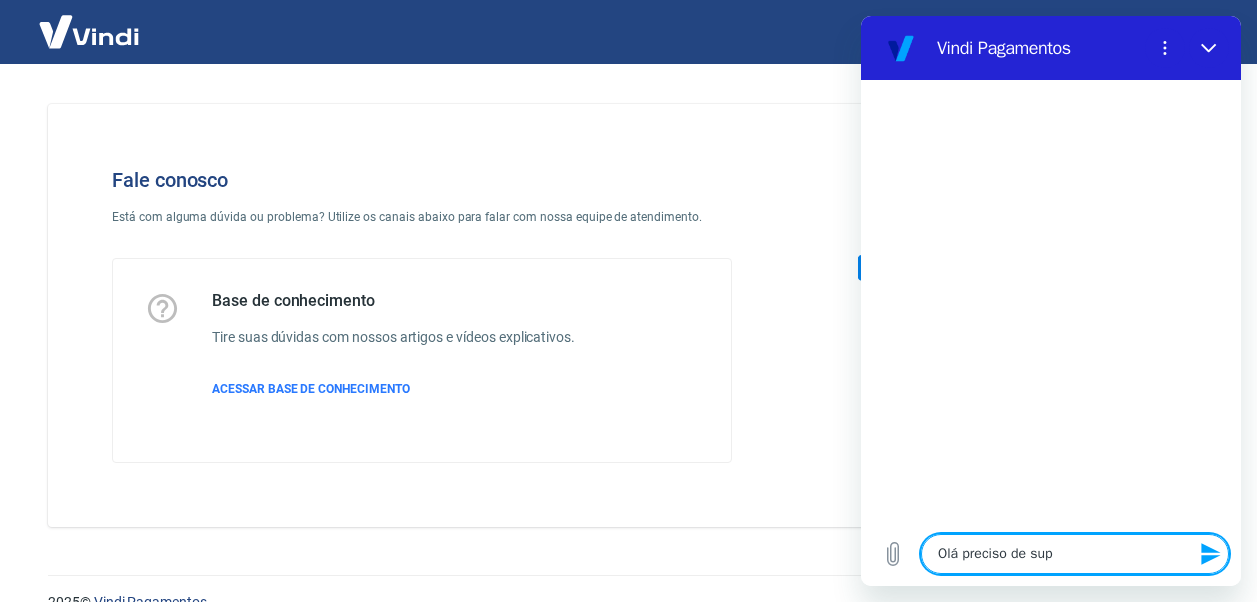 type on "Olá preciso de supo" 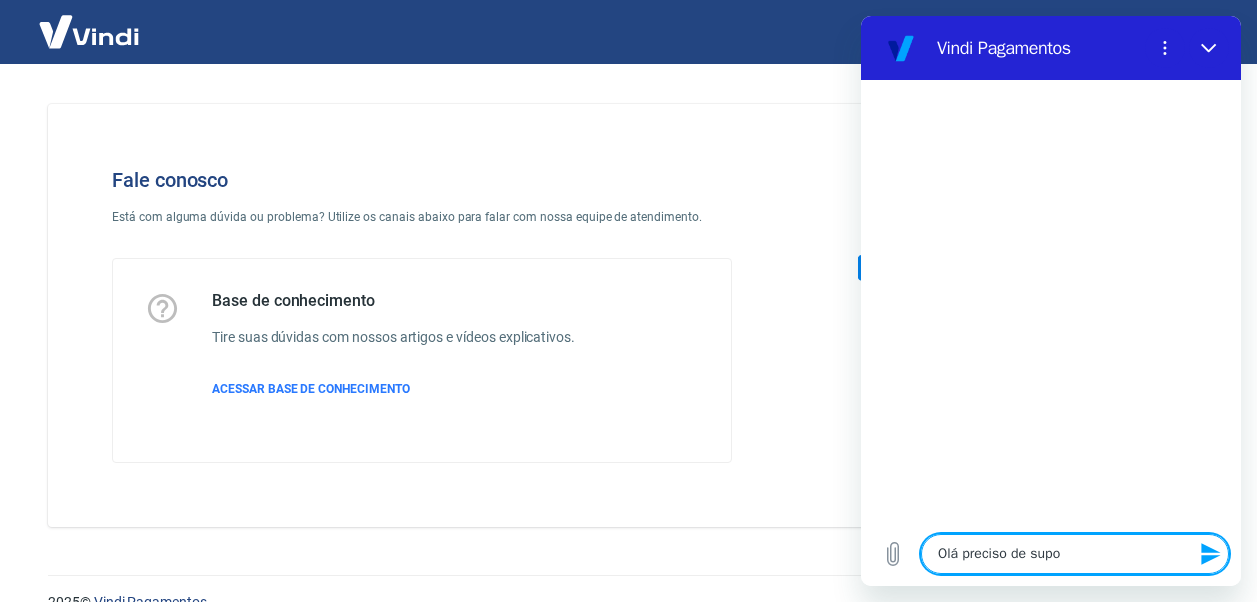 type on "Olá preciso de supor" 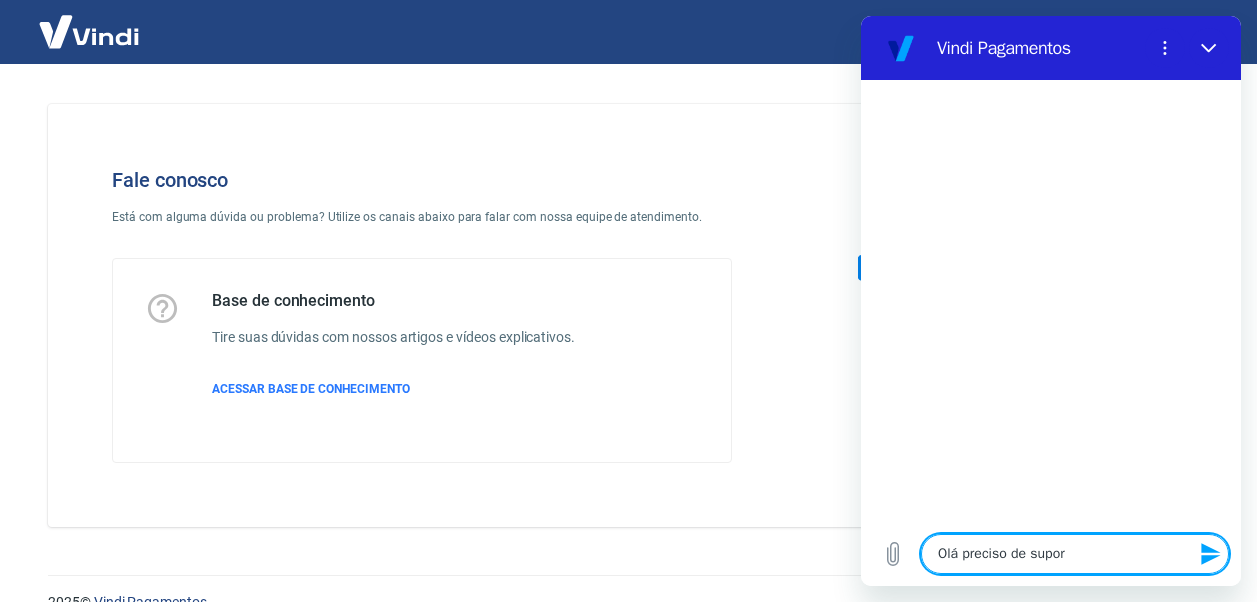 type on "Olá preciso de suport" 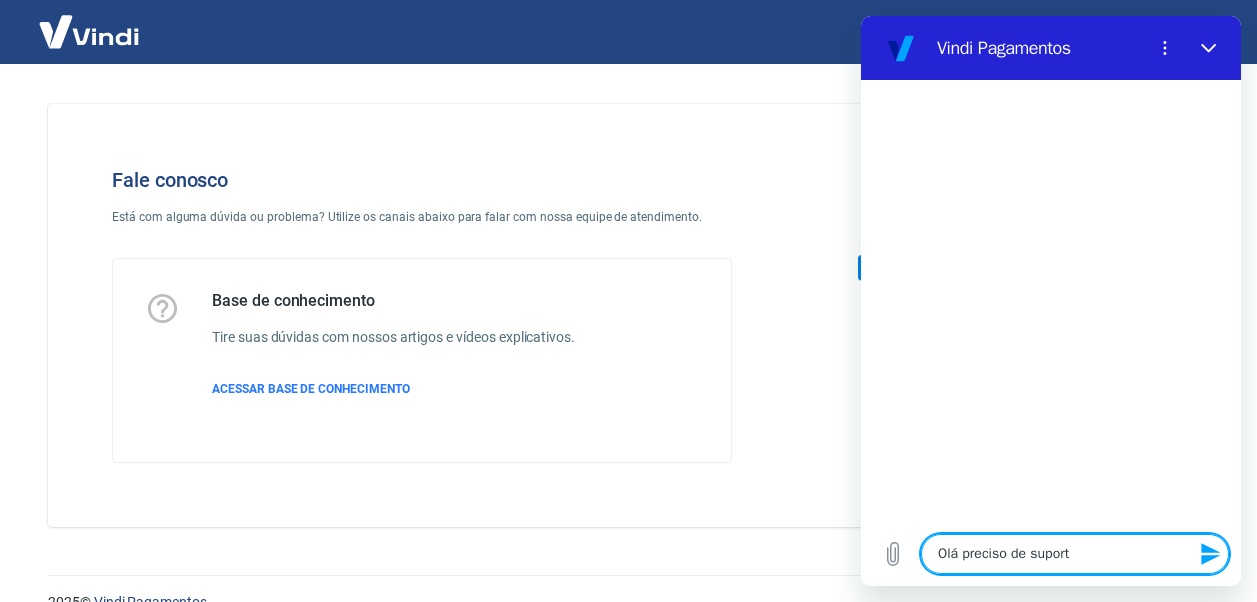 type on "Olá preciso de suporte" 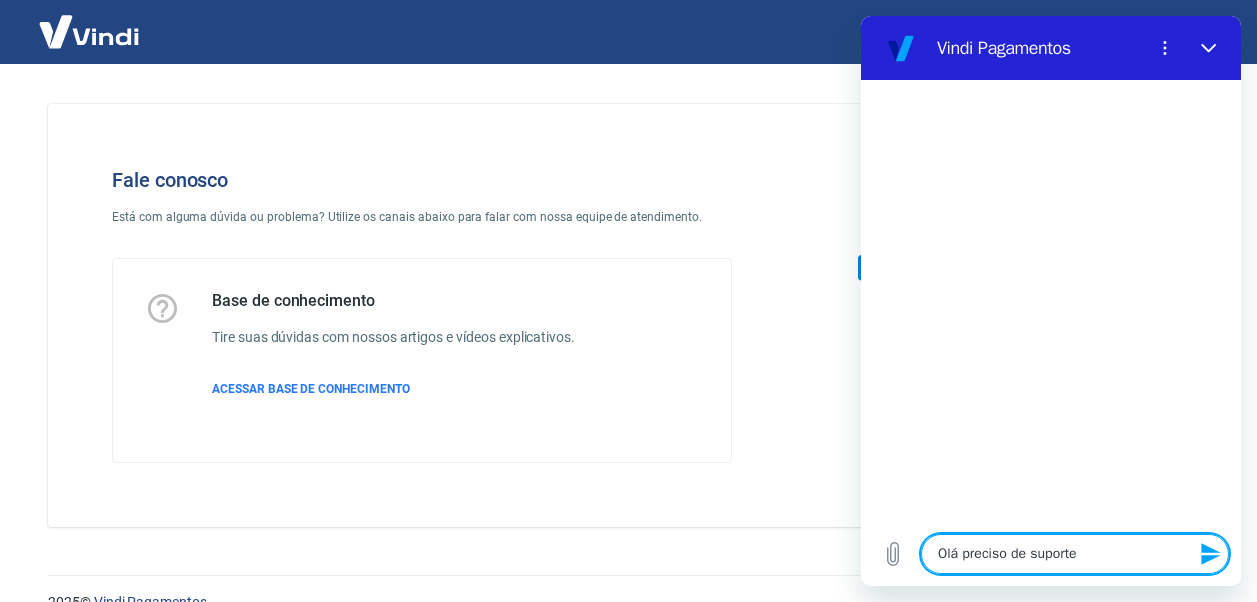 type on "x" 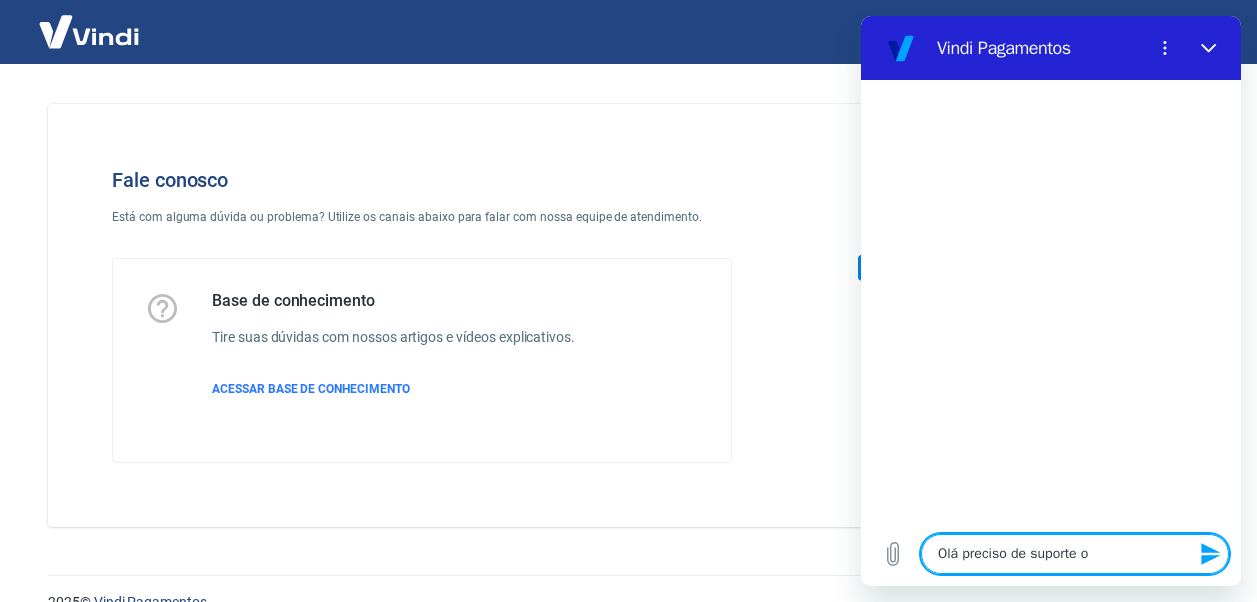 type on "Olá preciso de suporte on" 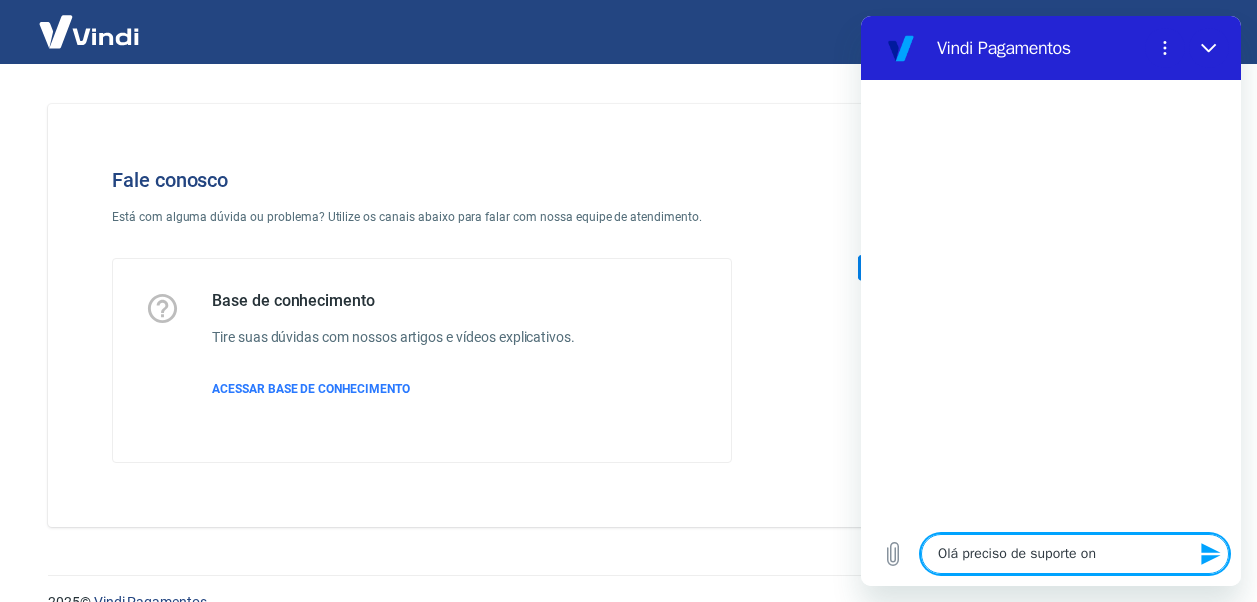 type on "Olá preciso de sup" 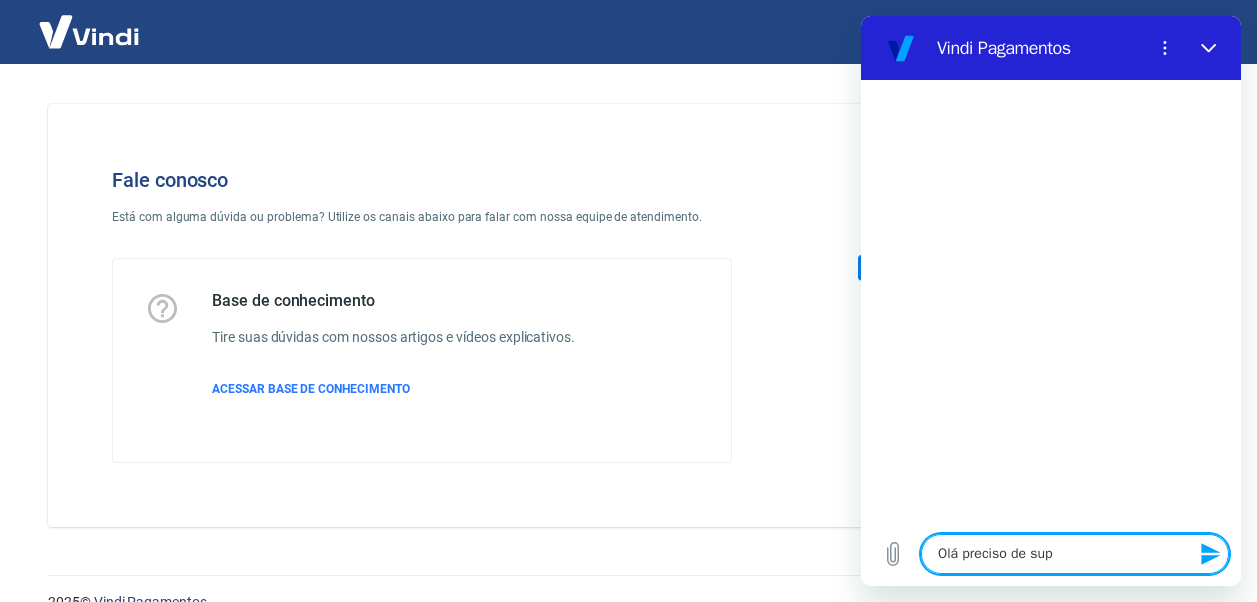 type on "Olá preciso de suporte onli" 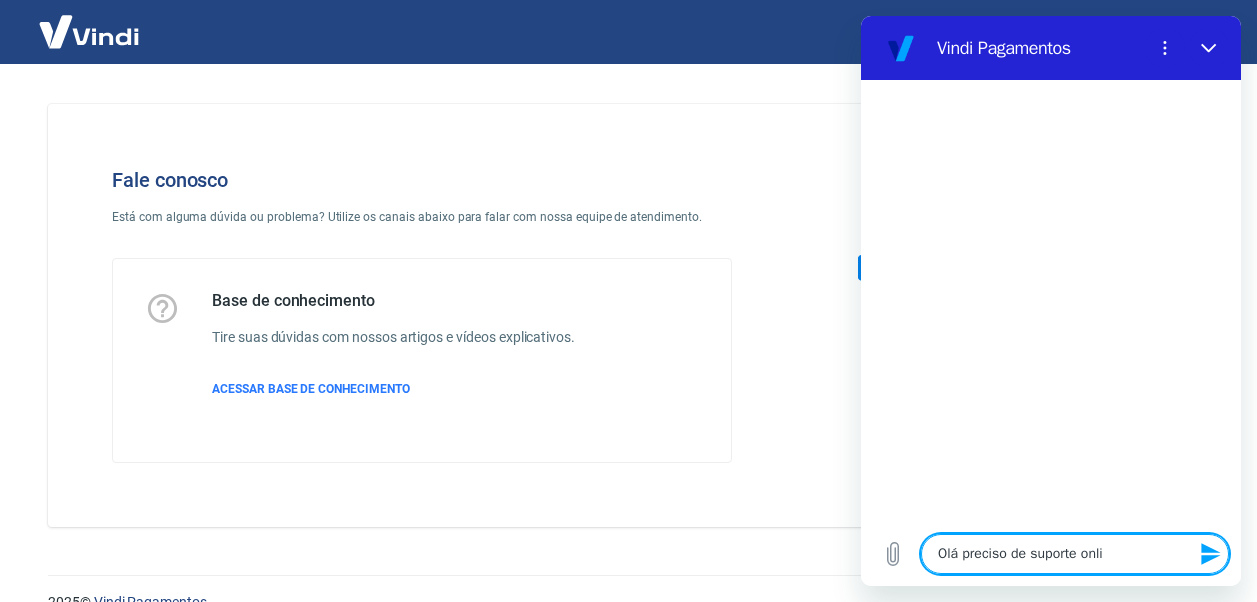 type on "Olá preciso de suporte onlin" 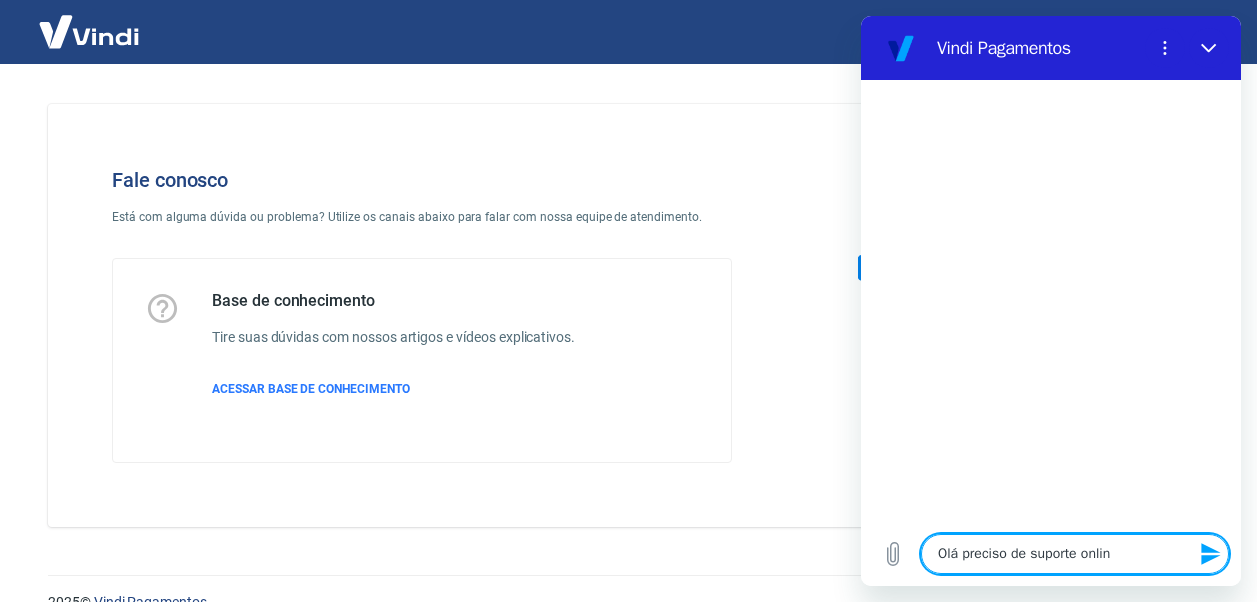 type on "Olá preciso de suporte online" 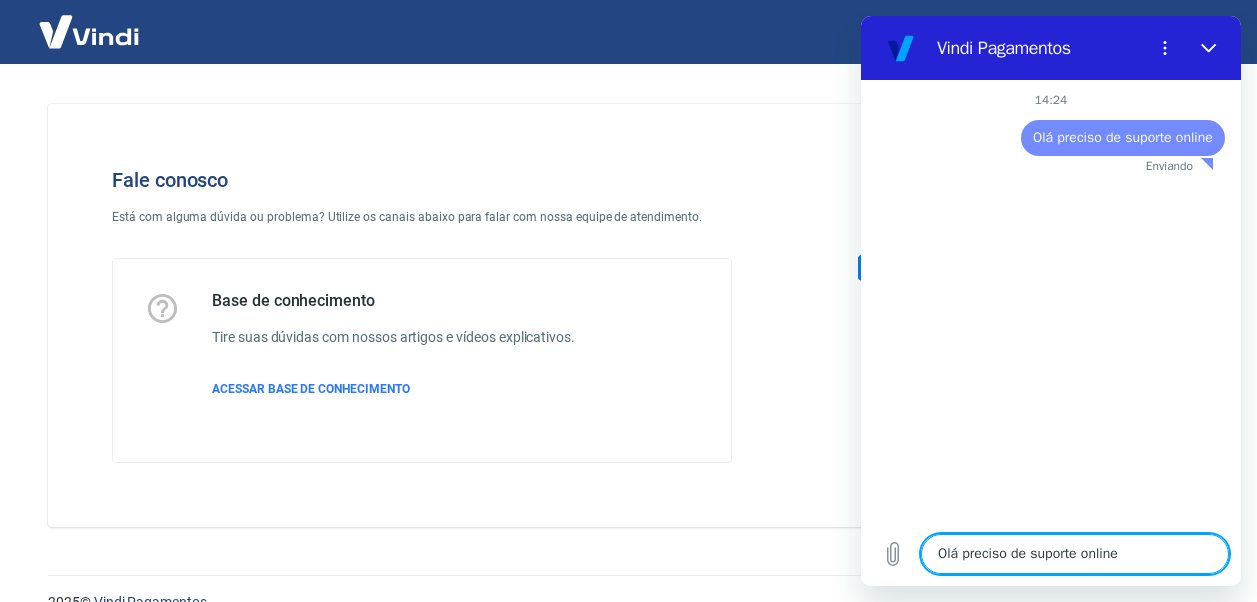 type 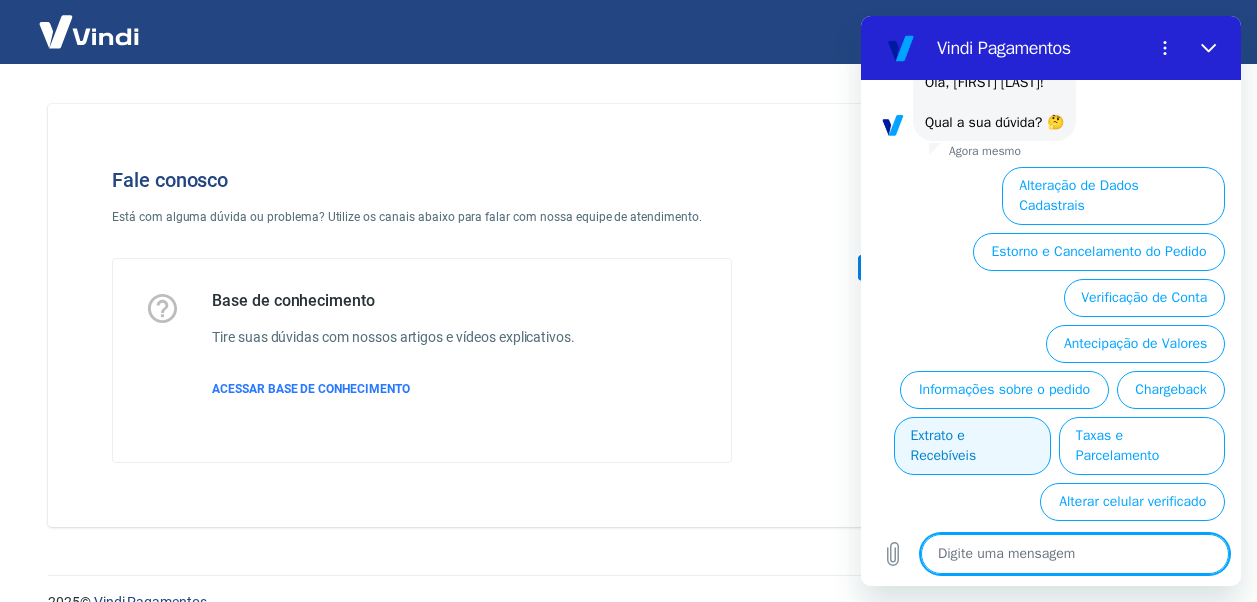 scroll, scrollTop: 131, scrollLeft: 0, axis: vertical 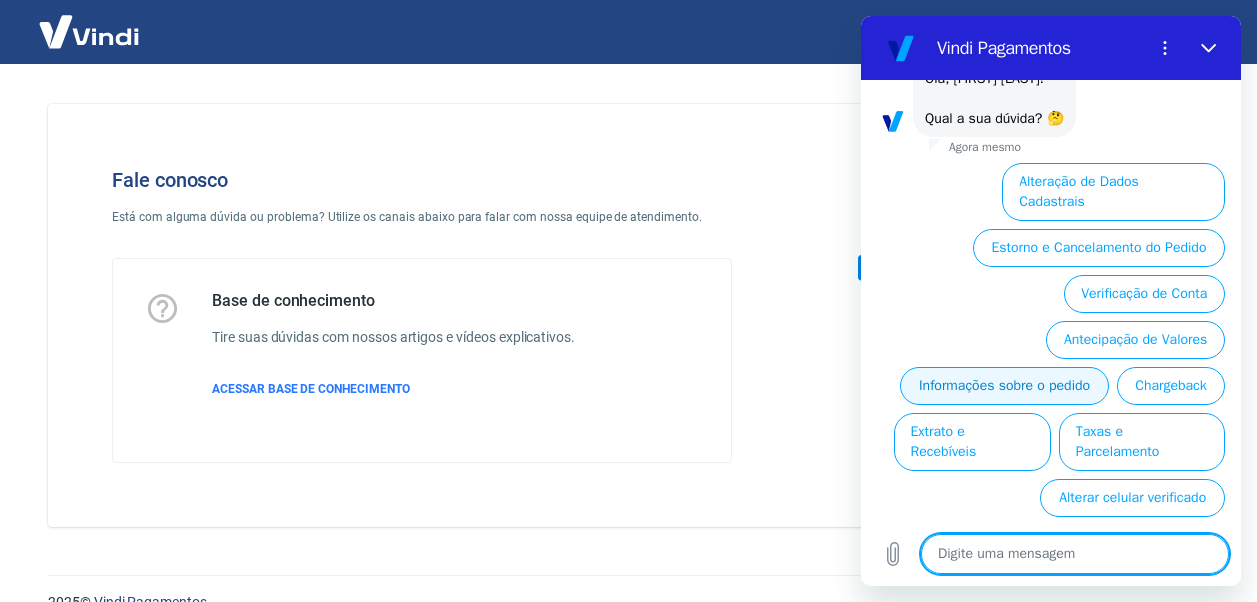 click on "Informações sobre o pedido" at bounding box center (1004, 386) 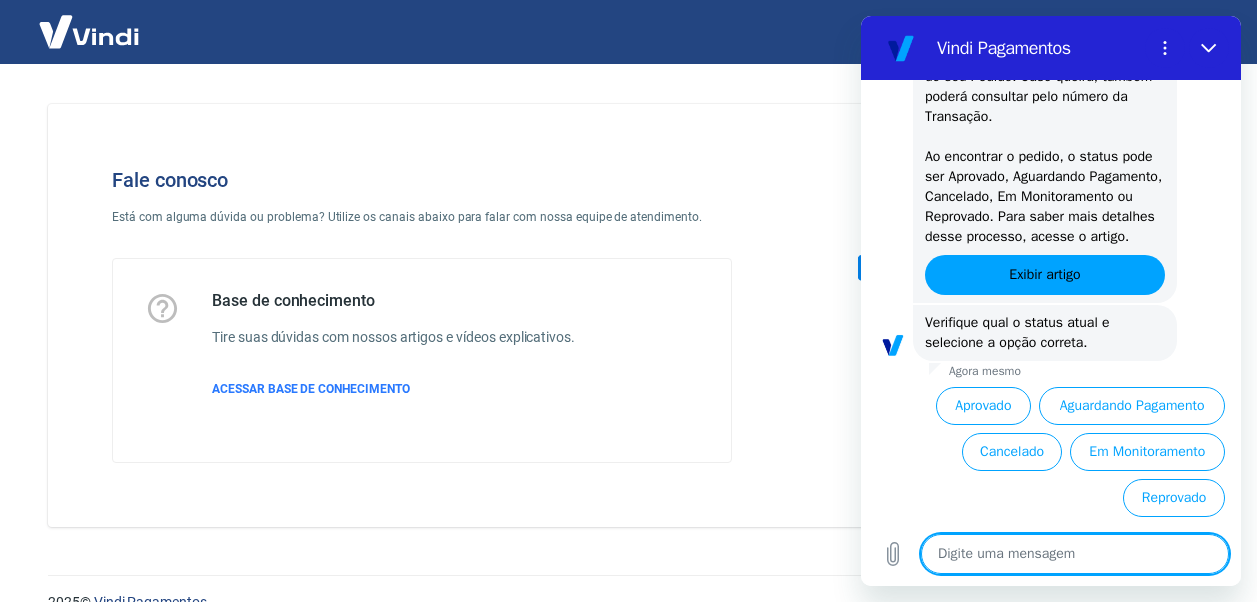 scroll, scrollTop: 521, scrollLeft: 0, axis: vertical 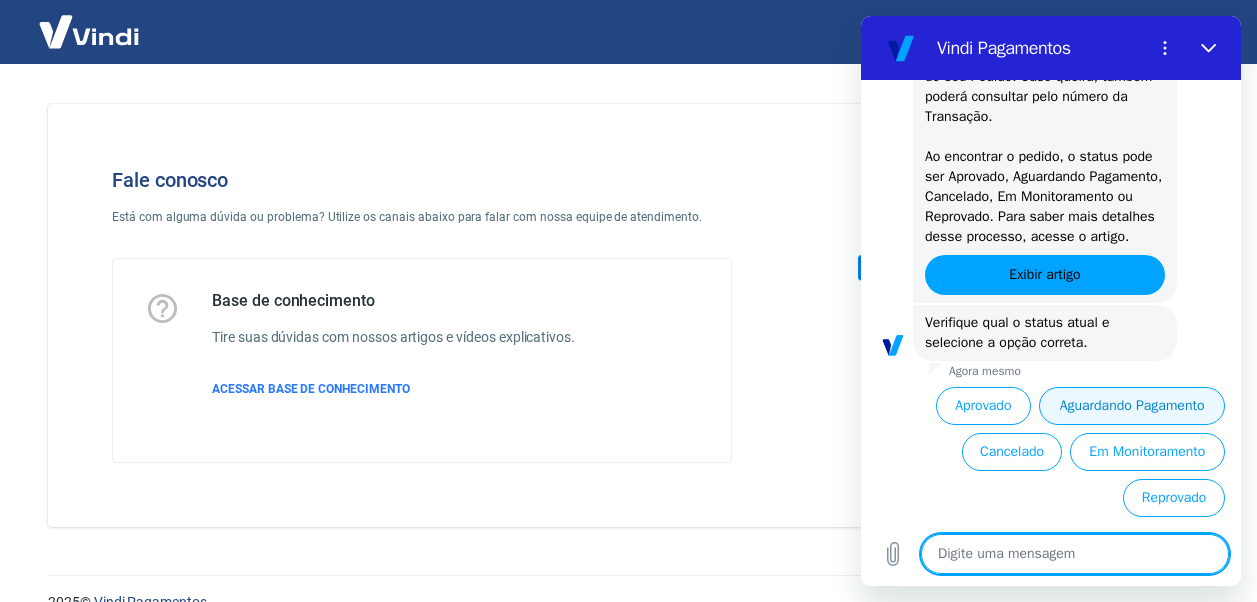 click on "Aguardando Pagamento" at bounding box center [1132, 406] 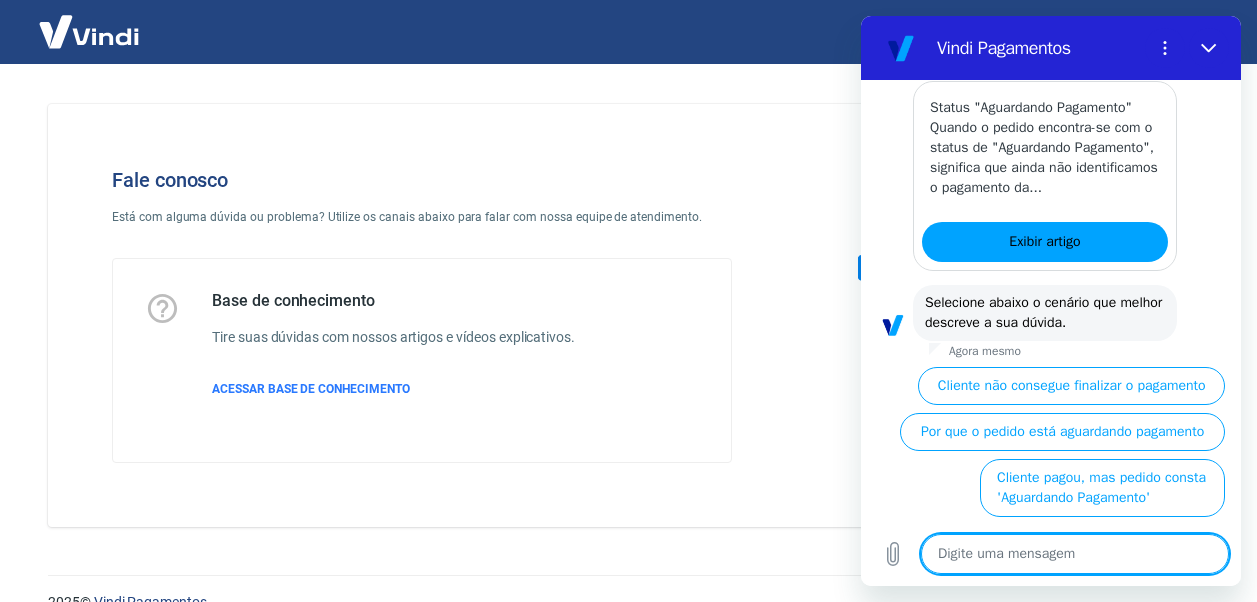 scroll, scrollTop: 1087, scrollLeft: 0, axis: vertical 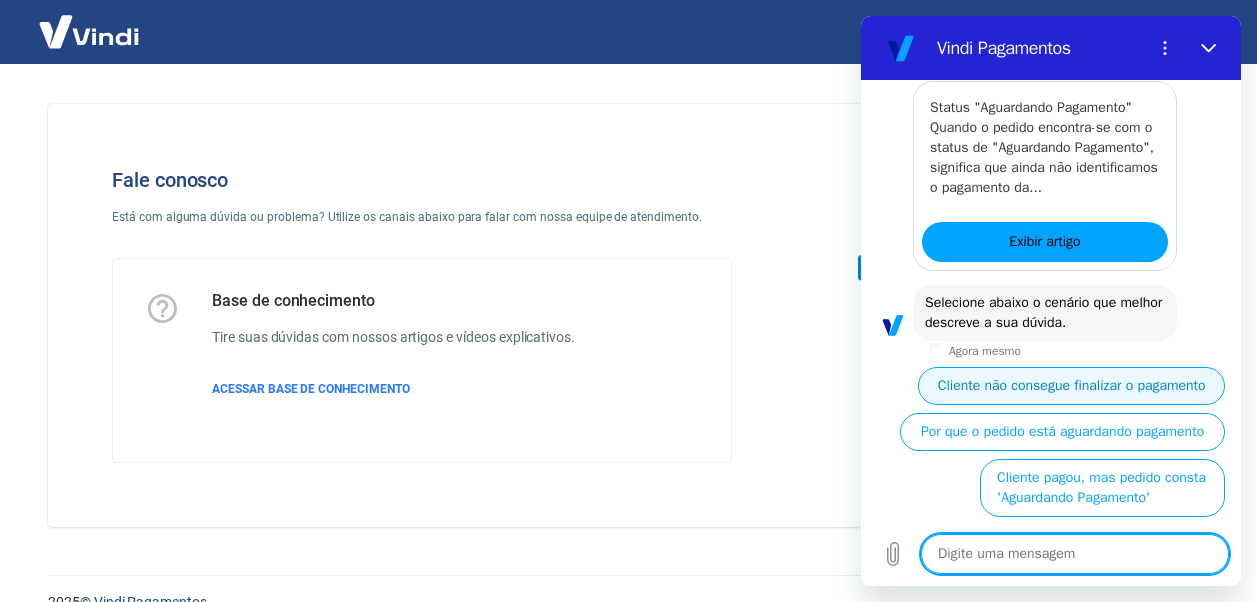 click on "Cliente não consegue finalizar o pagamento" at bounding box center (1071, 386) 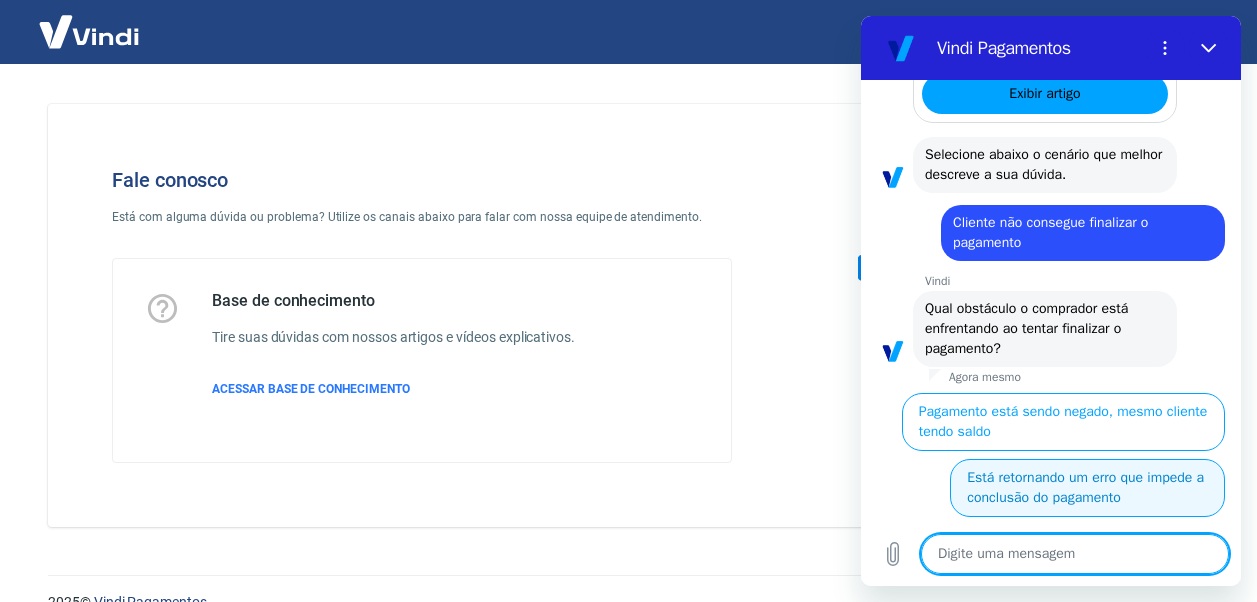 scroll, scrollTop: 1235, scrollLeft: 0, axis: vertical 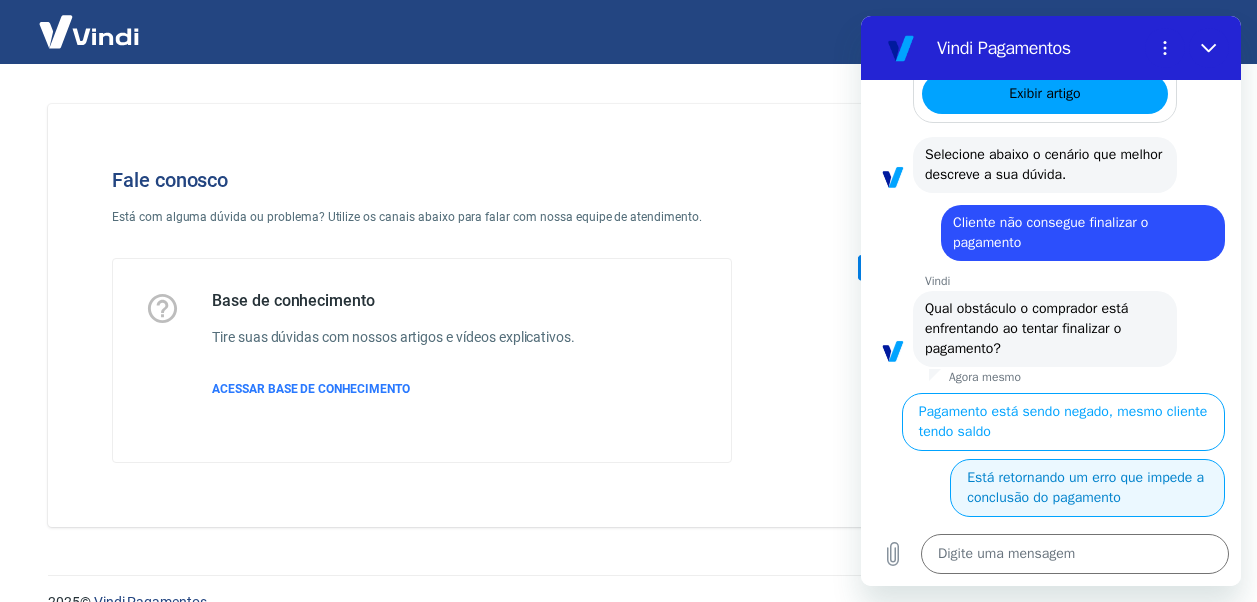 click on "Está retornando um erro que impede a conclusão do pagamento" at bounding box center [1087, 488] 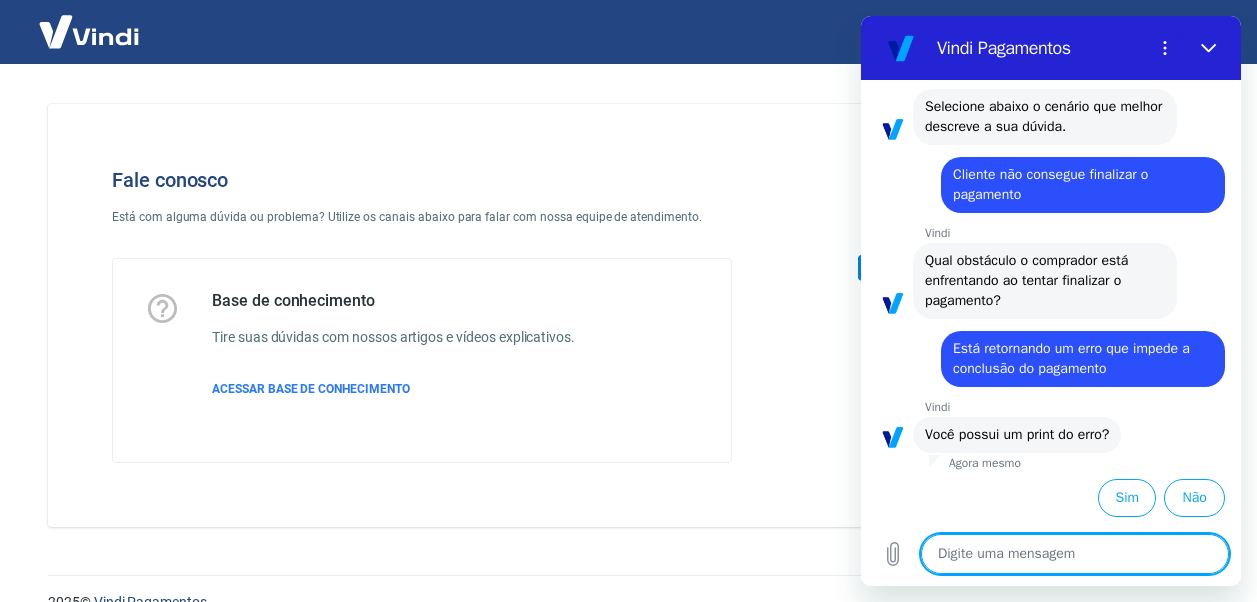 scroll, scrollTop: 1283, scrollLeft: 0, axis: vertical 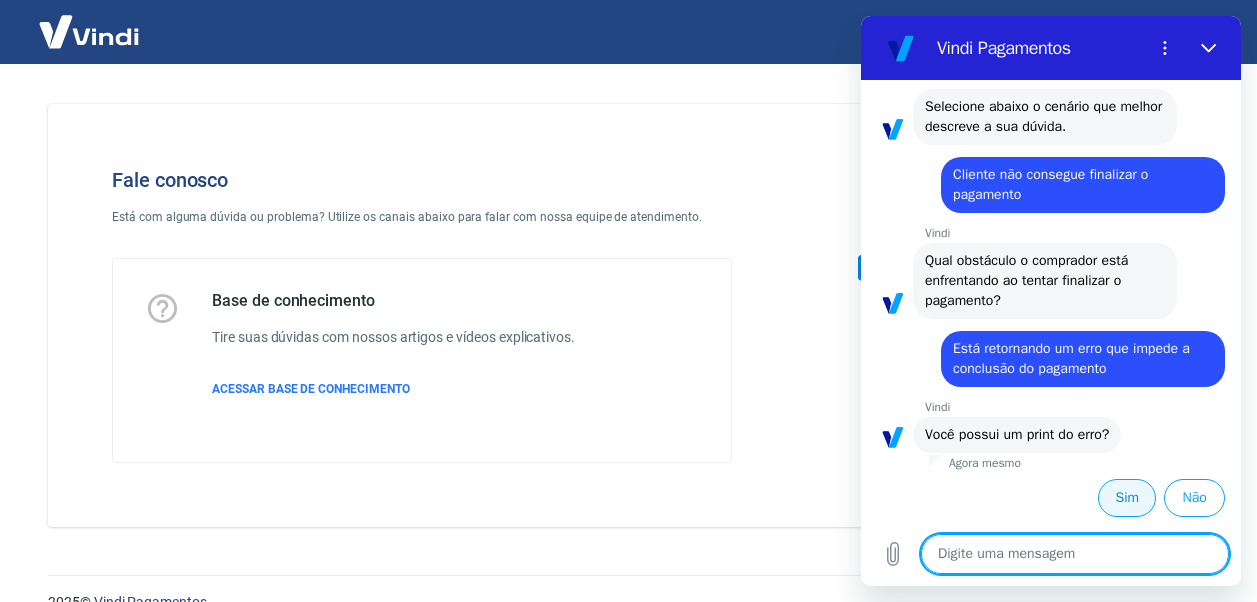 click on "Sim" at bounding box center (1127, 498) 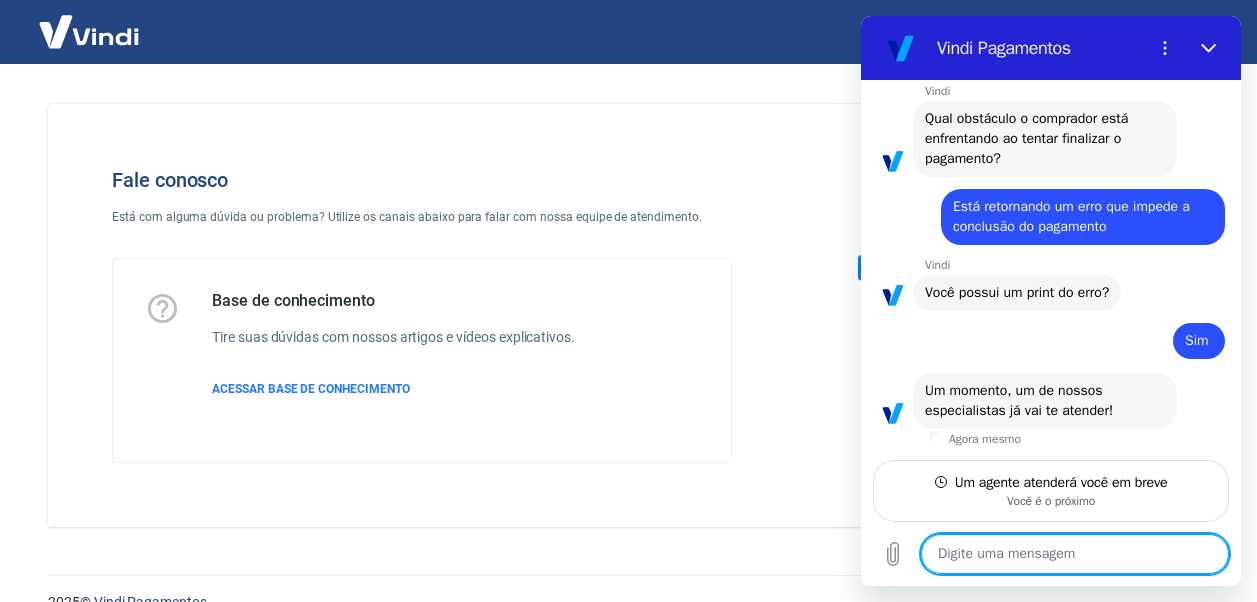 scroll, scrollTop: 1425, scrollLeft: 0, axis: vertical 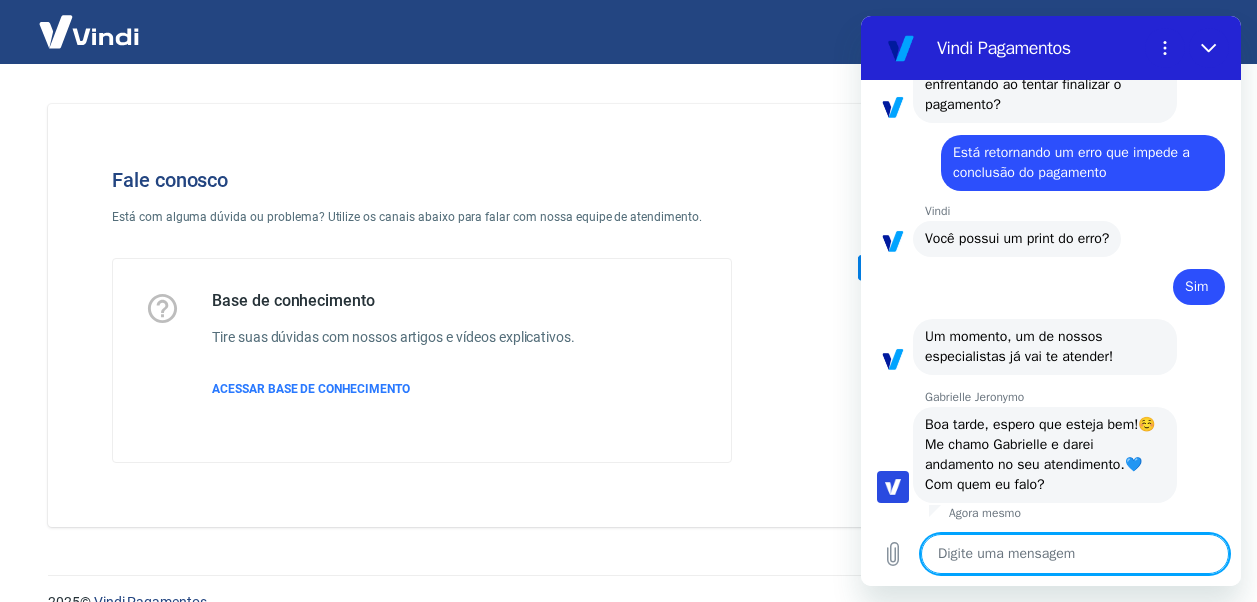 type on "x" 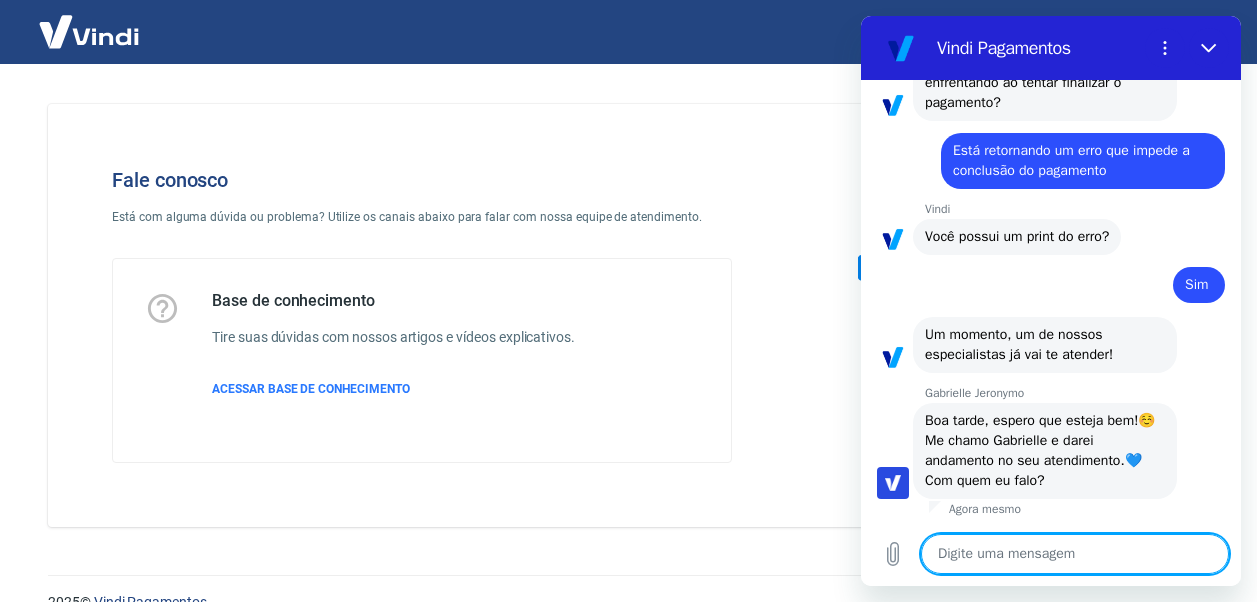 scroll, scrollTop: 1521, scrollLeft: 0, axis: vertical 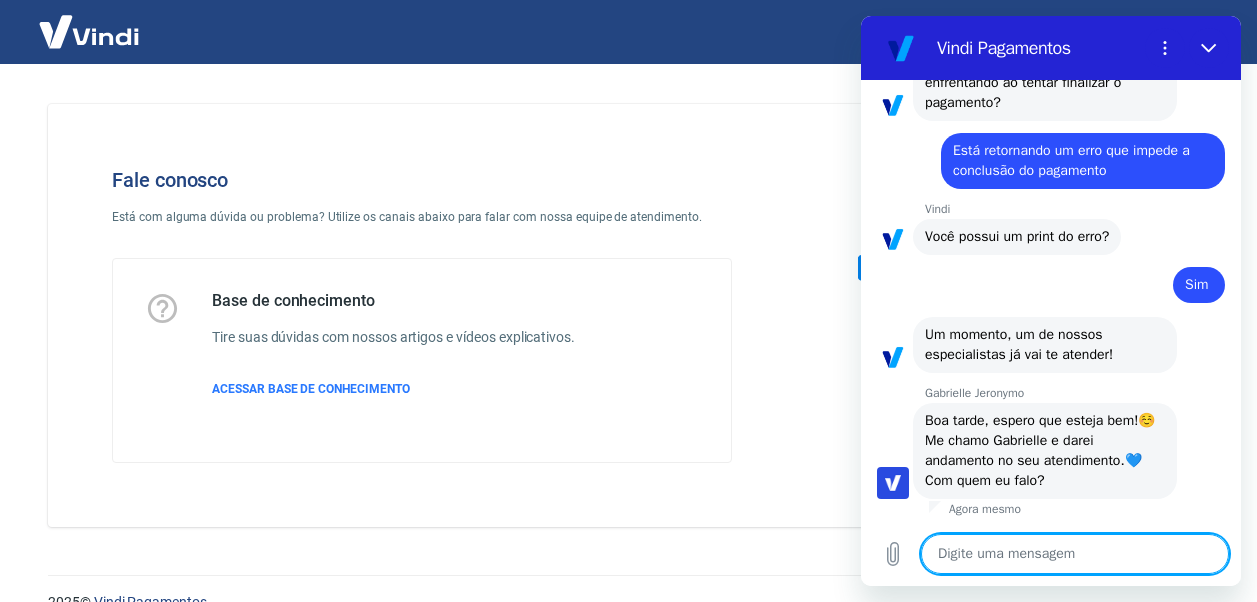 type on "T" 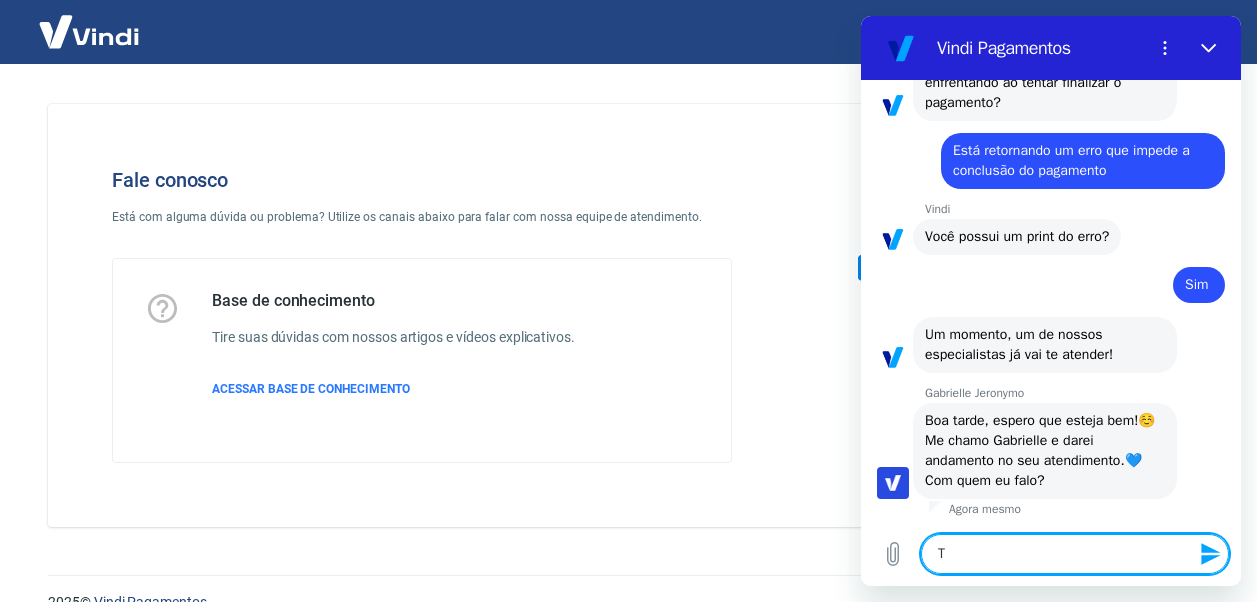 type on "Ti" 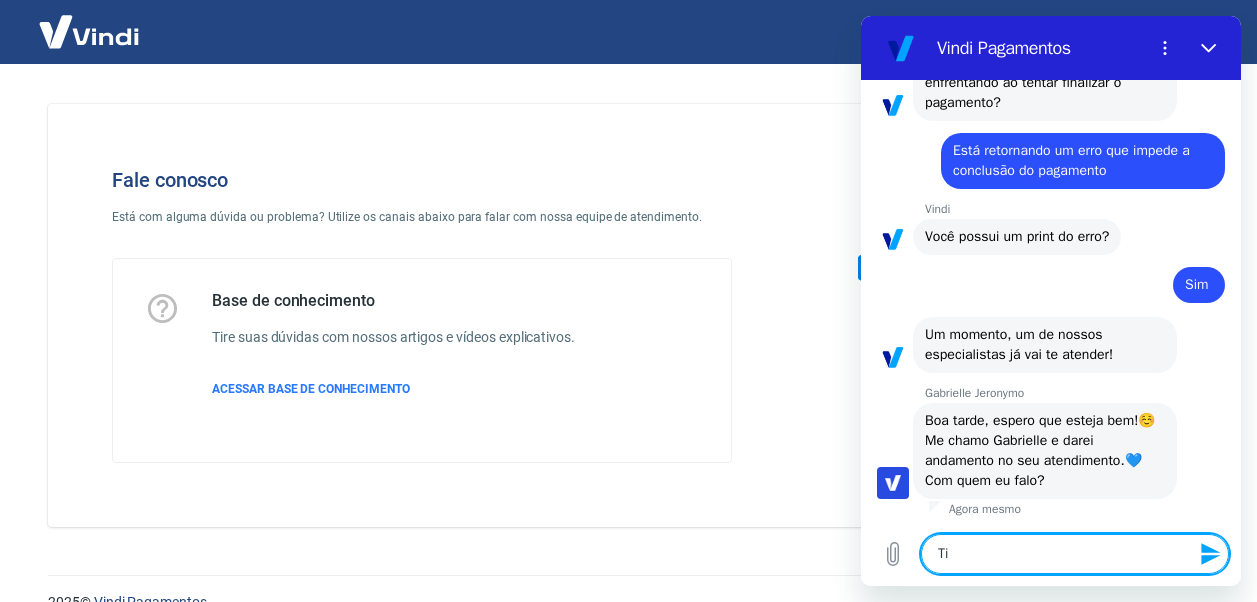 type on "[NAME]" 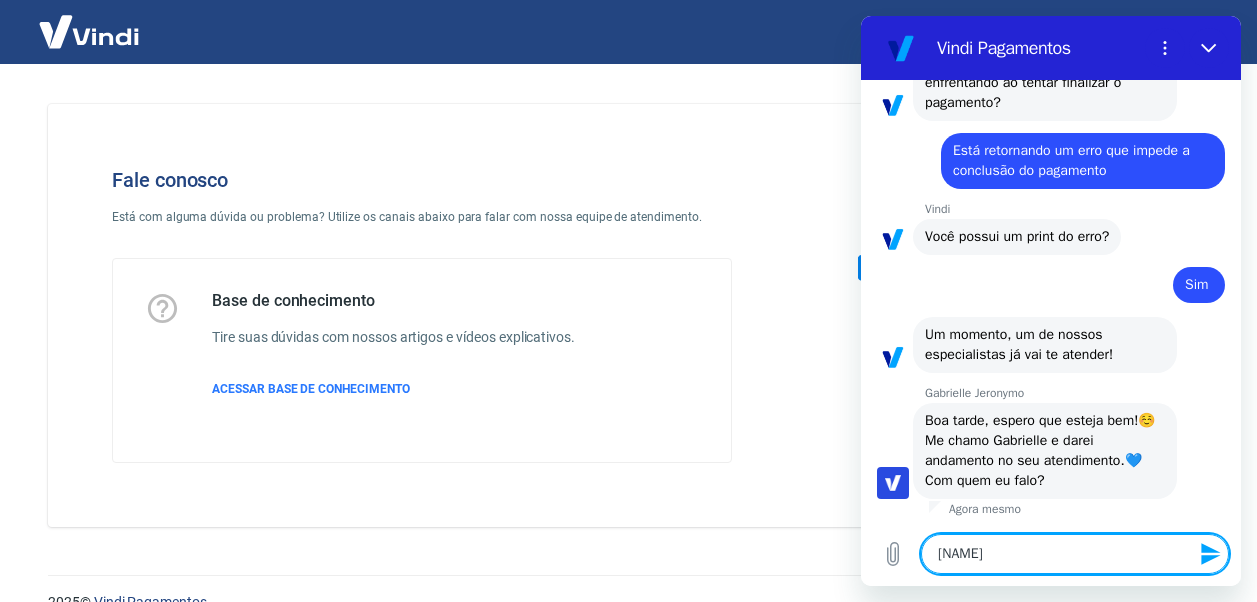 type on "[NAME]" 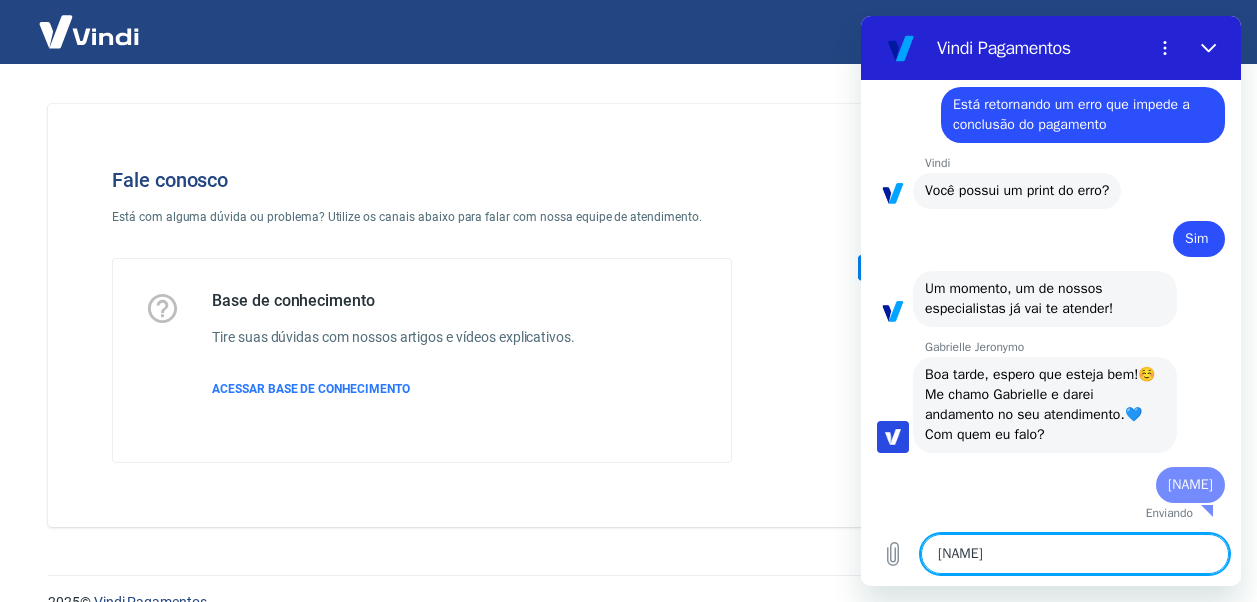 type 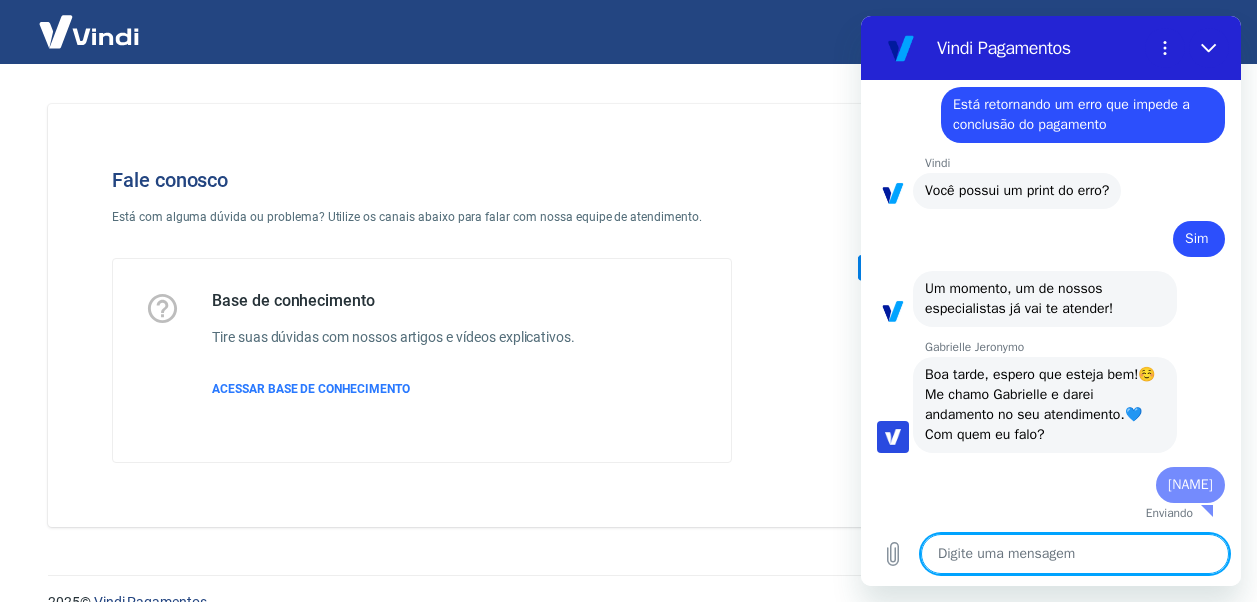 type on "x" 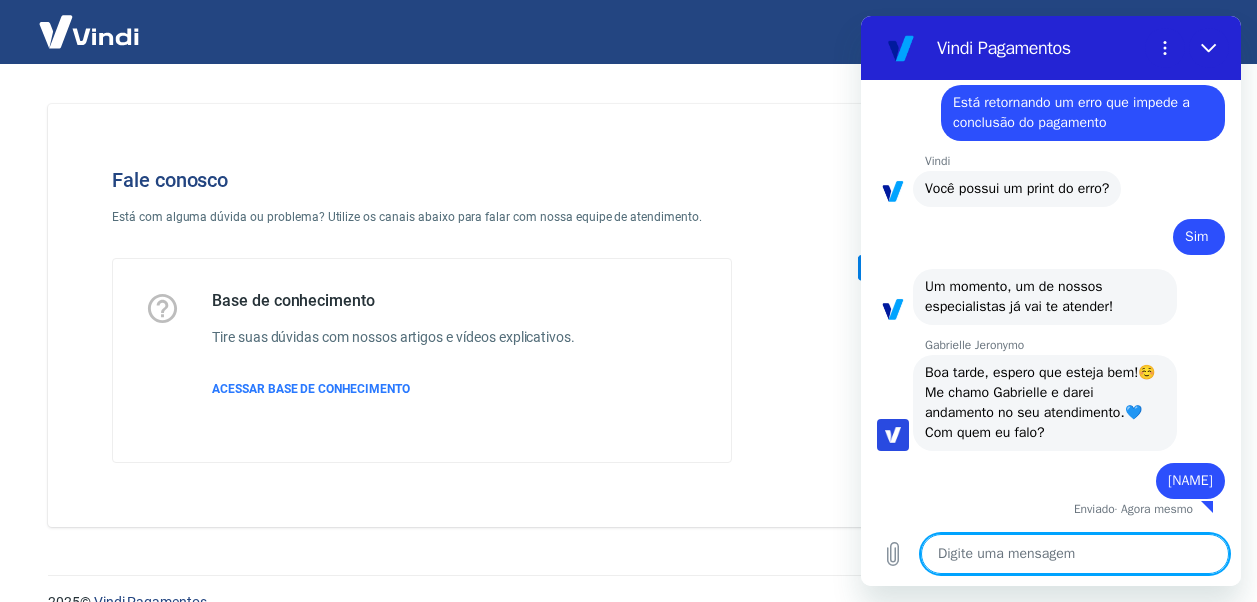 scroll, scrollTop: 1569, scrollLeft: 0, axis: vertical 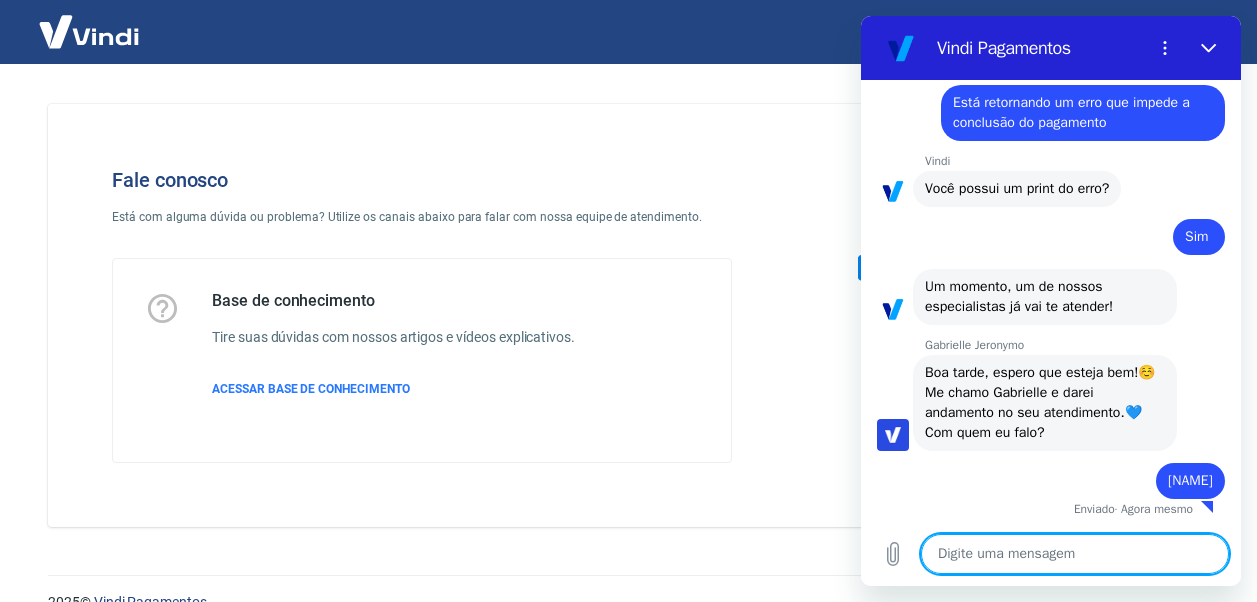 type on "P" 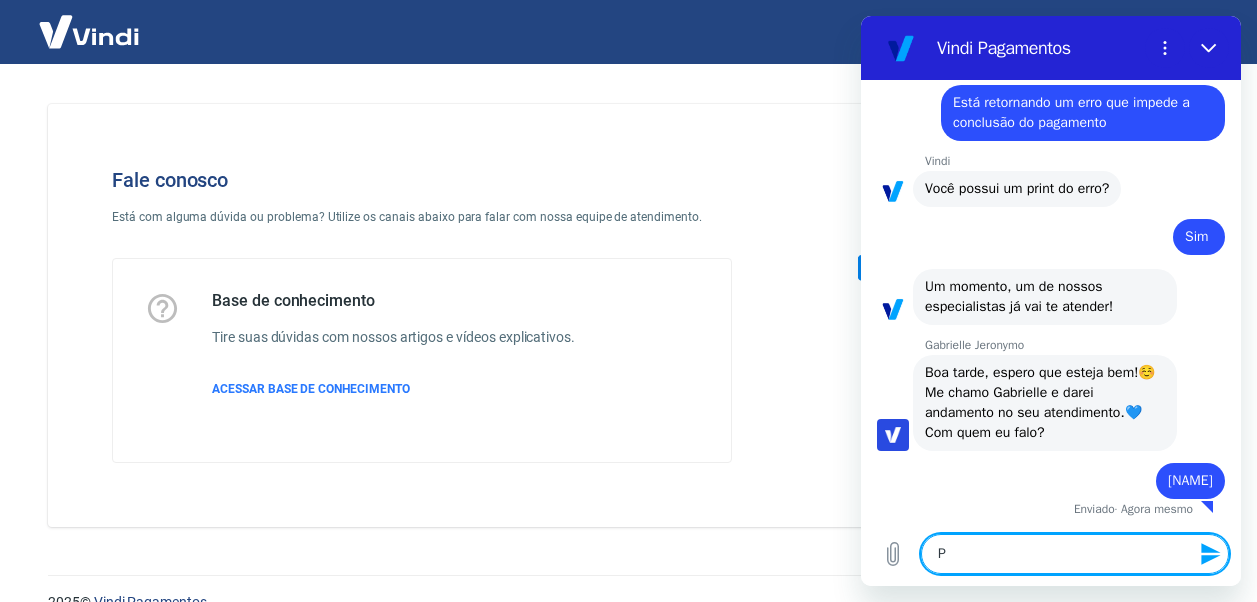 type on "Pr" 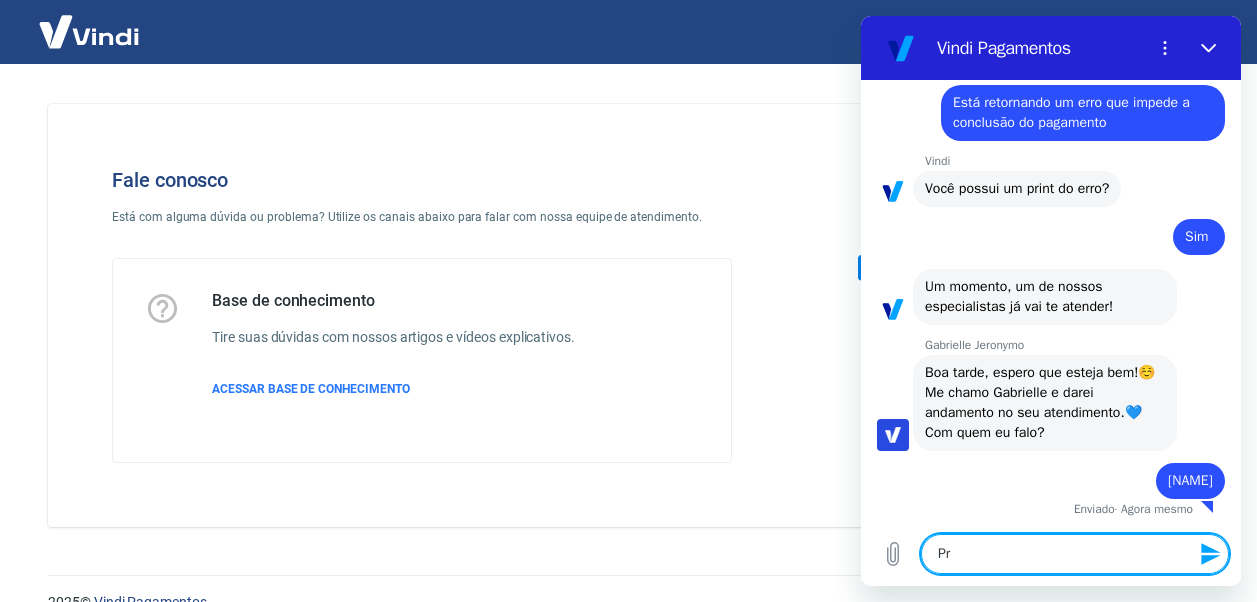 type on "Pre" 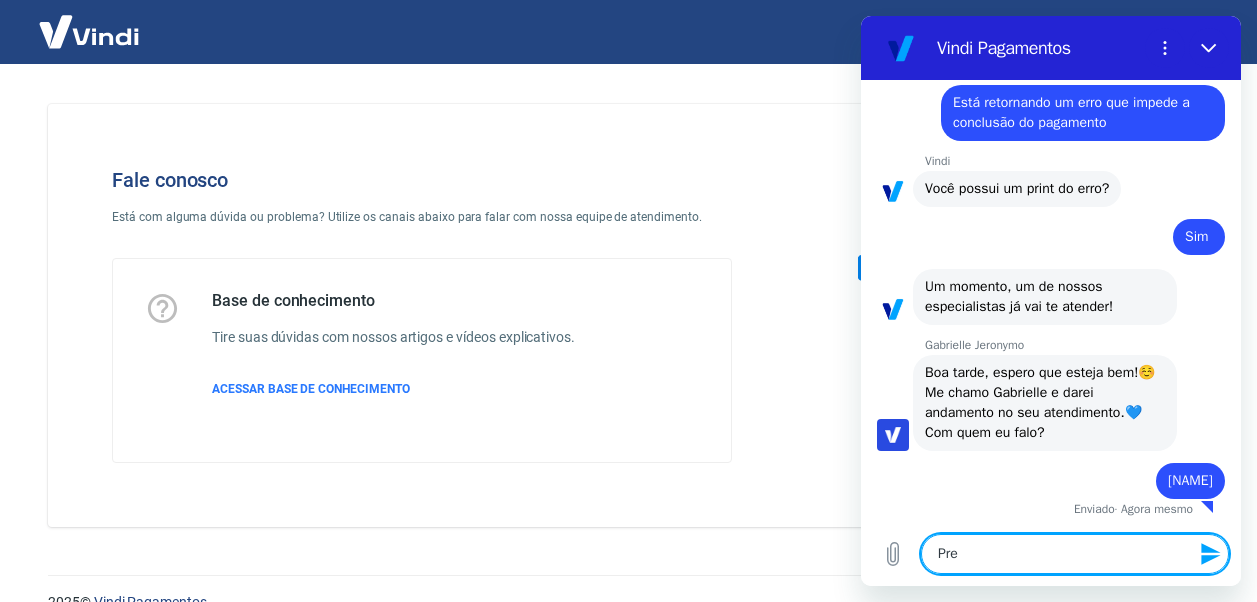 type on "Prec" 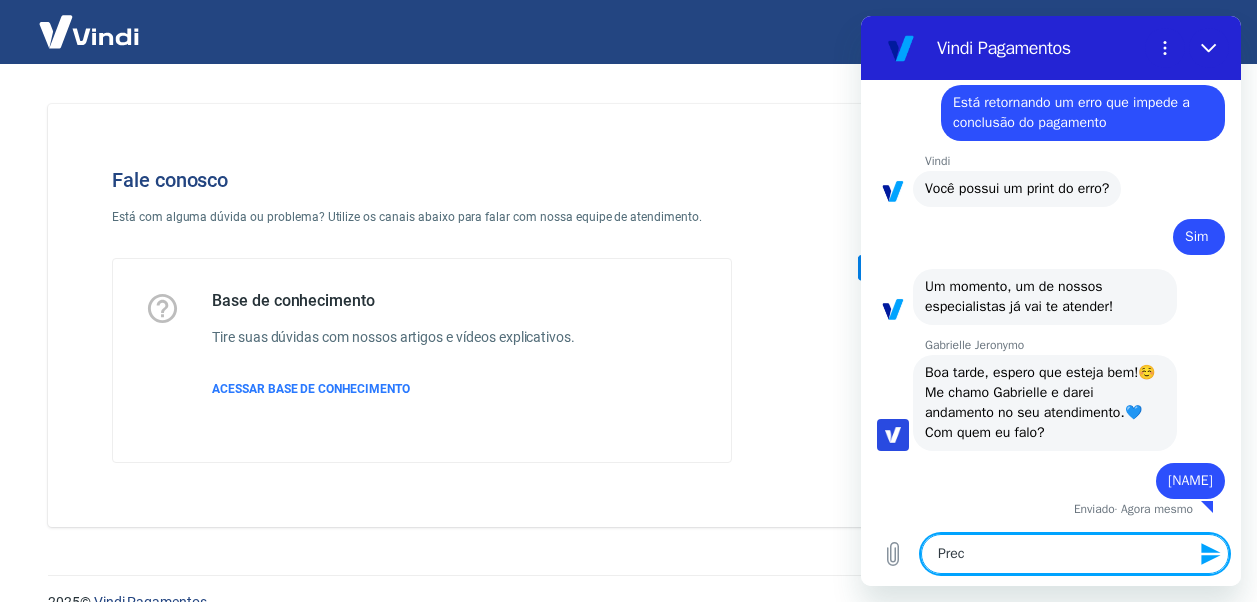 type on "Preci" 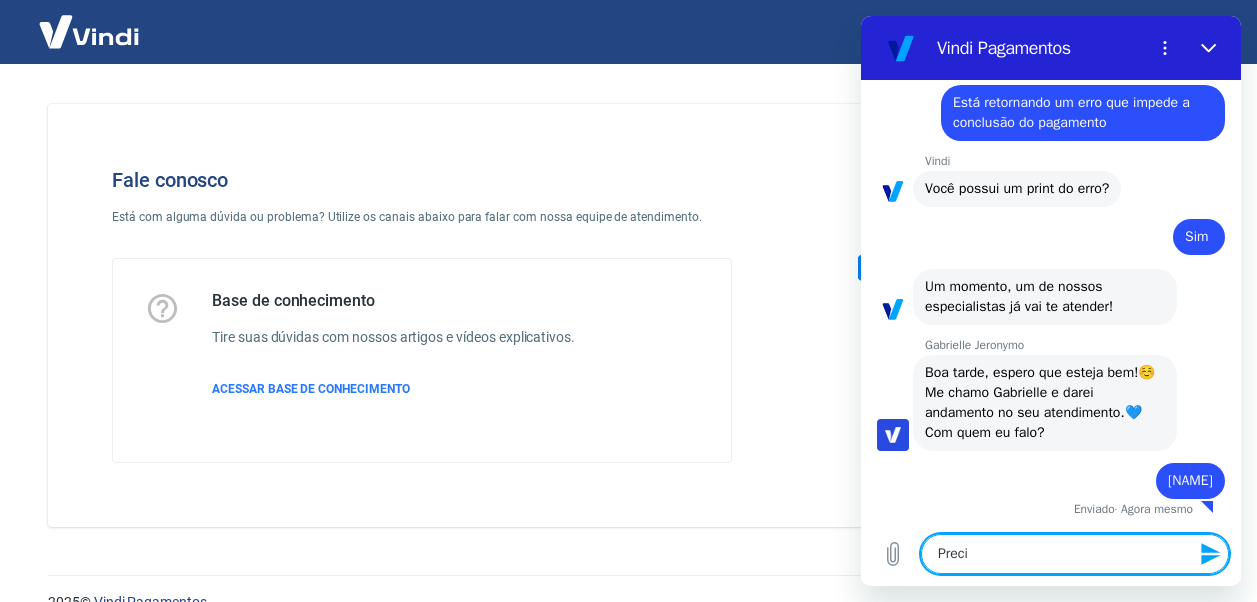 type on "Precis" 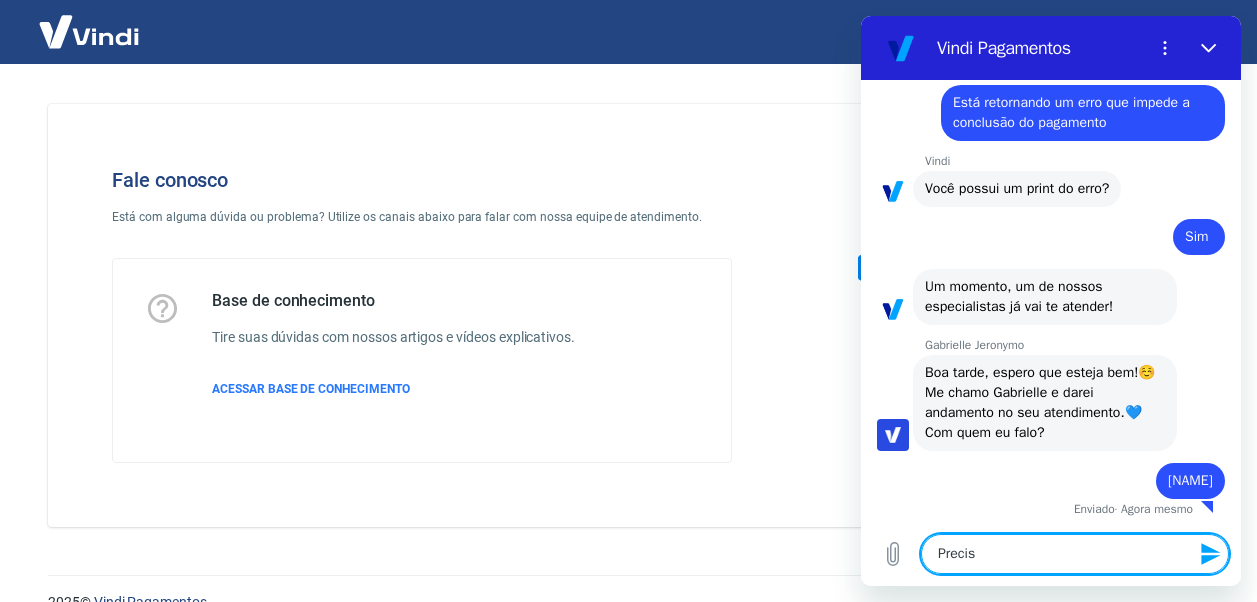 type on "Preciso" 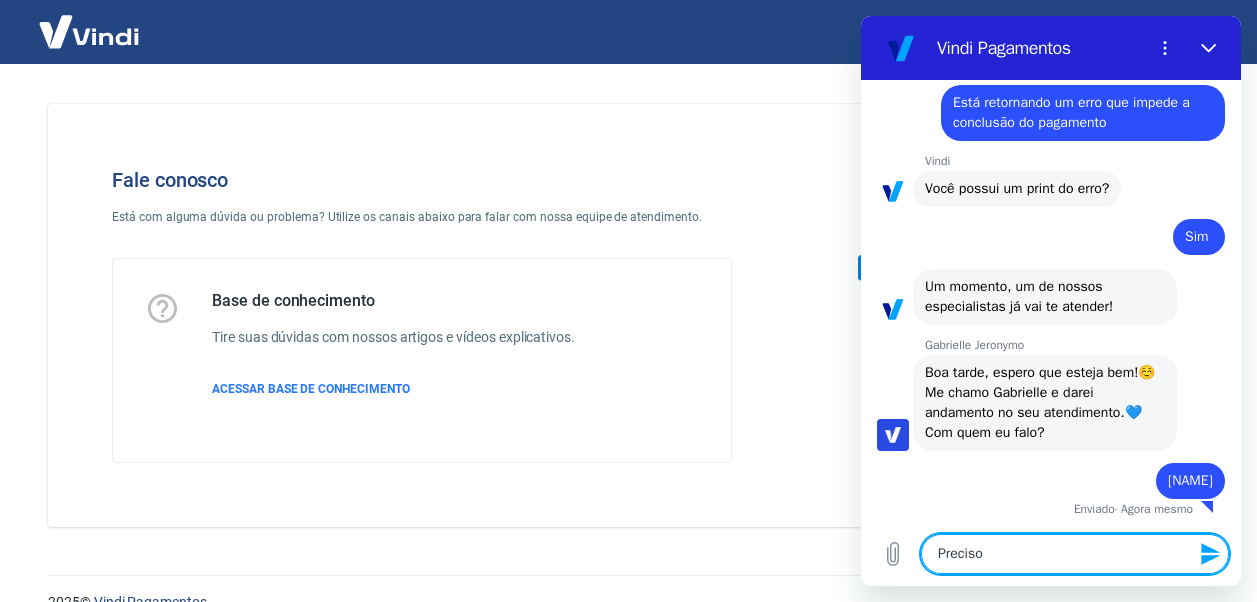 type on "Preciso" 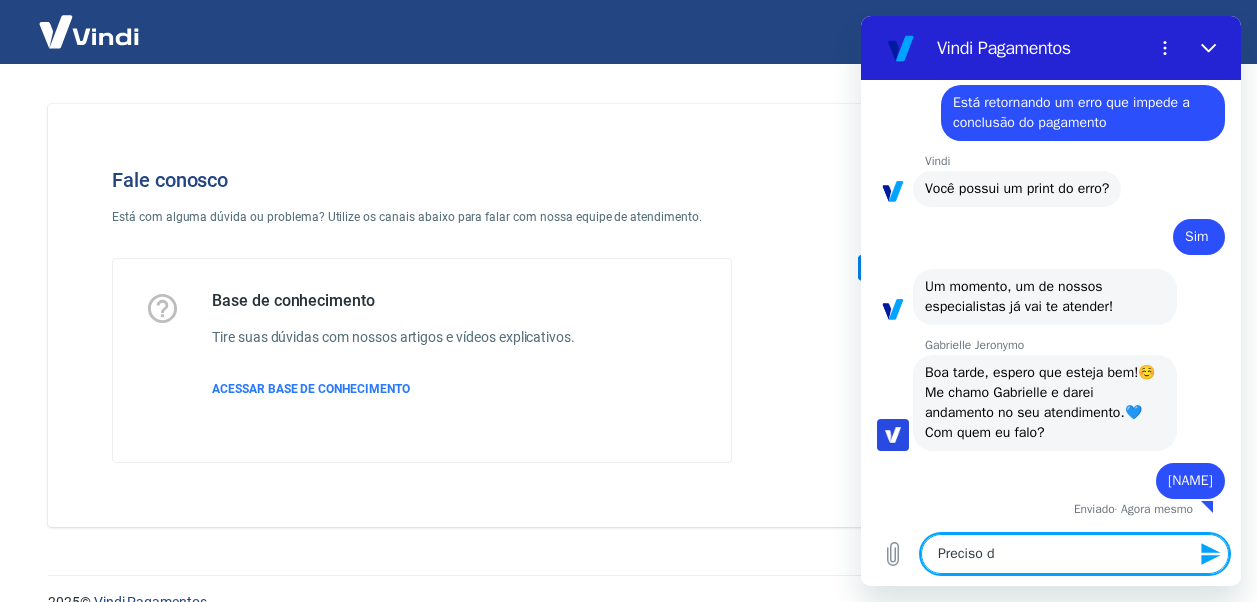 type on "Preciso de" 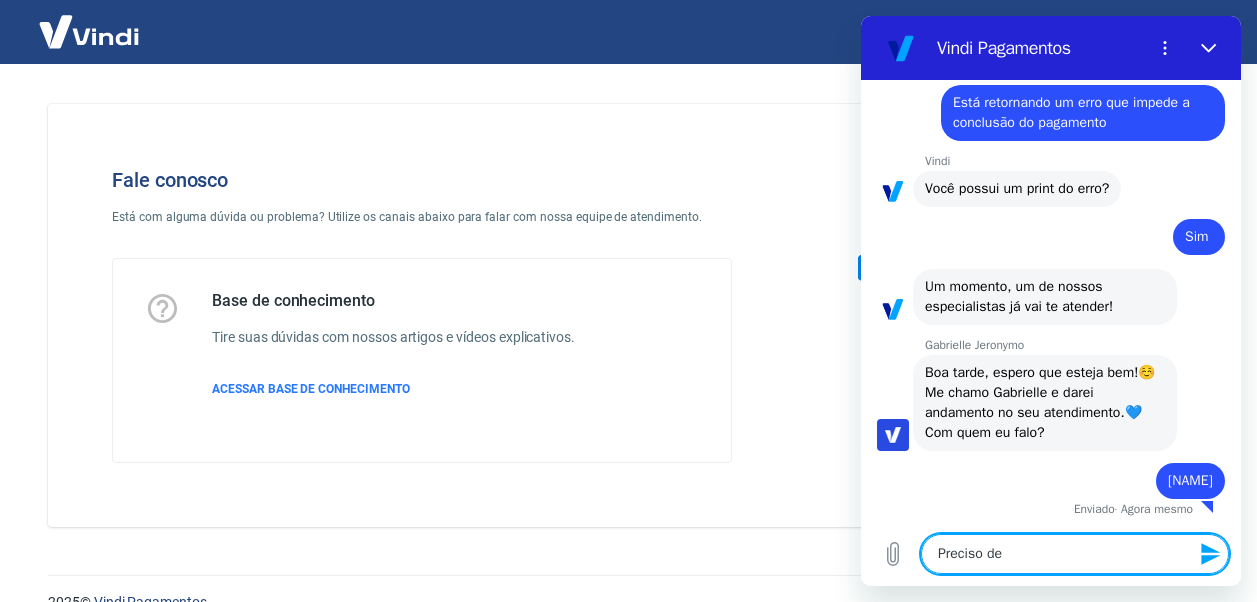 type on "Preciso de" 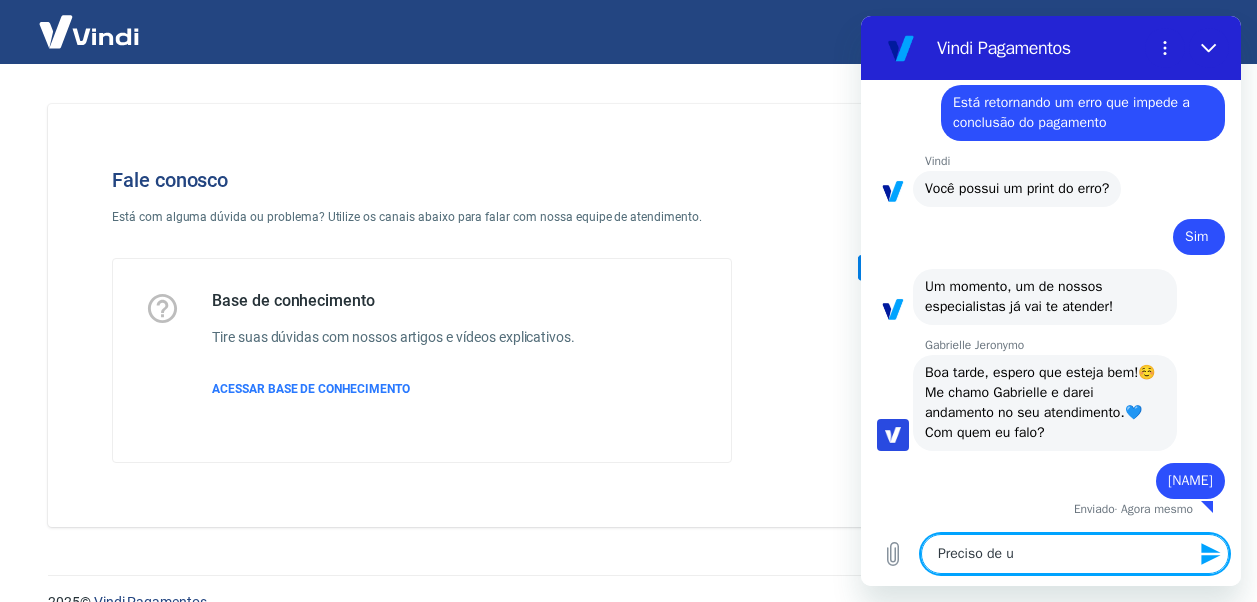 type on "x" 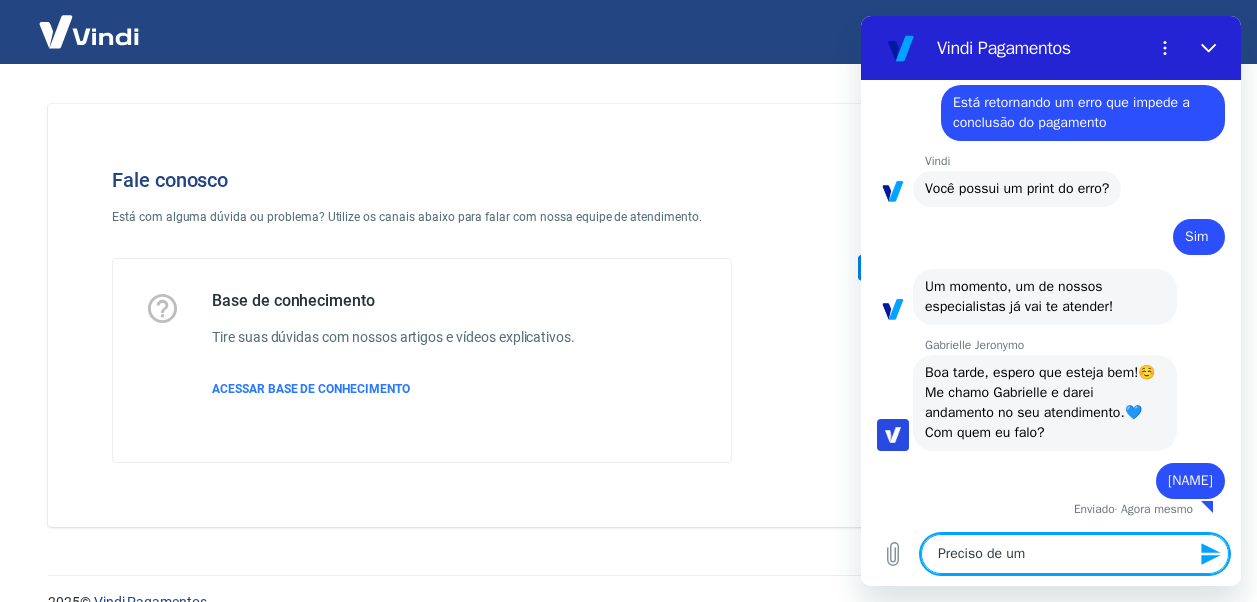 type on "Preciso de um" 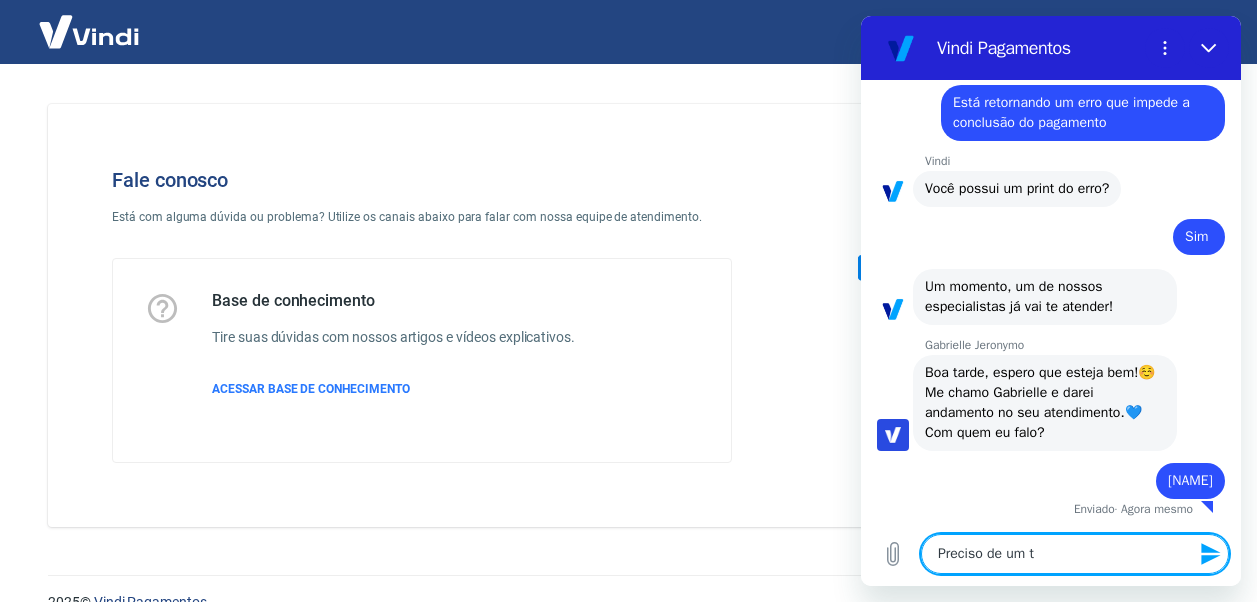 type on "x" 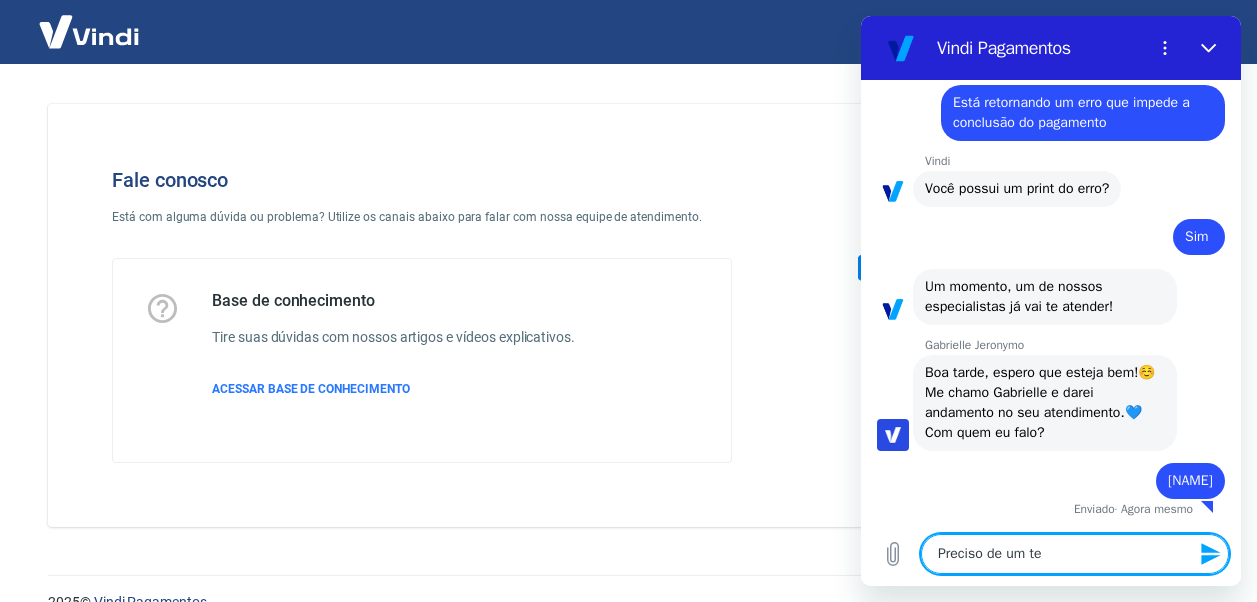 type on "Preciso de um tes" 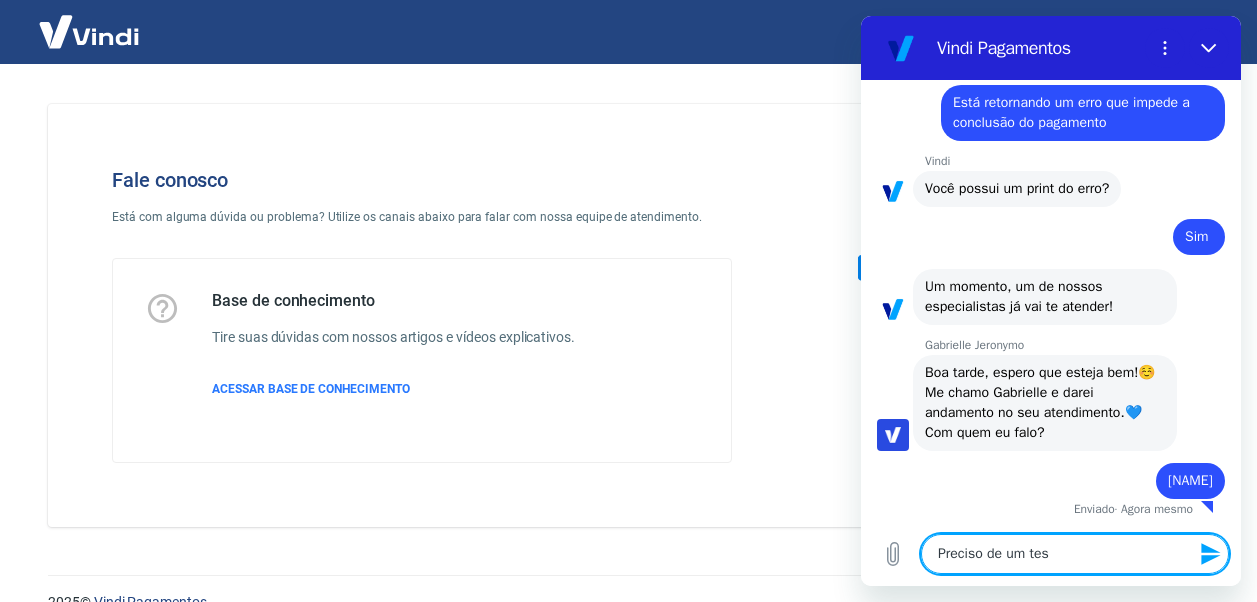 type on "Preciso de um test" 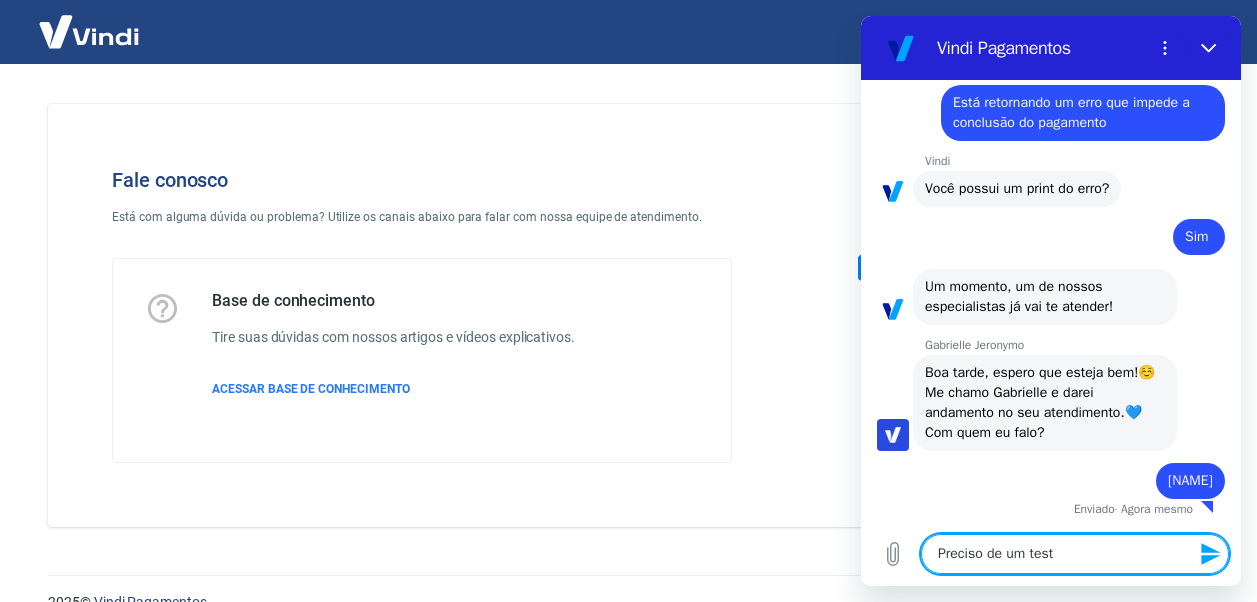 type on "Preciso de um teste" 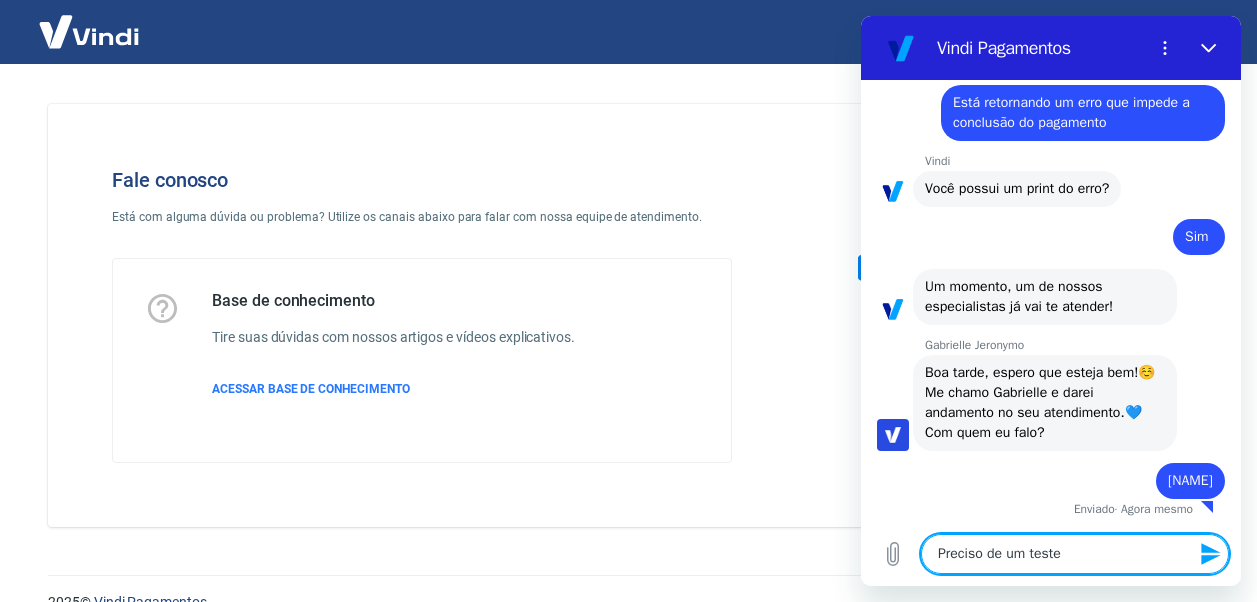 type on "Preciso de um teste" 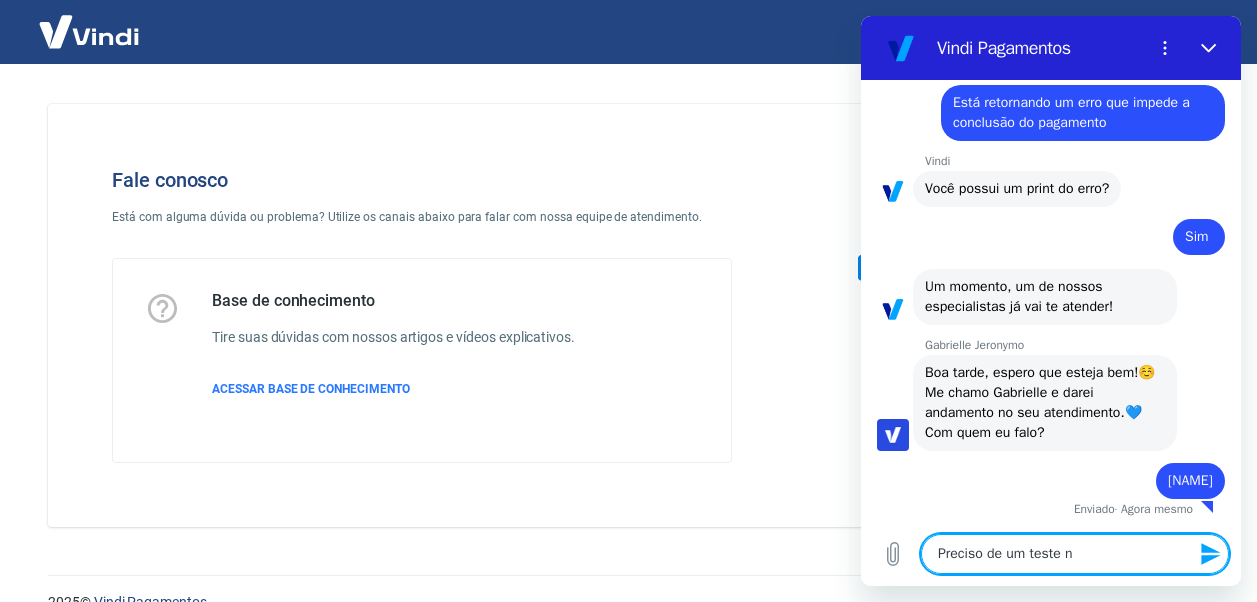 type on "Preciso de um teste" 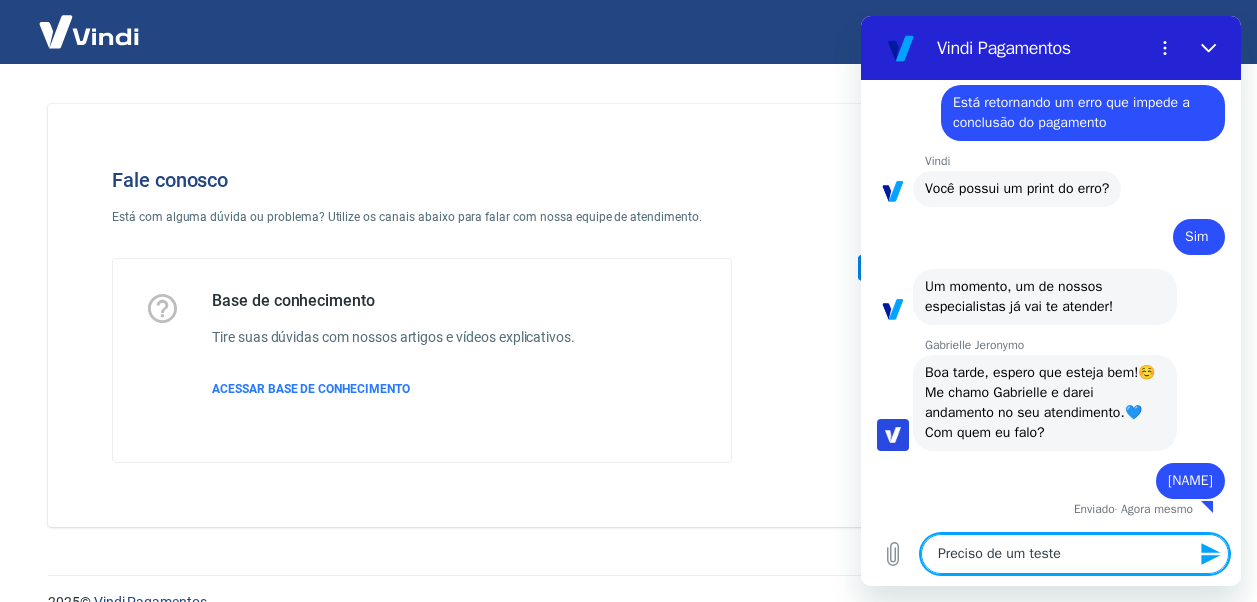 type on "Preciso de um teste p" 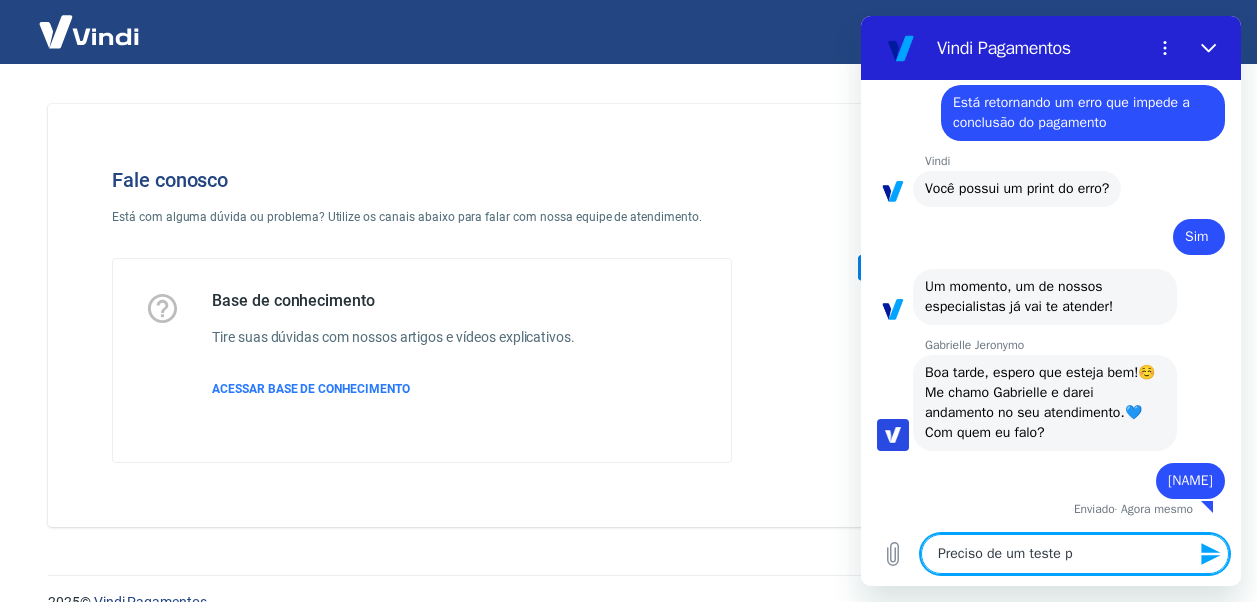 type on "Preciso de um teste pa" 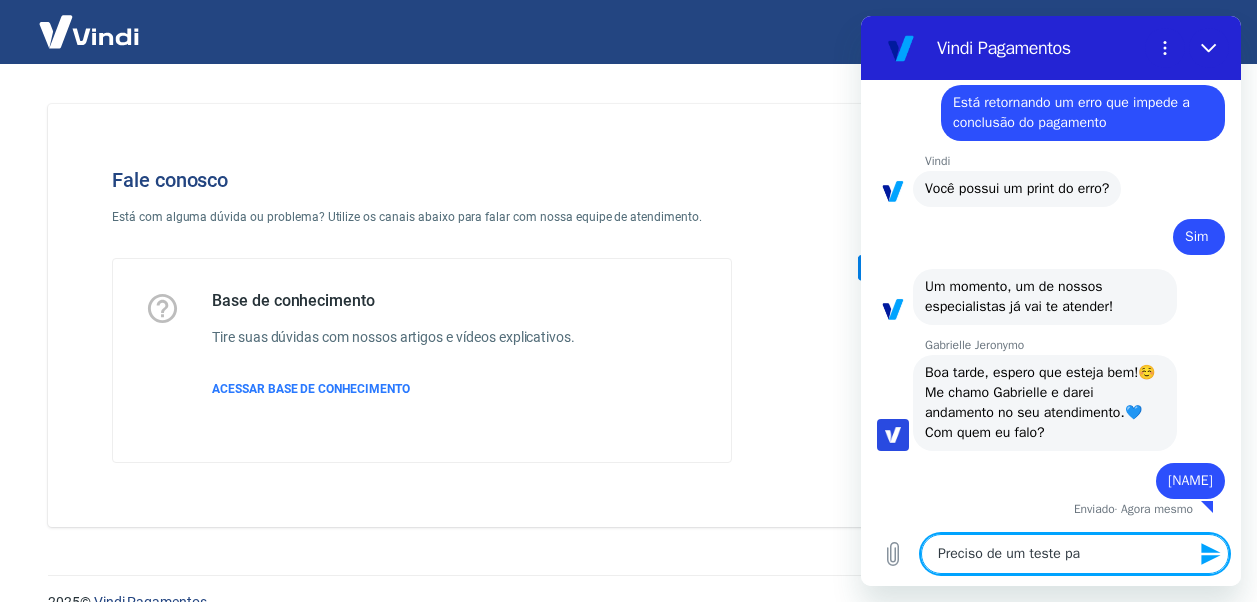 type on "Preciso de um teste par" 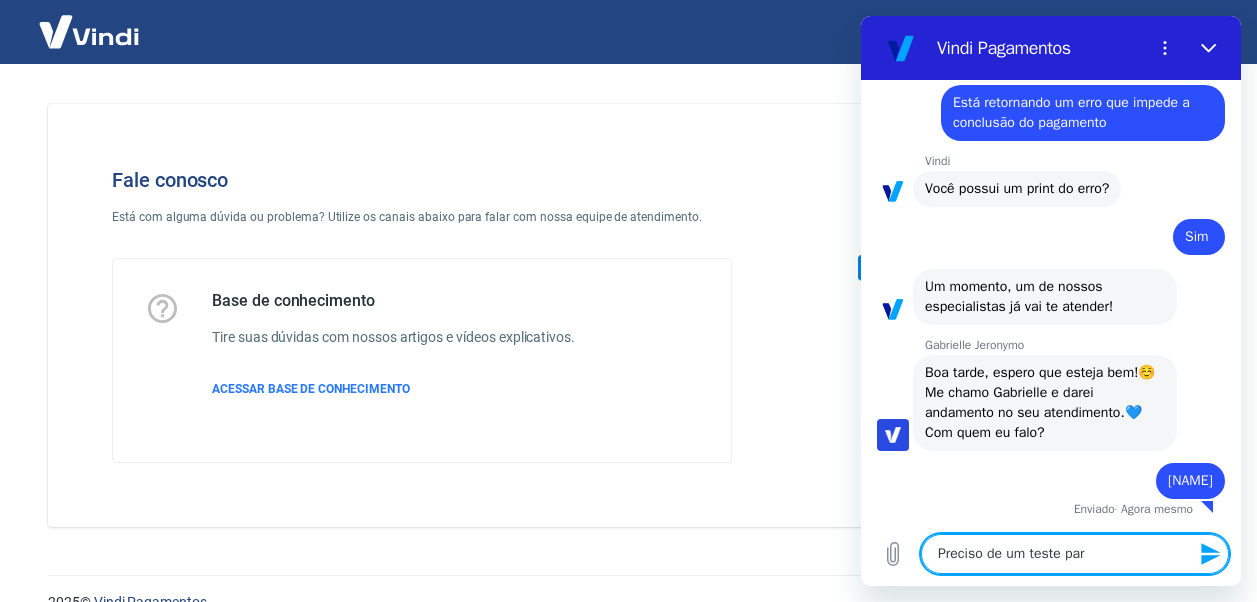 type on "Preciso de um teste para" 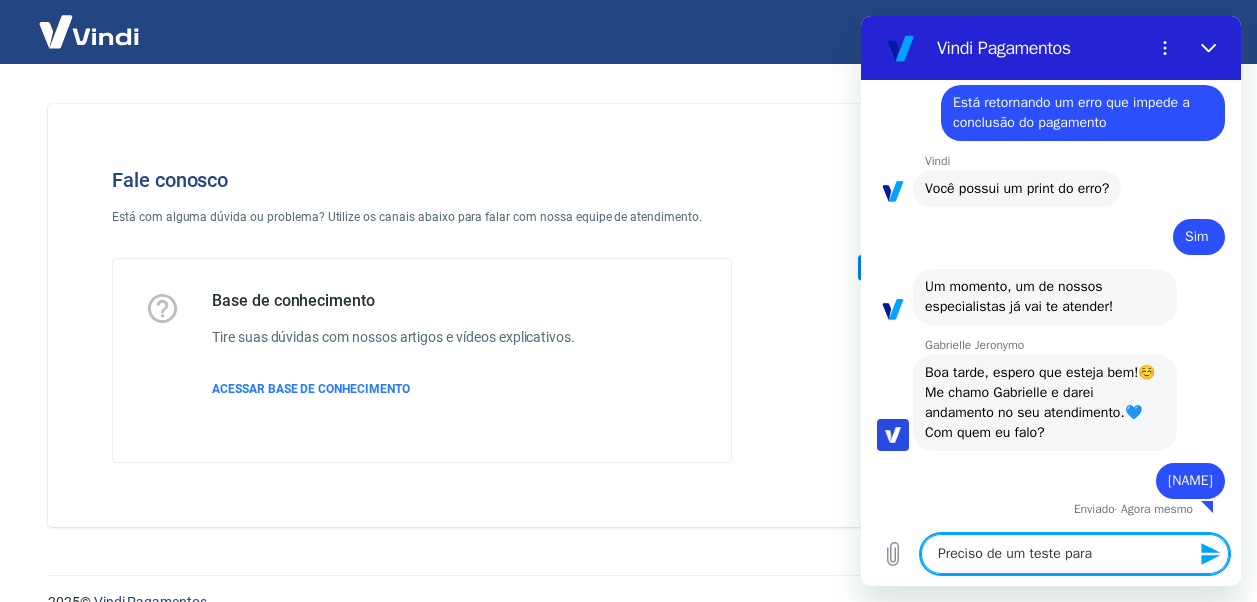 type on "Preciso de um teste par" 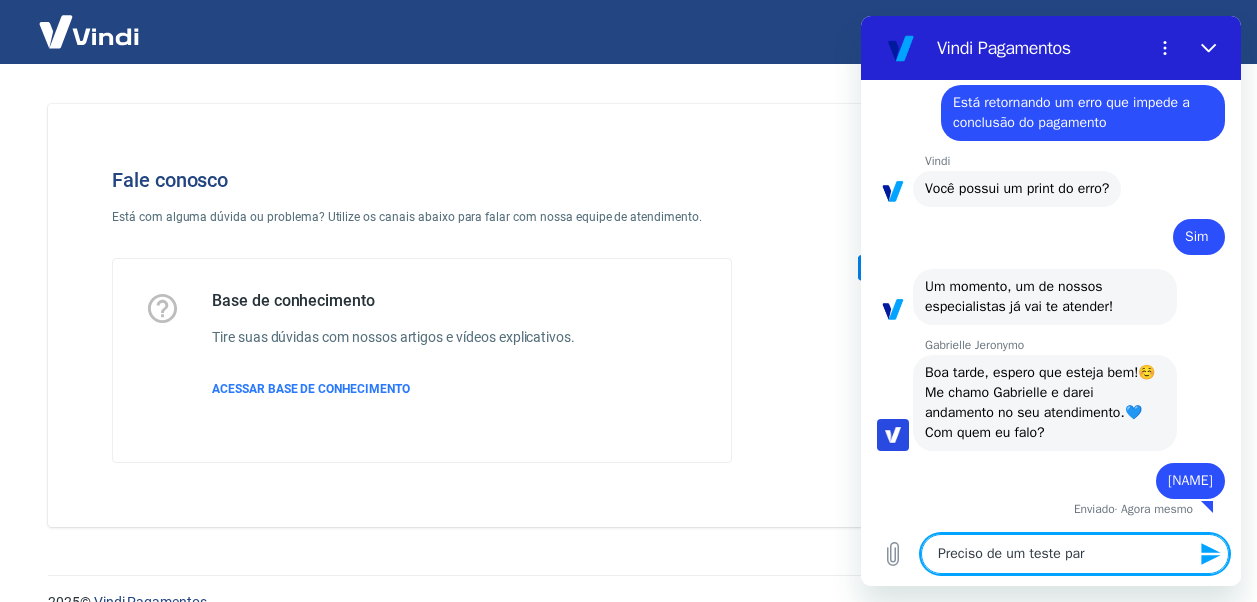 type on "Preciso de um teste pa" 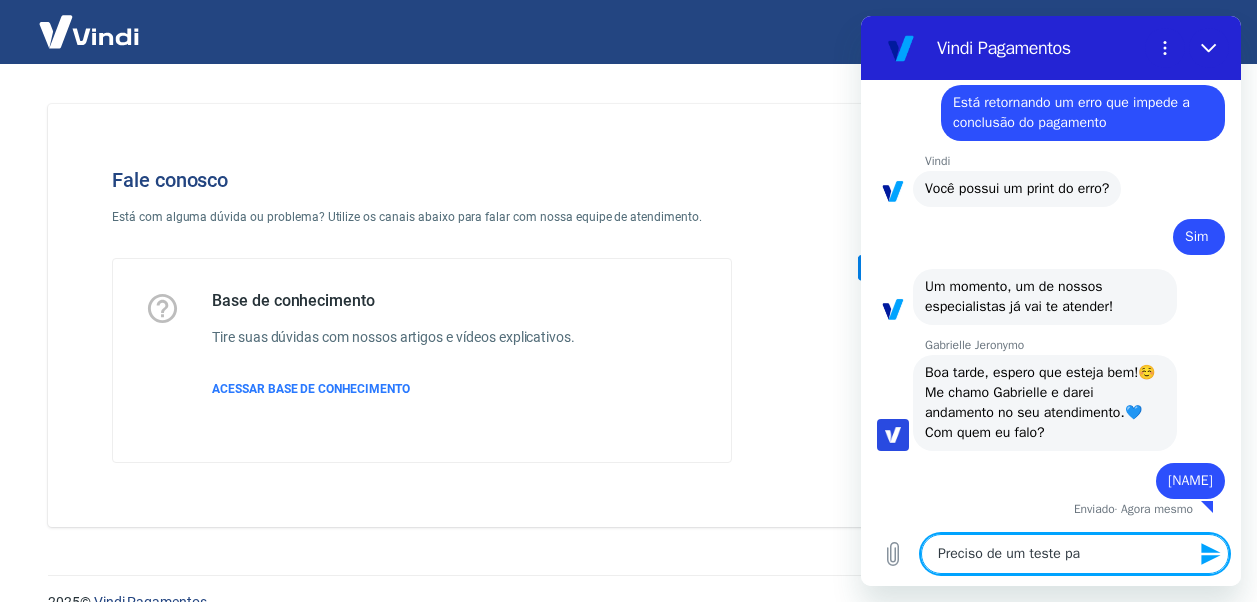 type on "Preciso de um teste p" 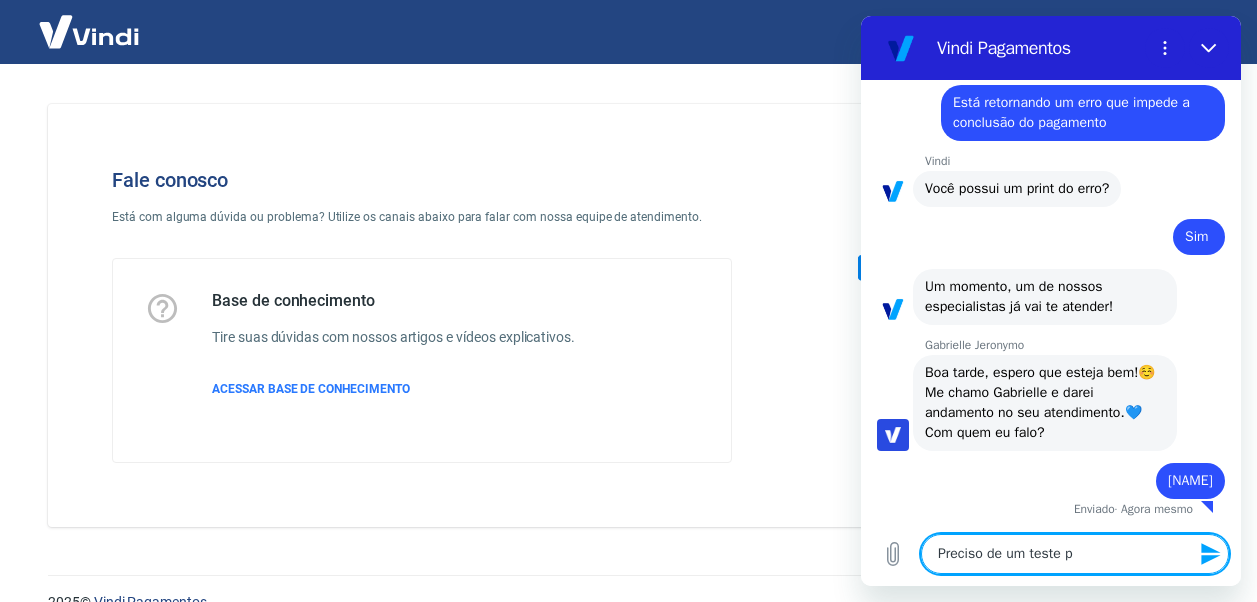 type on "Preciso de um teste" 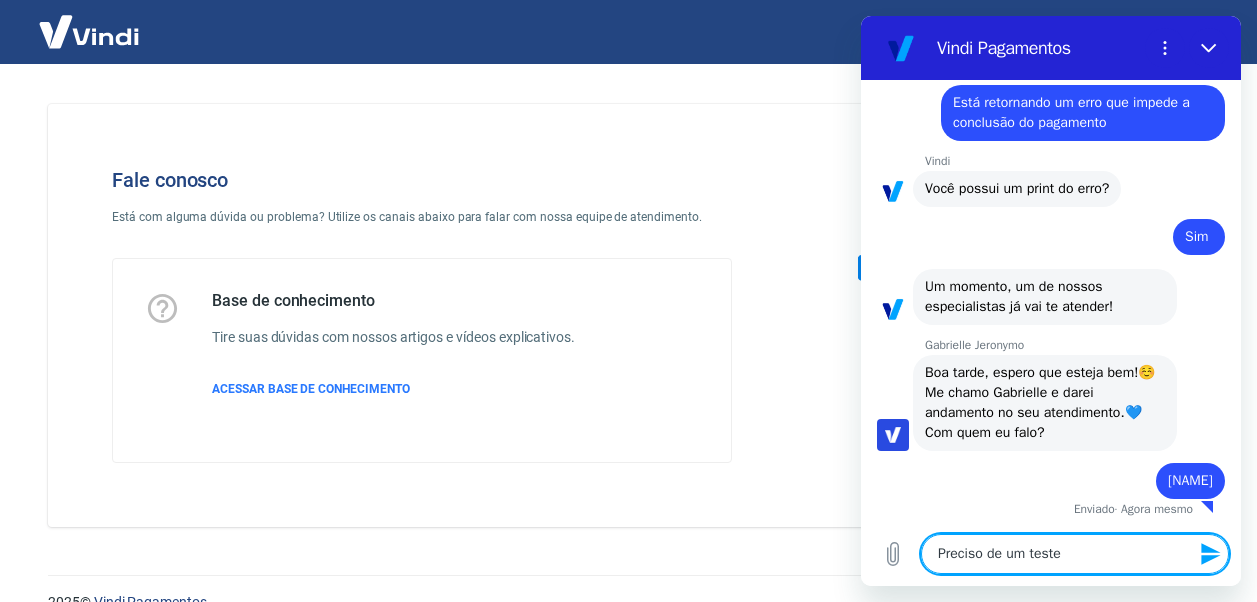type on "Preciso de um teste d" 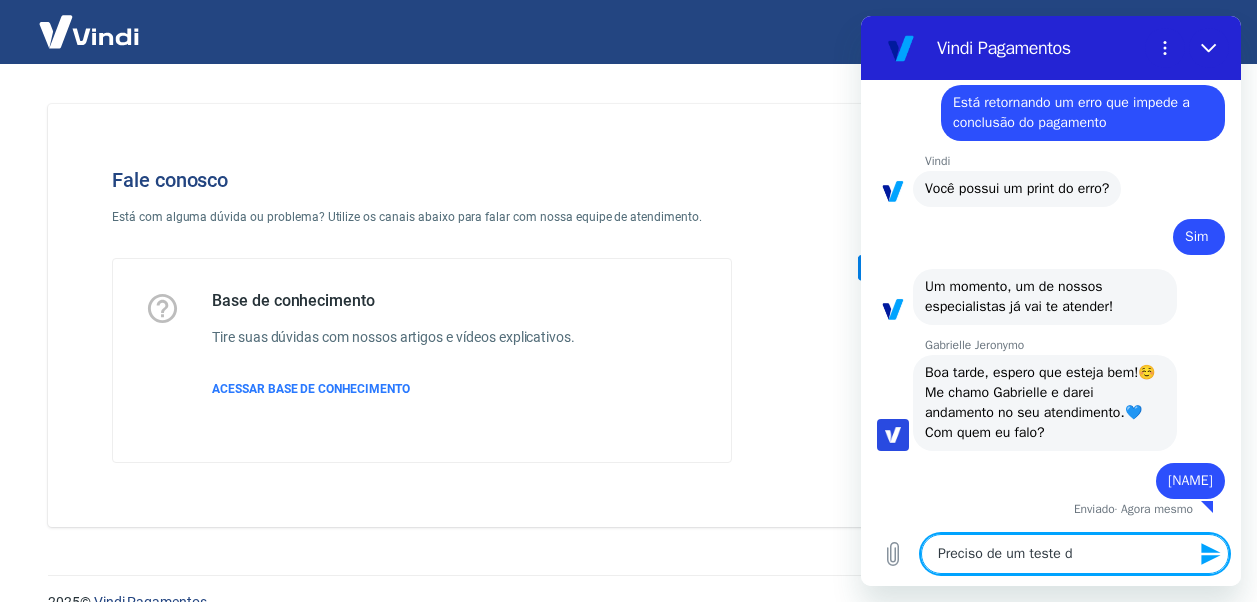 type on "Preciso de um teste da" 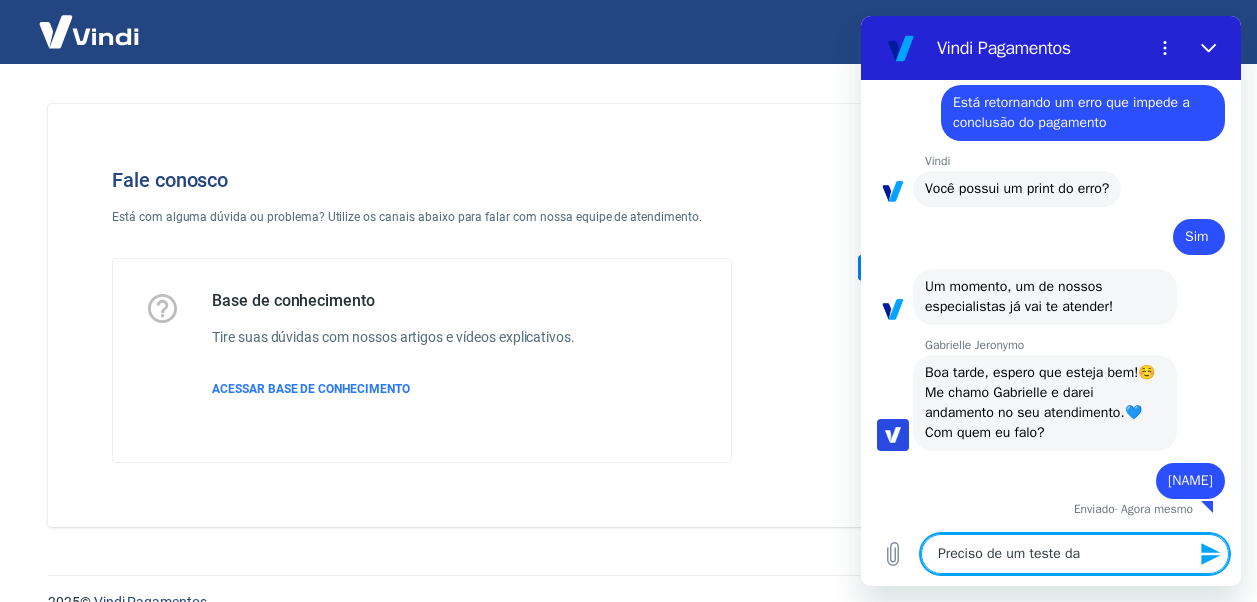type on "Preciso de um teste d" 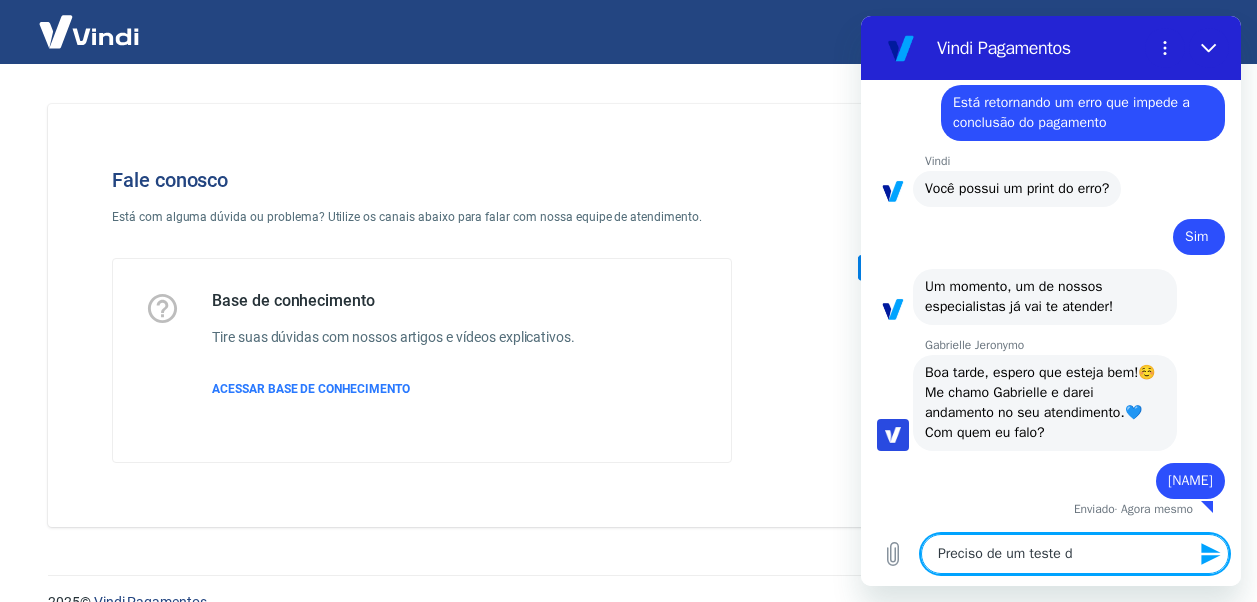 type on "Preciso de um teste de" 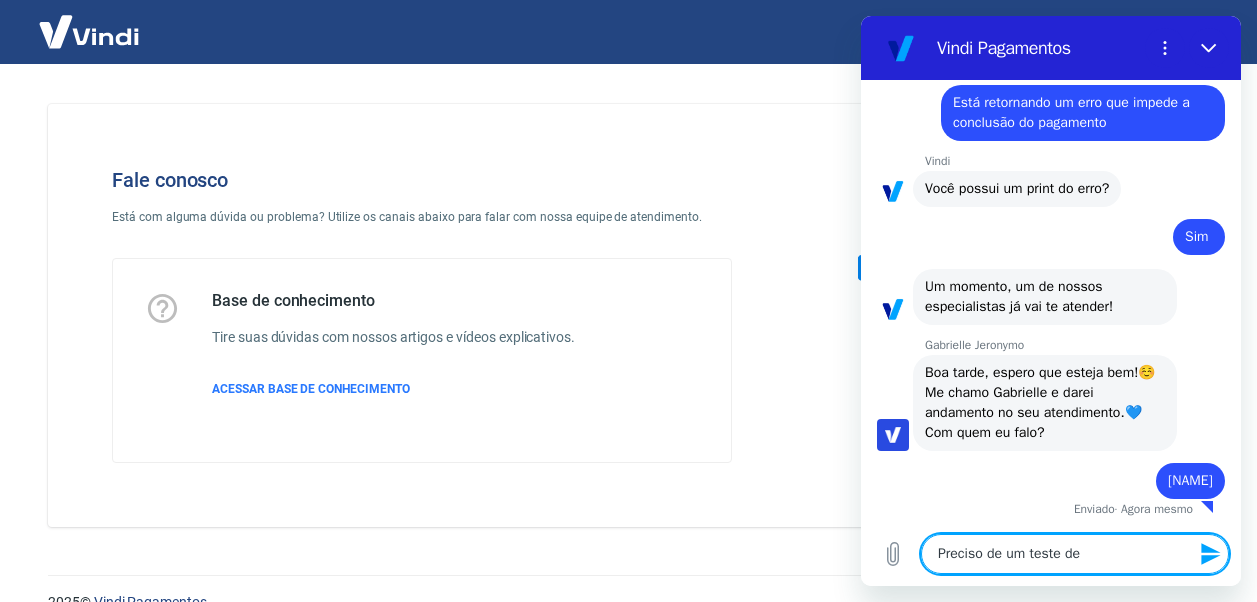 type on "Preciso de um teste de" 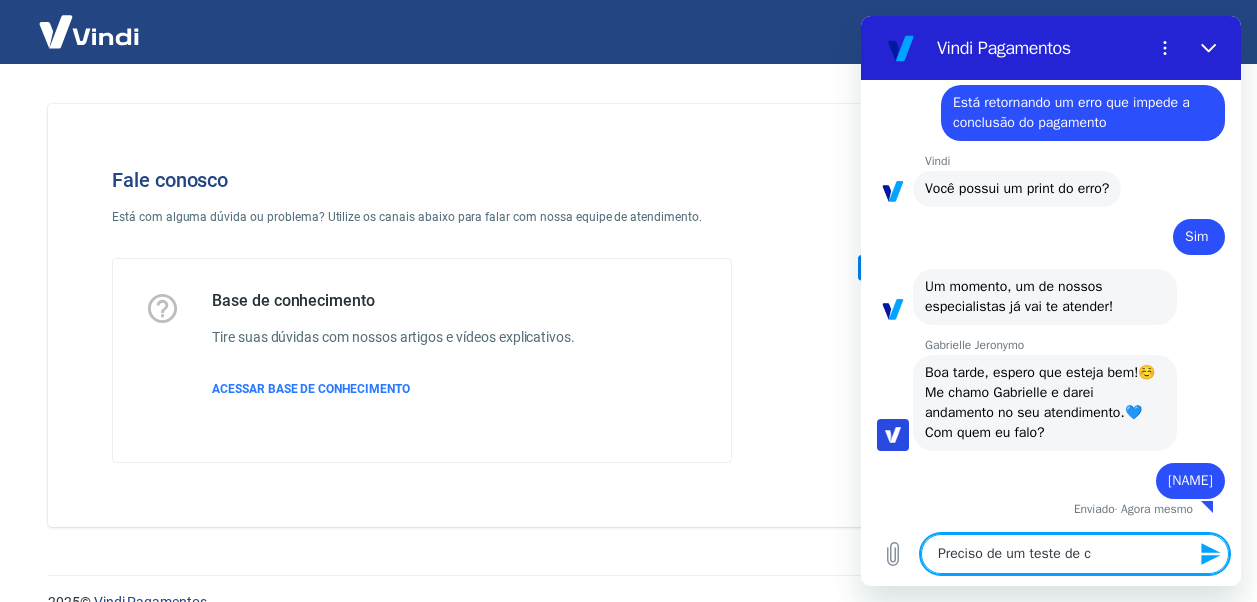 type on "Preciso de um teste de co" 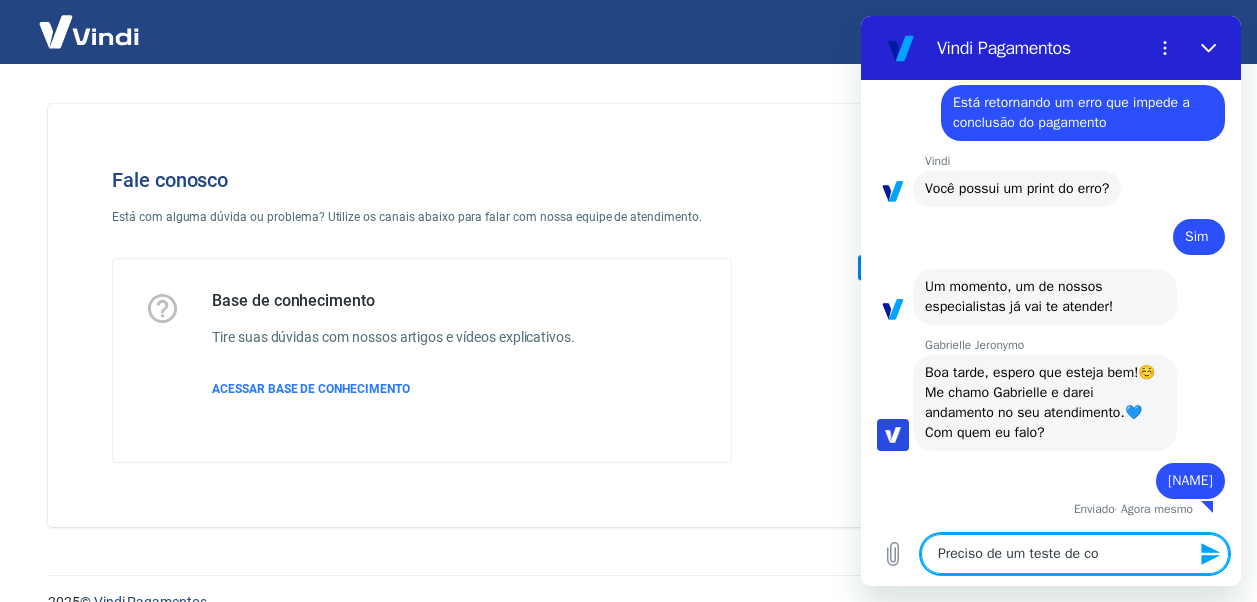 type on "x" 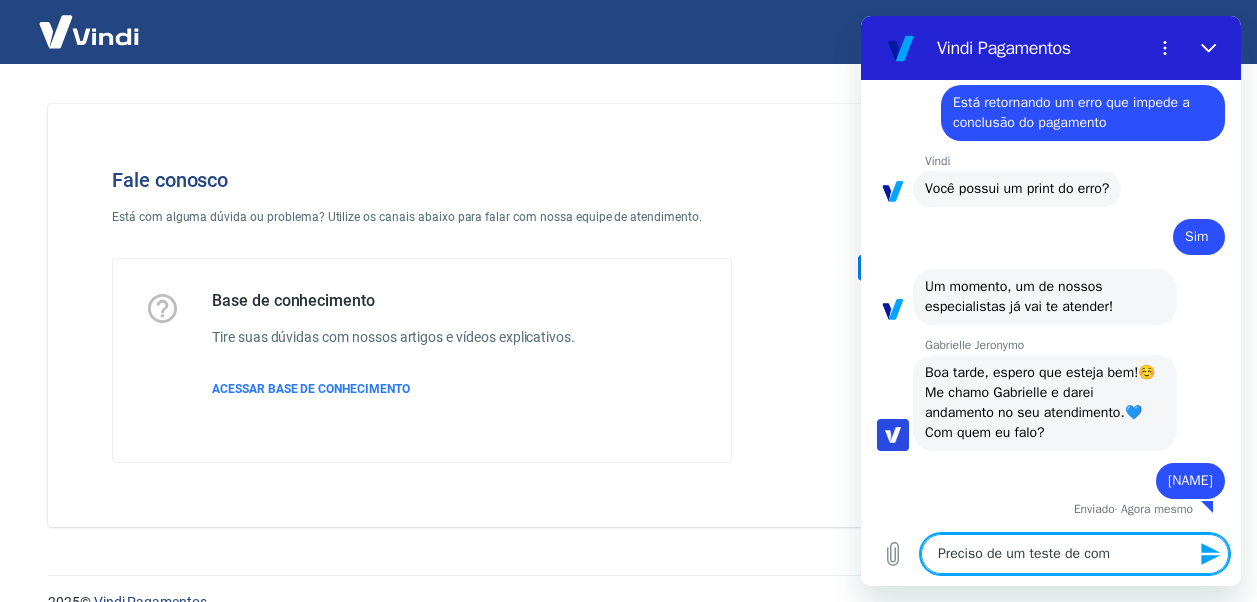 type on "Preciso de um teste de comp" 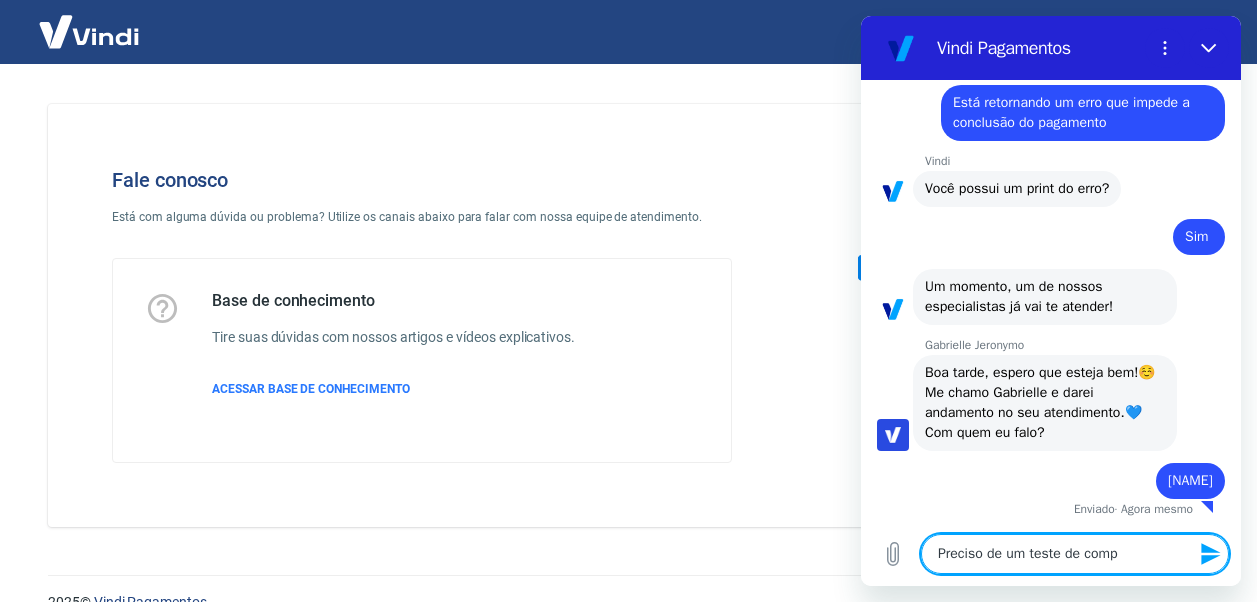 type on "Preciso de um teste de compr" 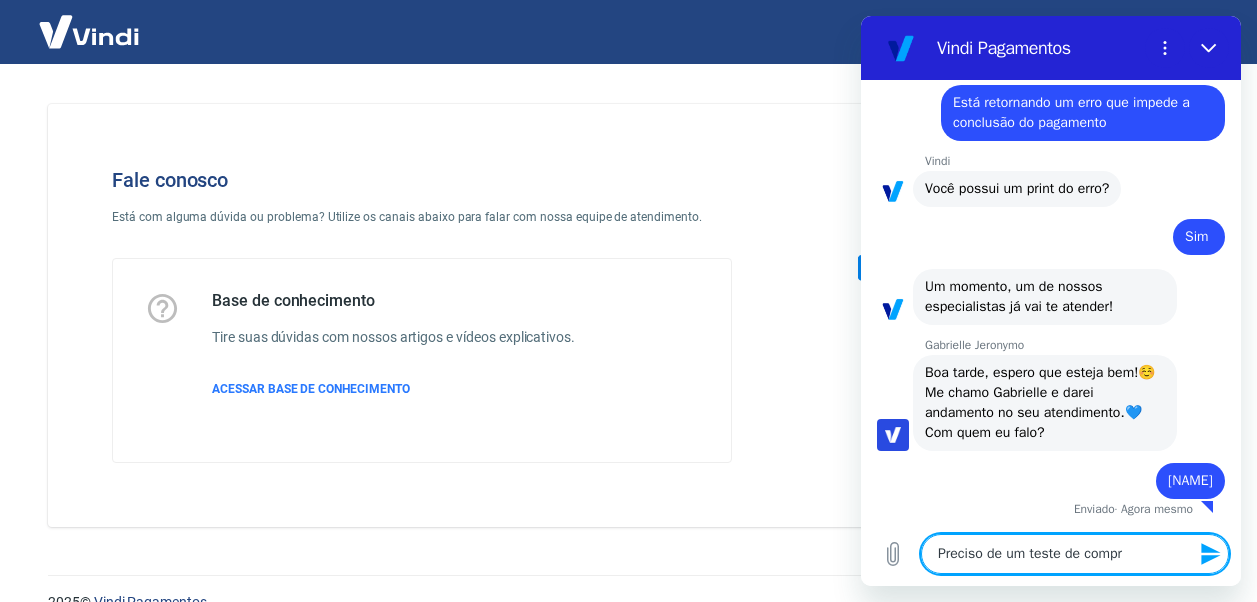 type on "Preciso de um teste de compra" 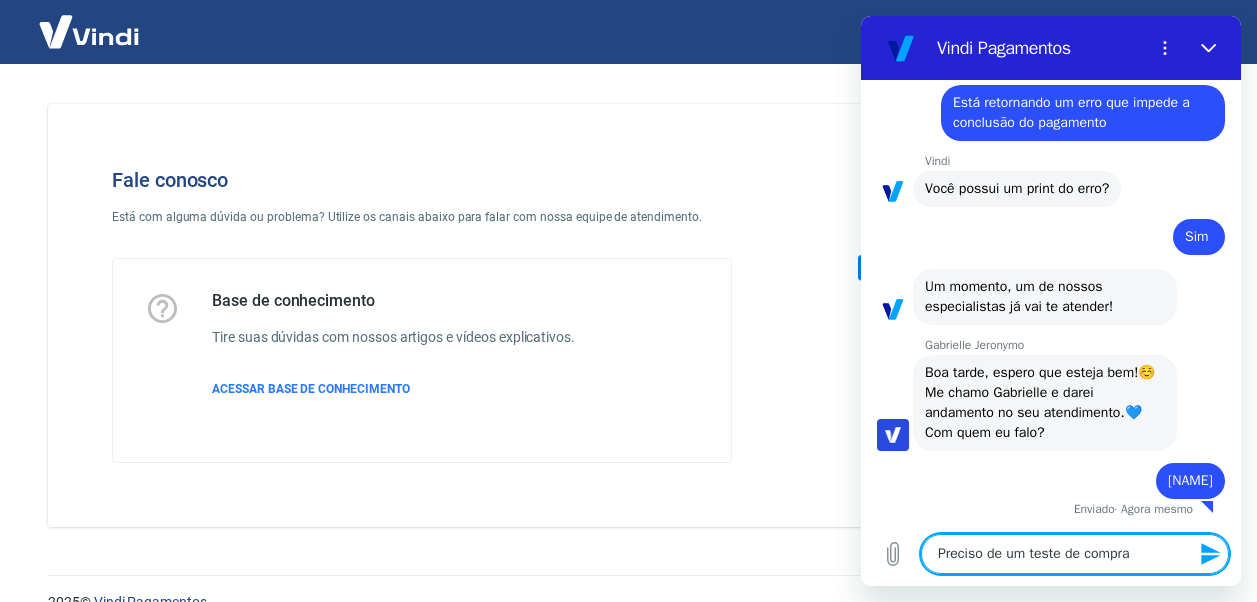 type on "Preciso de um teste de compra" 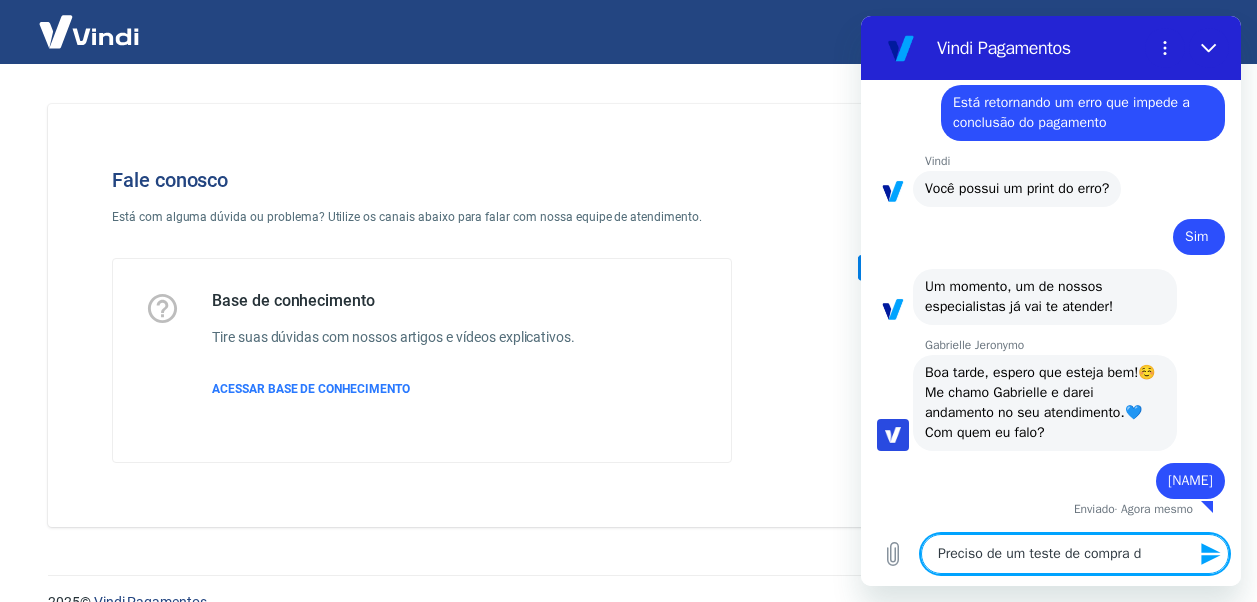 type on "Preciso de um teste de compra da" 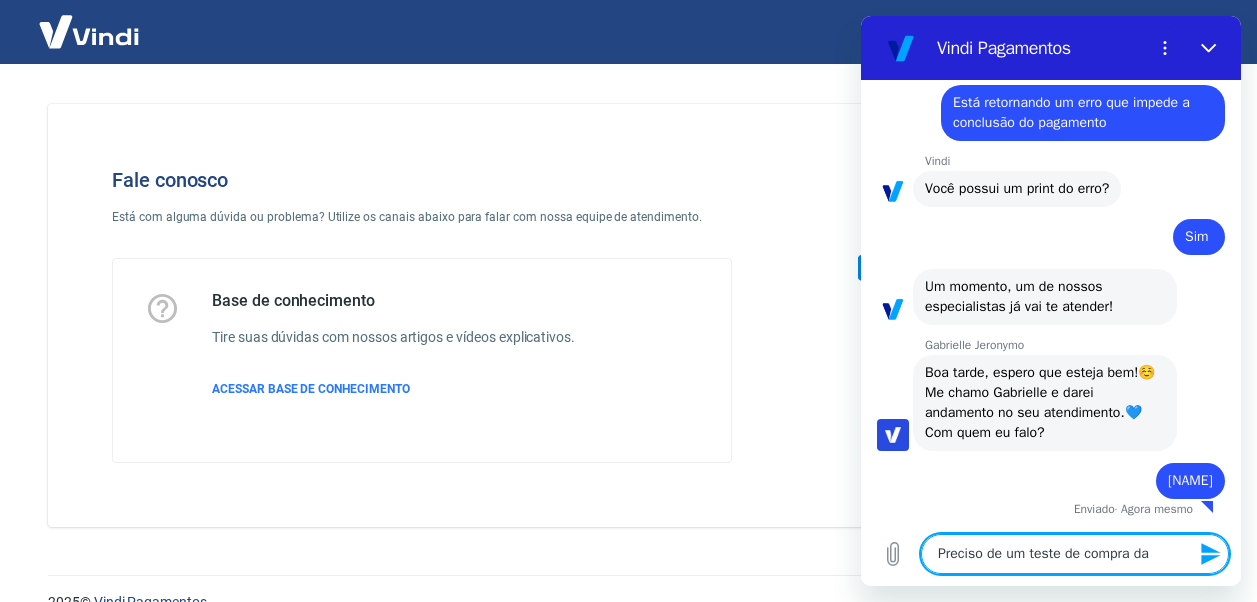 type on "Preciso de um teste de compra da" 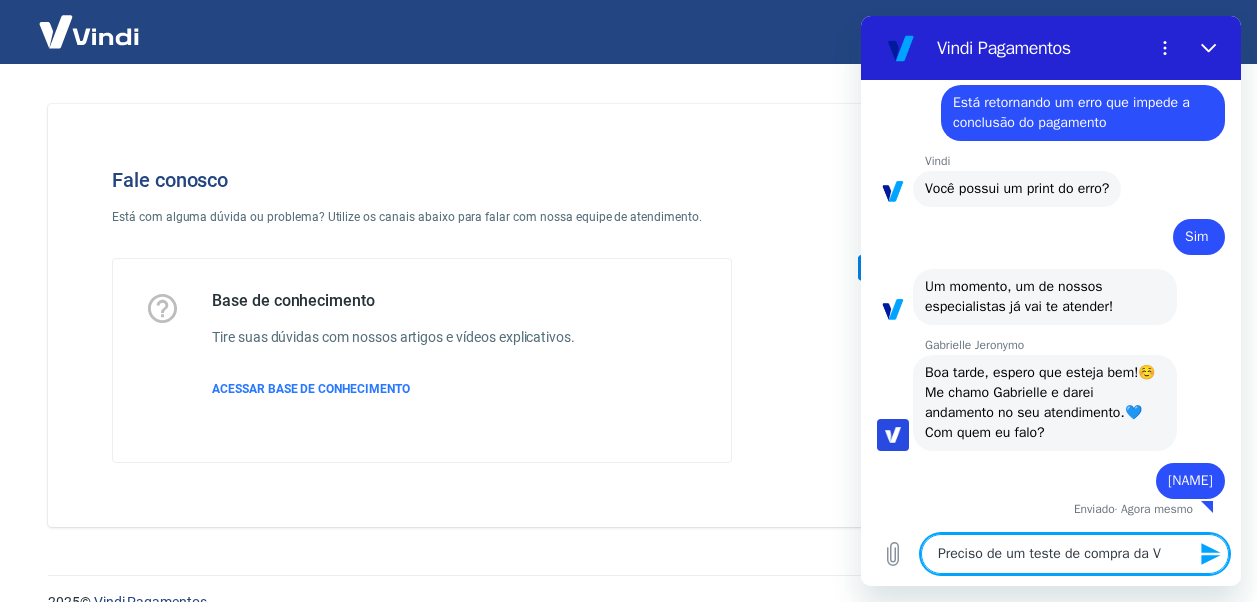 type on "Preciso de um teste de compra da" 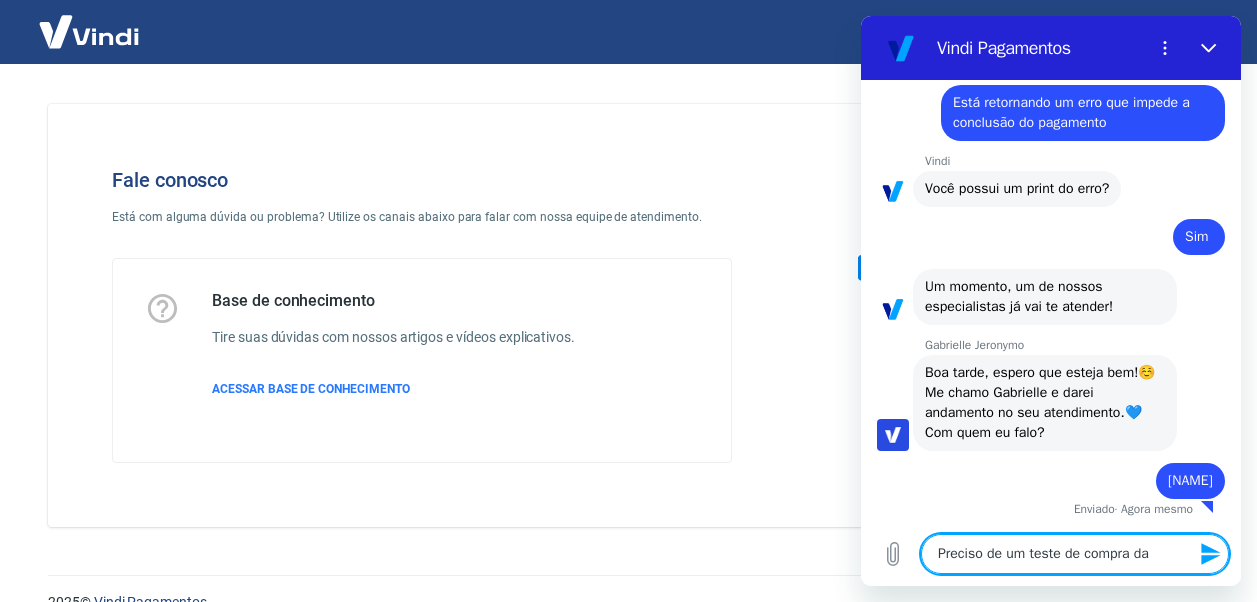 type on "Preciso de um teste de compra da" 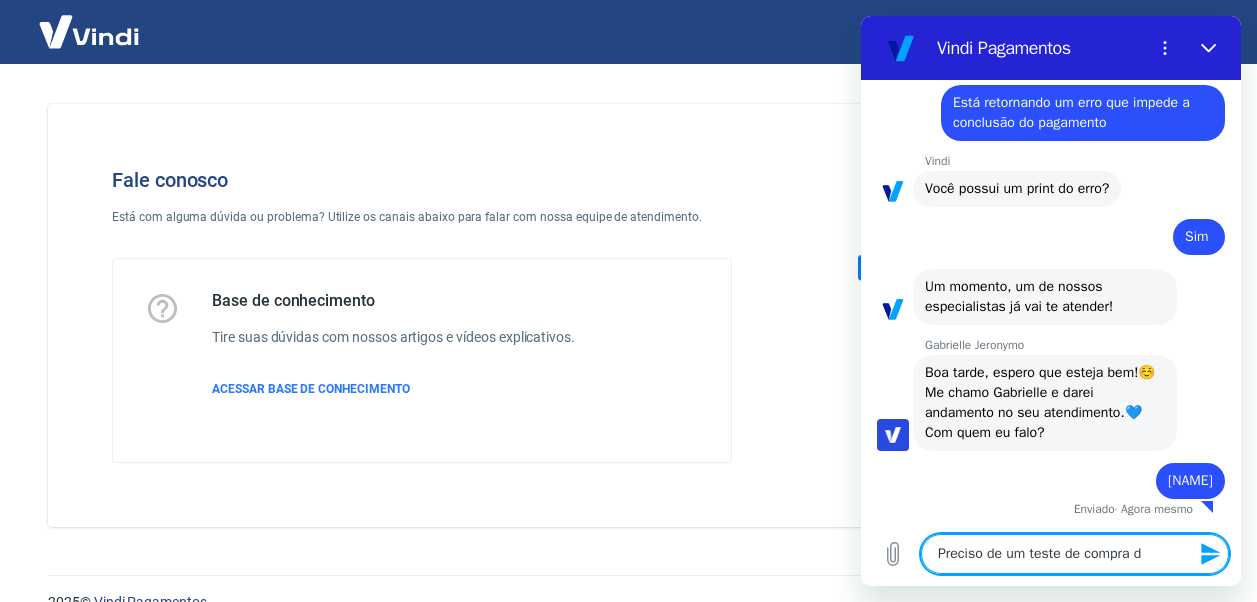 type on "Preciso de um teste de compra" 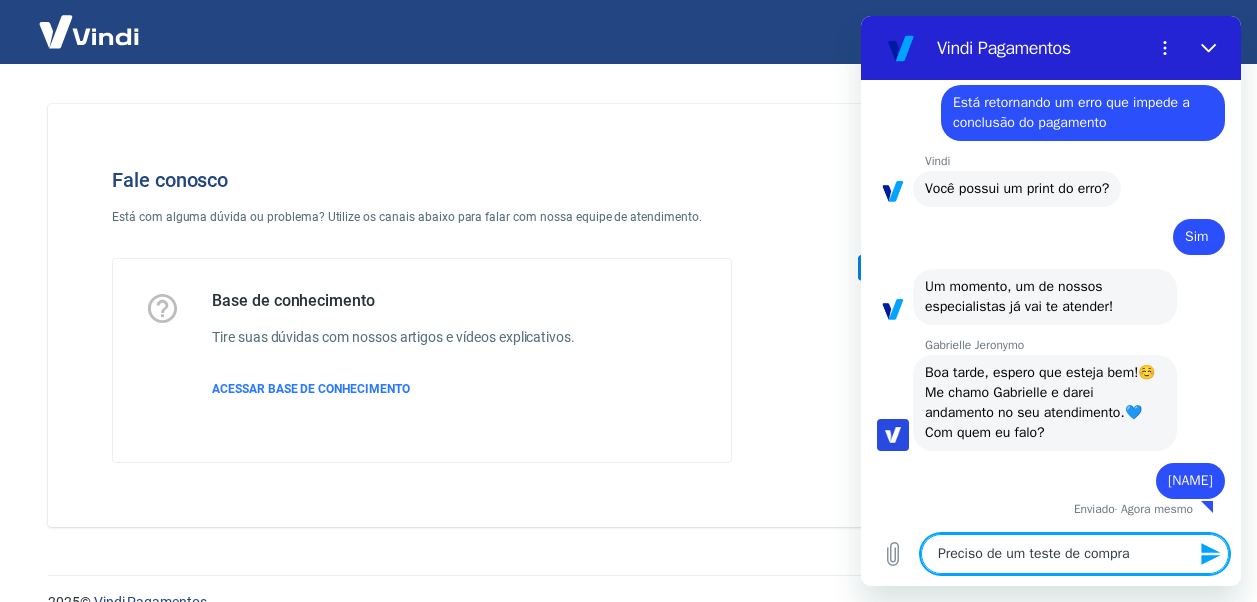 type on "Preciso de um teste de compra N" 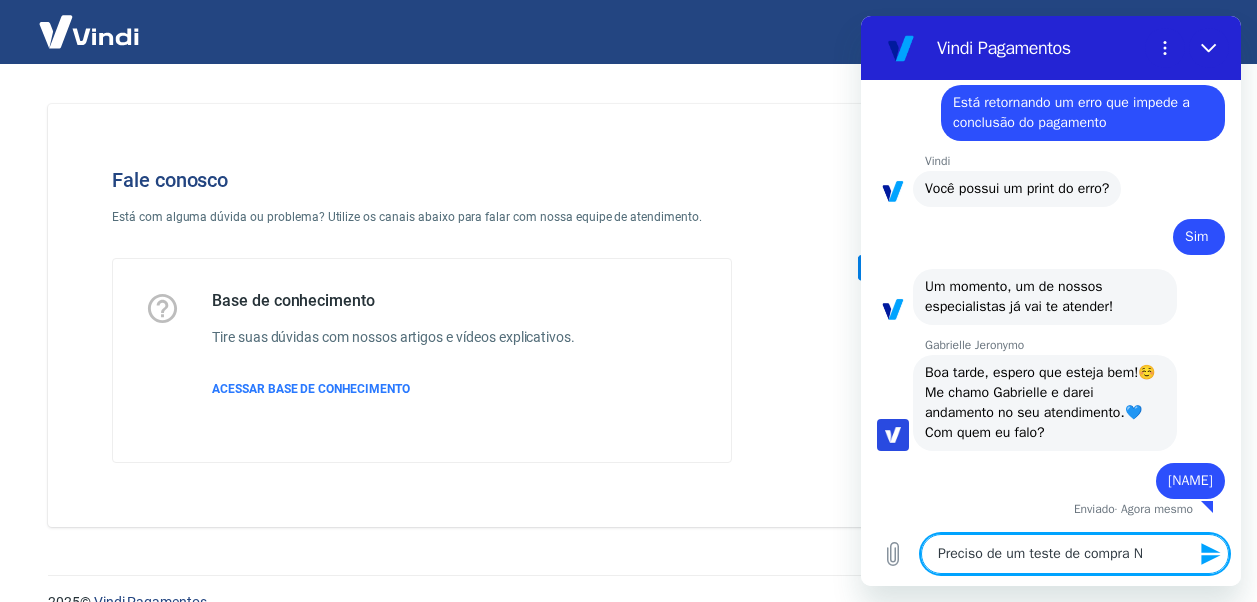 type on "Preciso de um teste de compra NO" 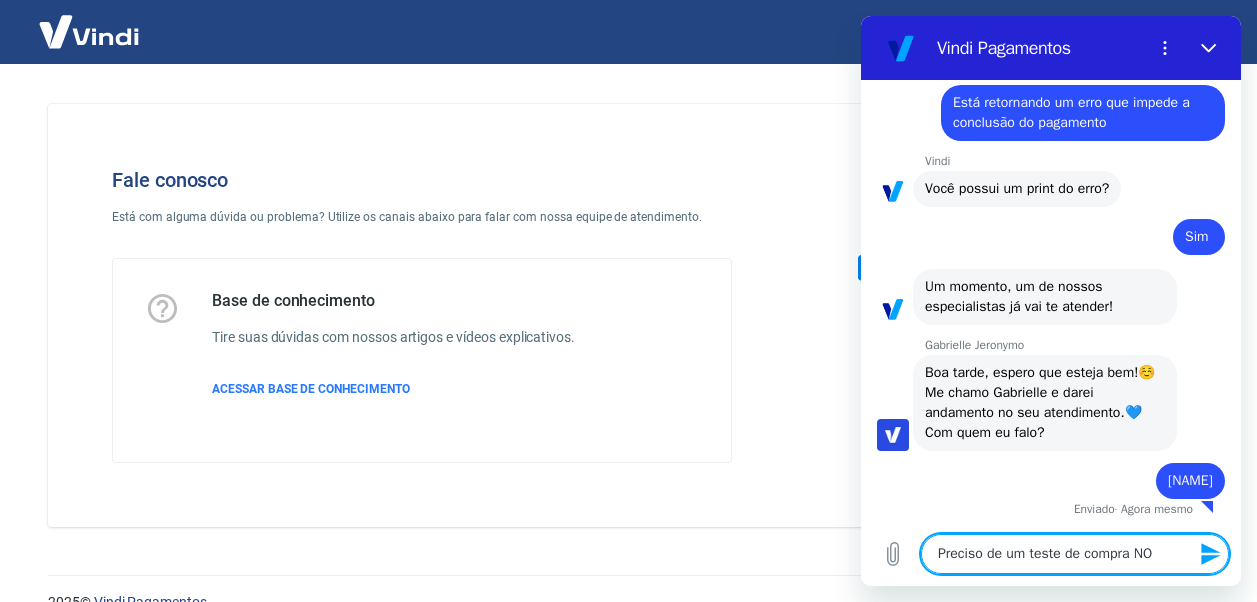 type on "Preciso de um teste de compra NO" 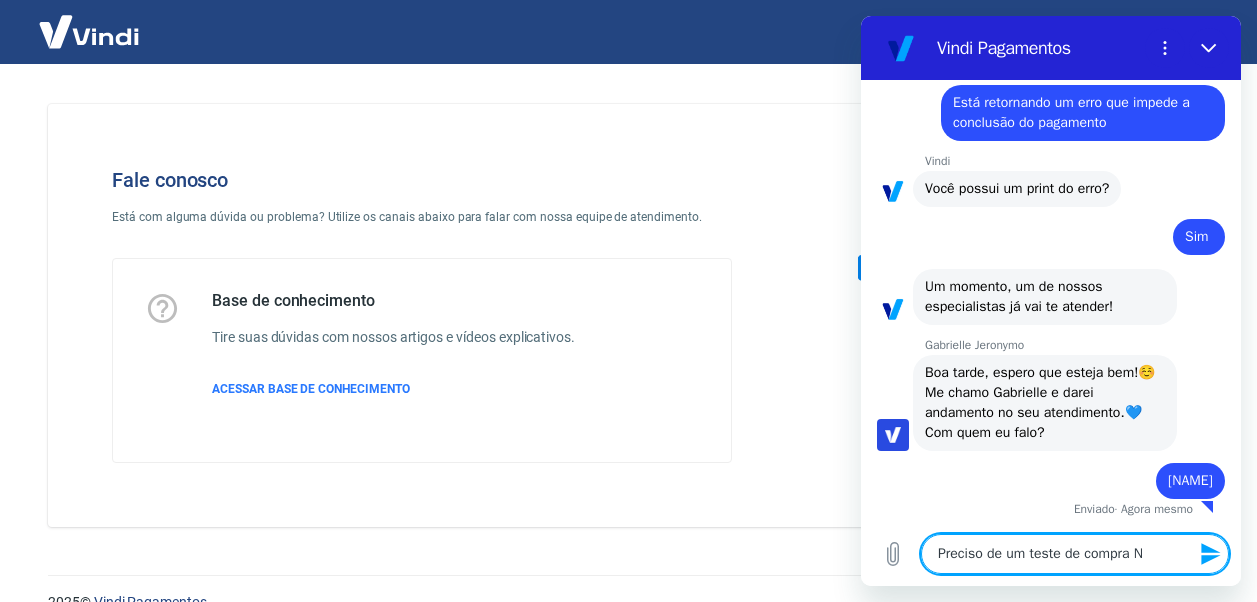 type on "Preciso de um teste de compra" 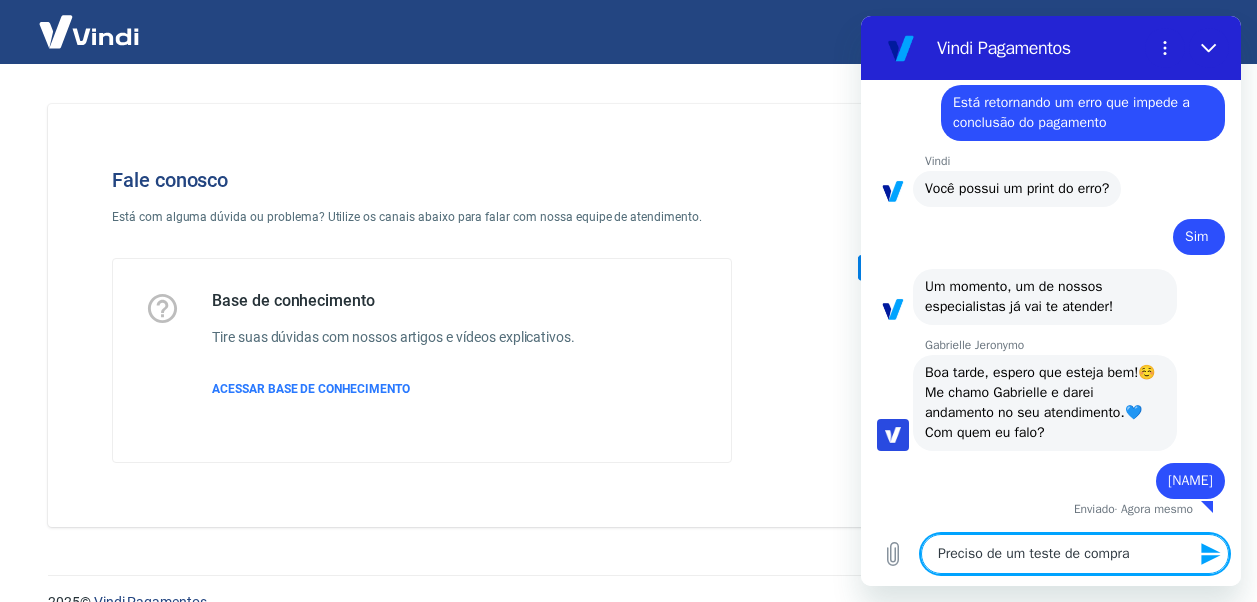 type on "Preciso de um teste de compra n" 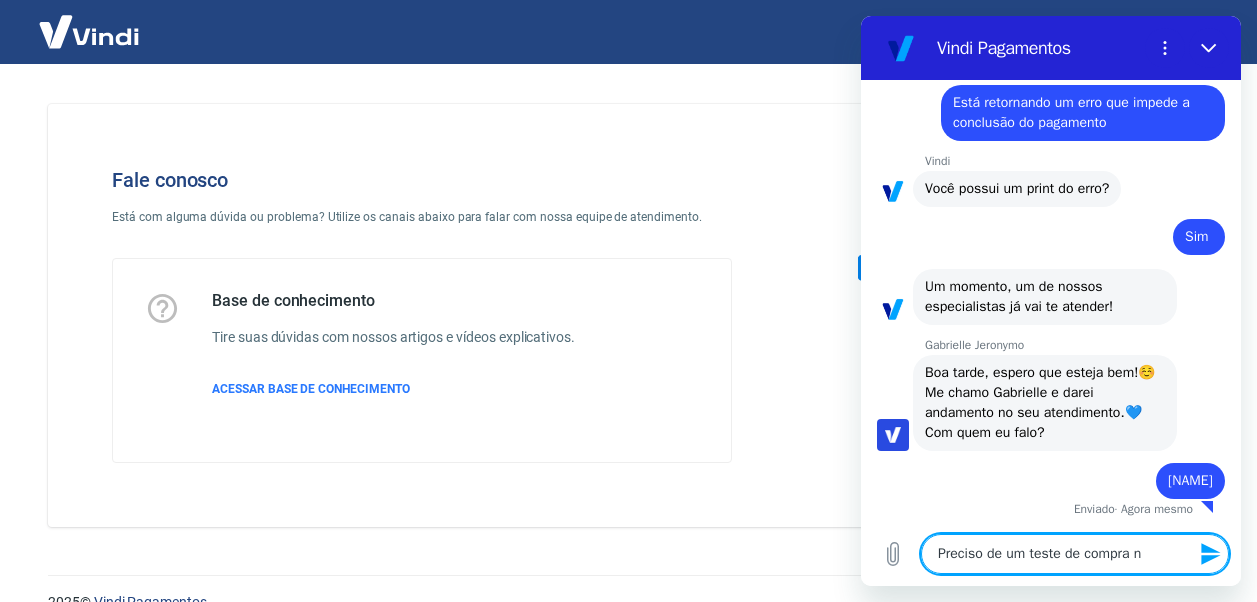type 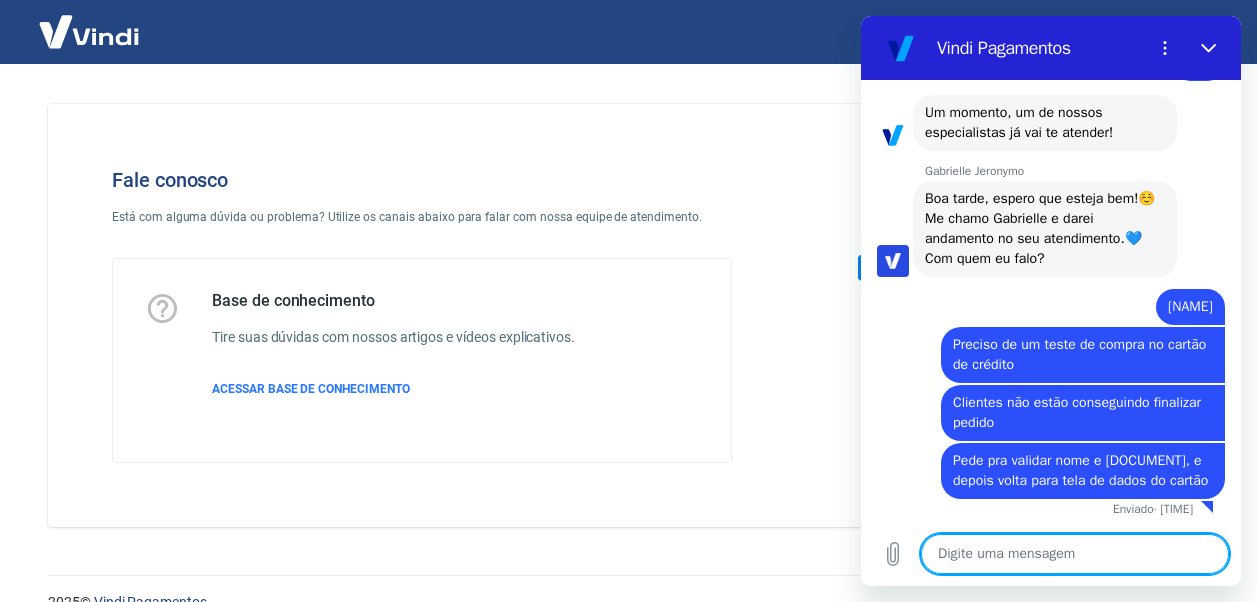scroll, scrollTop: 1743, scrollLeft: 0, axis: vertical 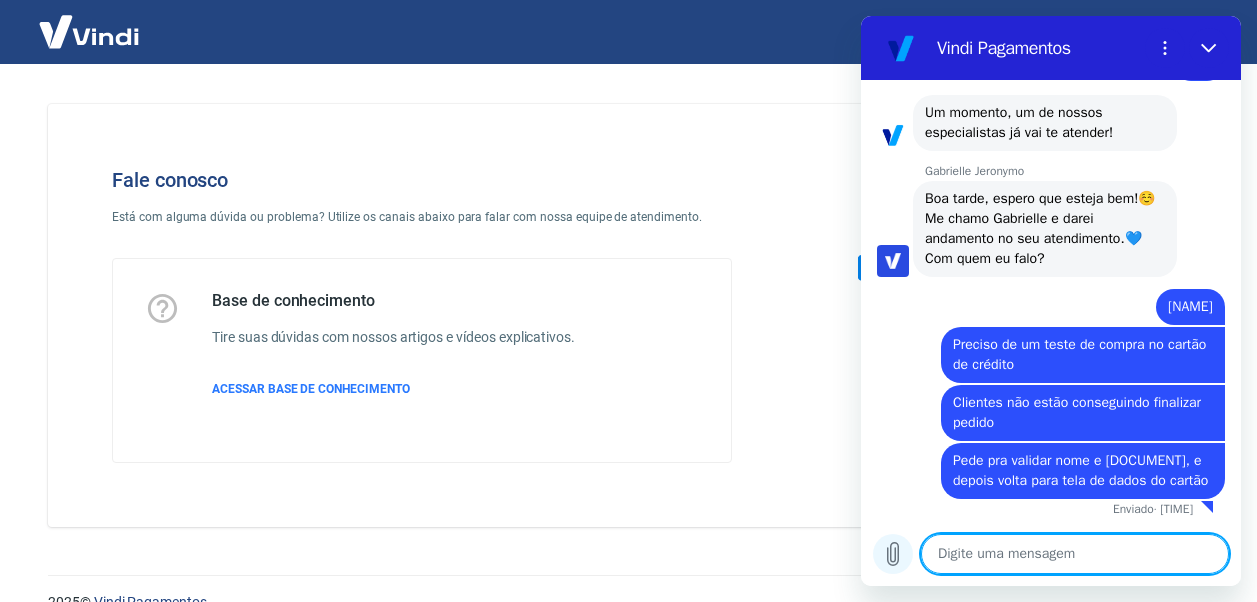click 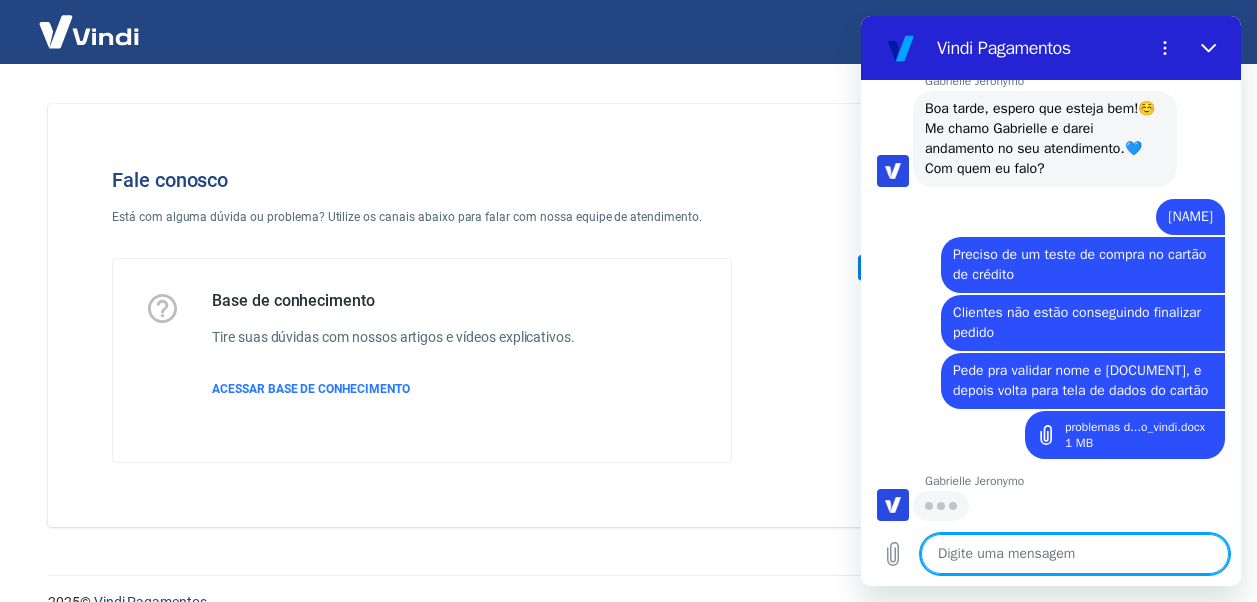 scroll, scrollTop: 1831, scrollLeft: 0, axis: vertical 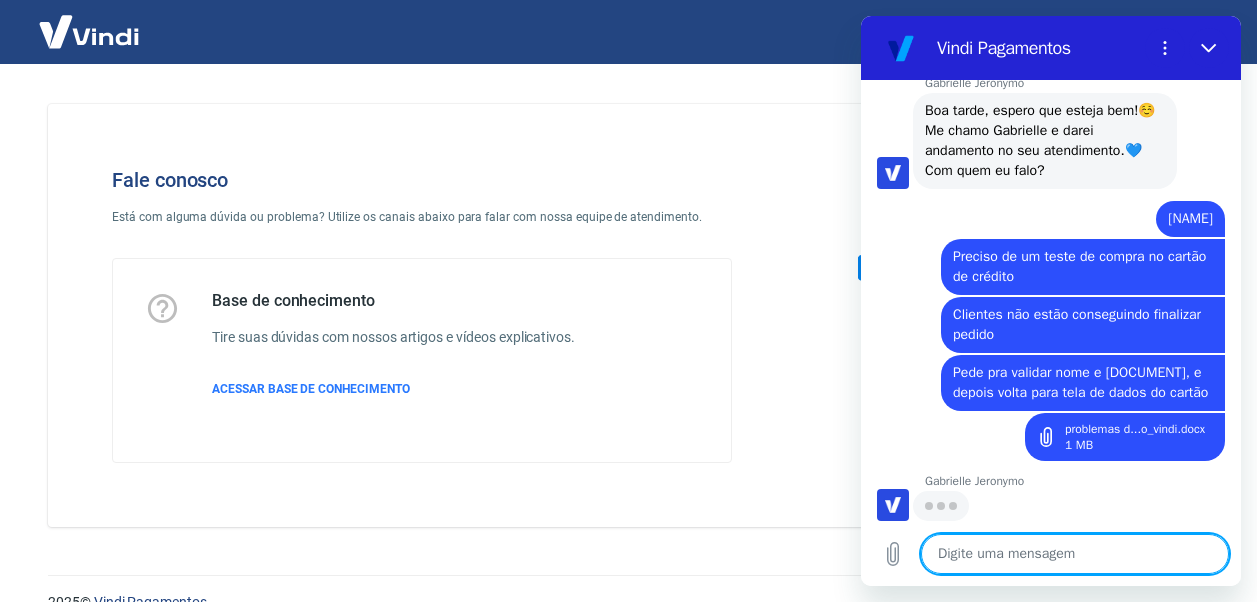 click at bounding box center [1075, 554] 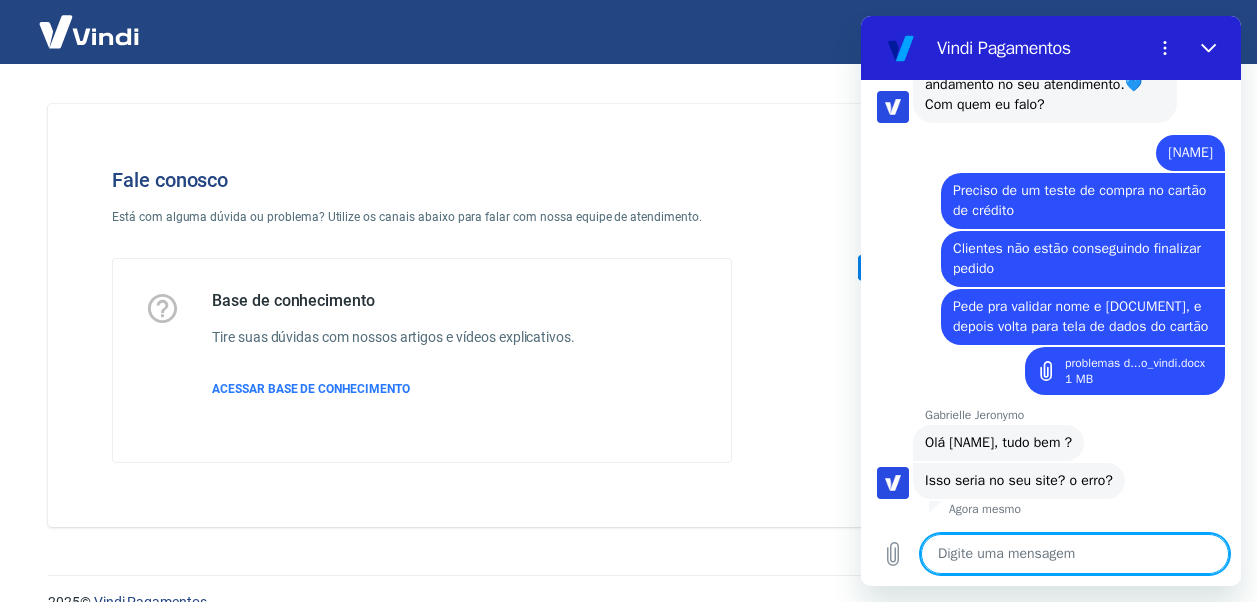 scroll, scrollTop: 1897, scrollLeft: 0, axis: vertical 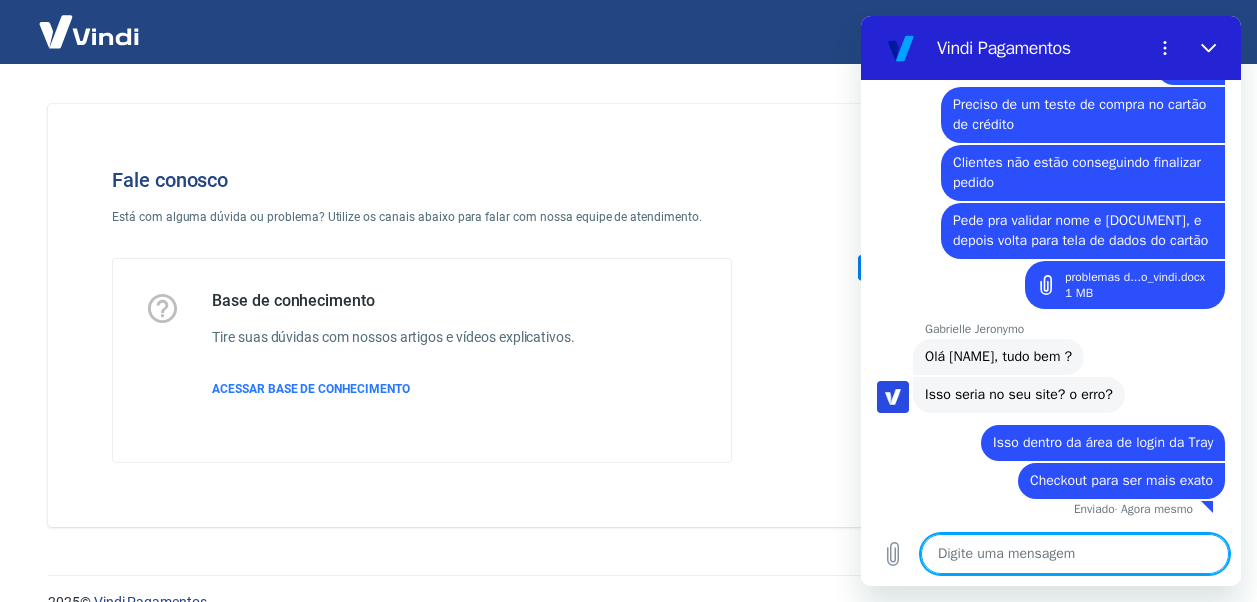 click at bounding box center [1075, 554] 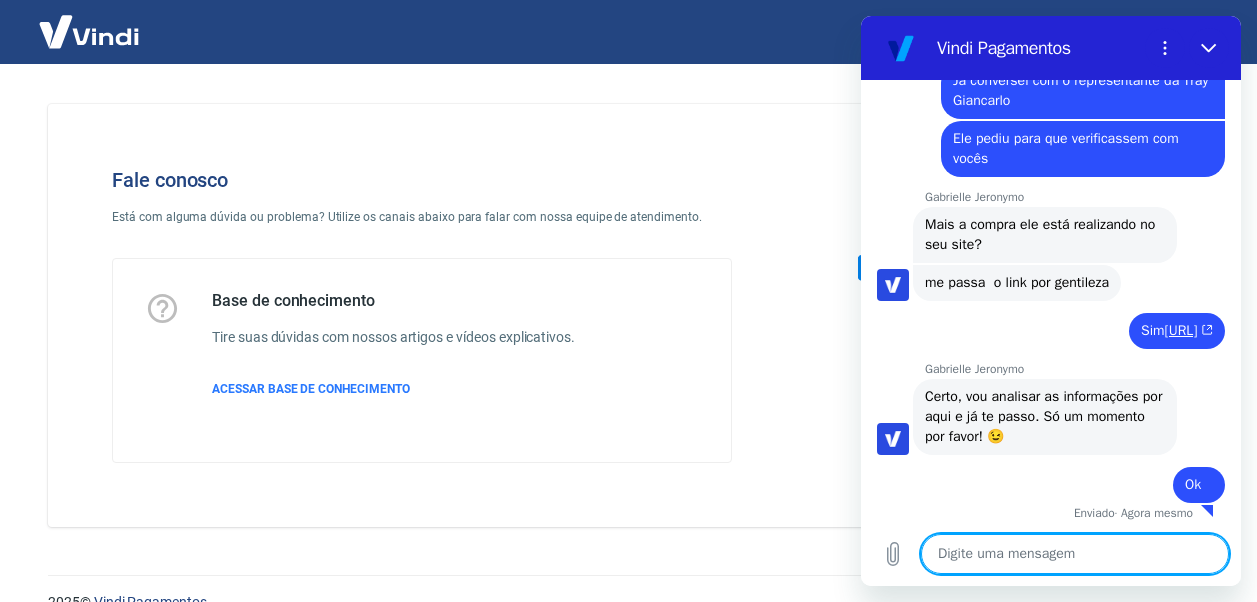 scroll, scrollTop: 2503, scrollLeft: 0, axis: vertical 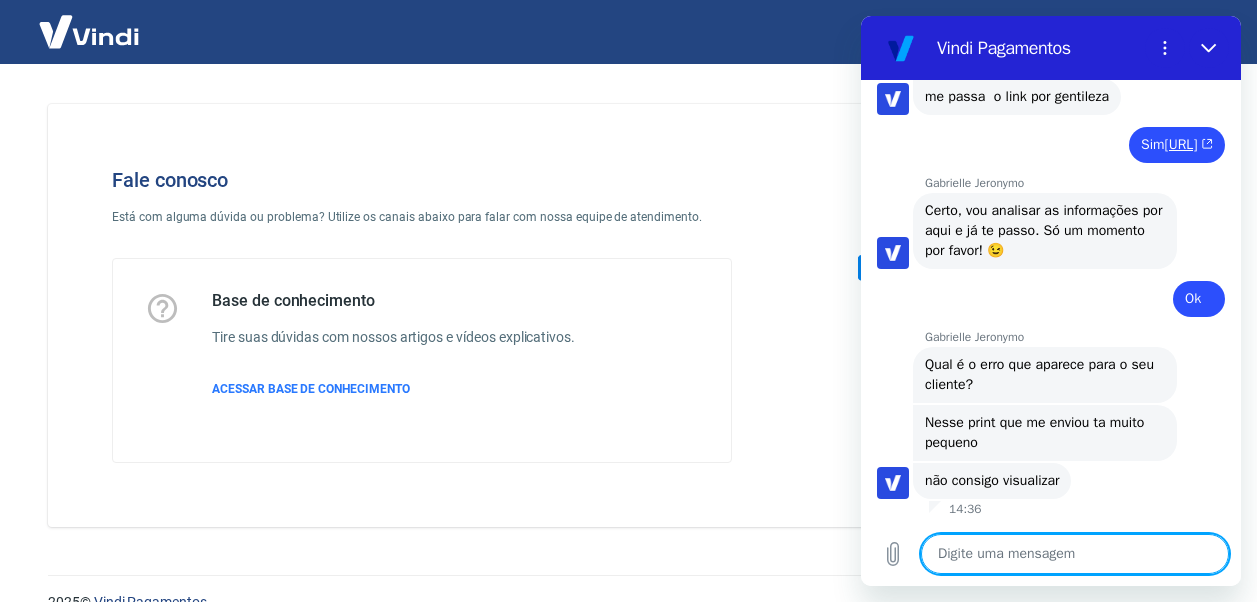 click at bounding box center [1075, 554] 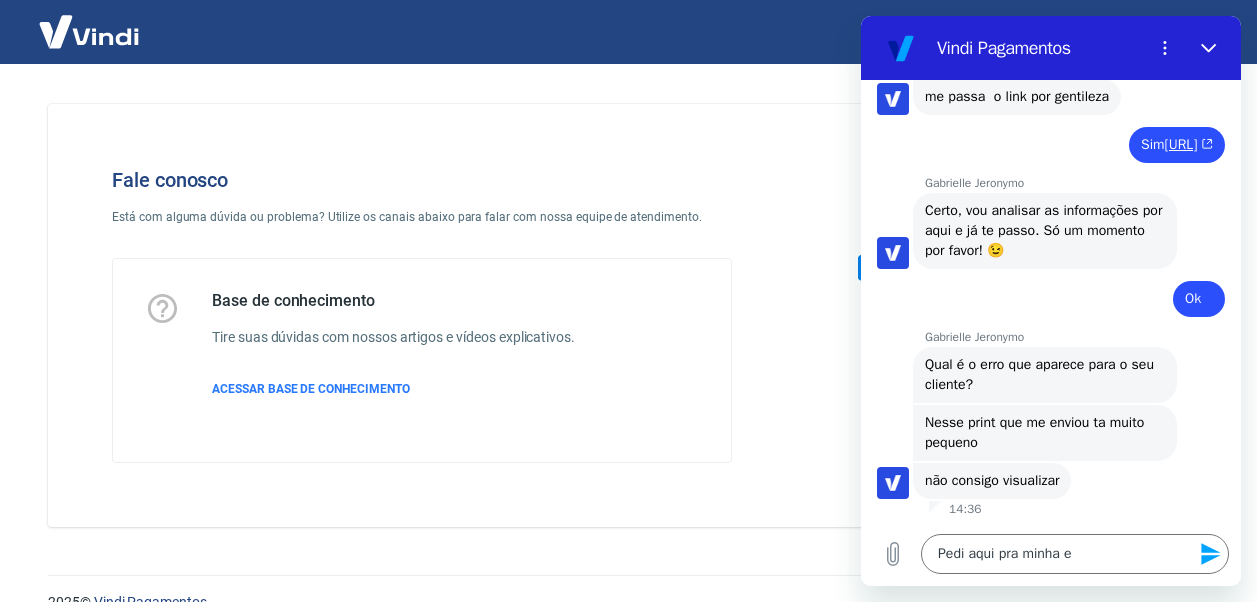 click on "Digite uma mensagem Pedi aqui pra minha e x" at bounding box center (1051, 554) 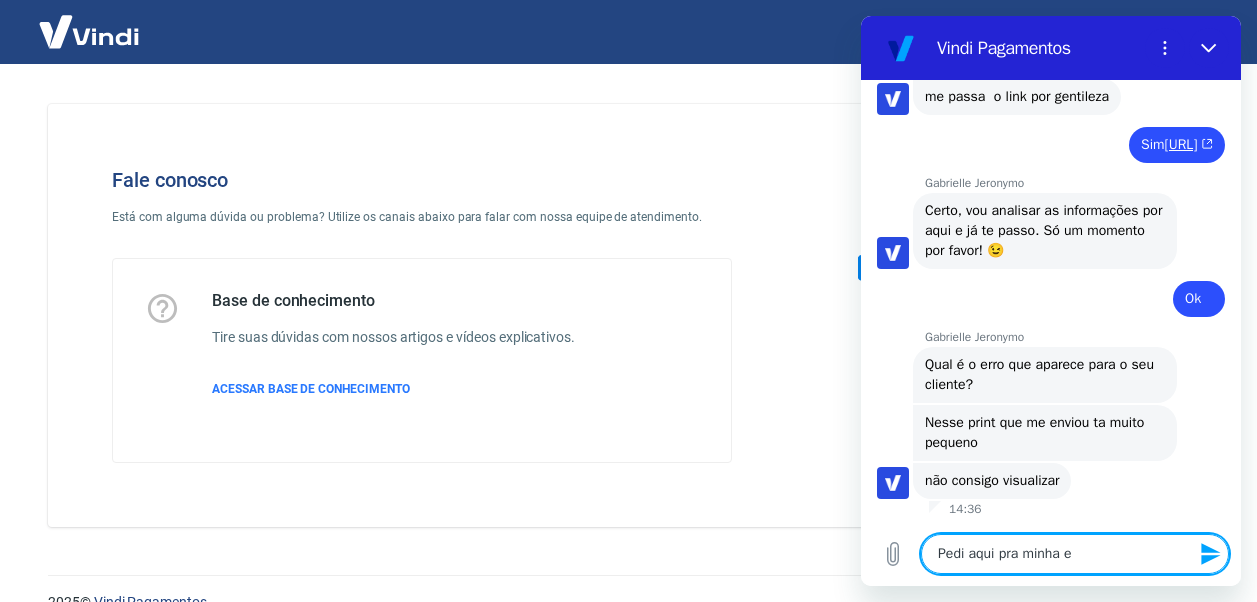 click on "Pedi aqui pra minha e" at bounding box center (1075, 554) 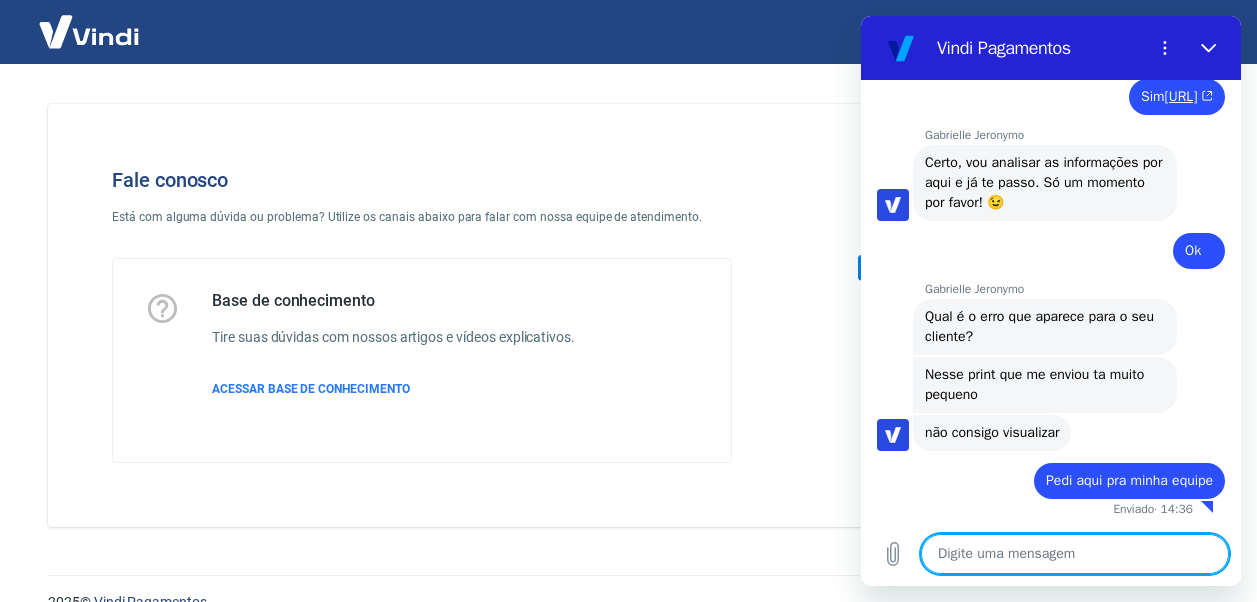 scroll, scrollTop: 2733, scrollLeft: 0, axis: vertical 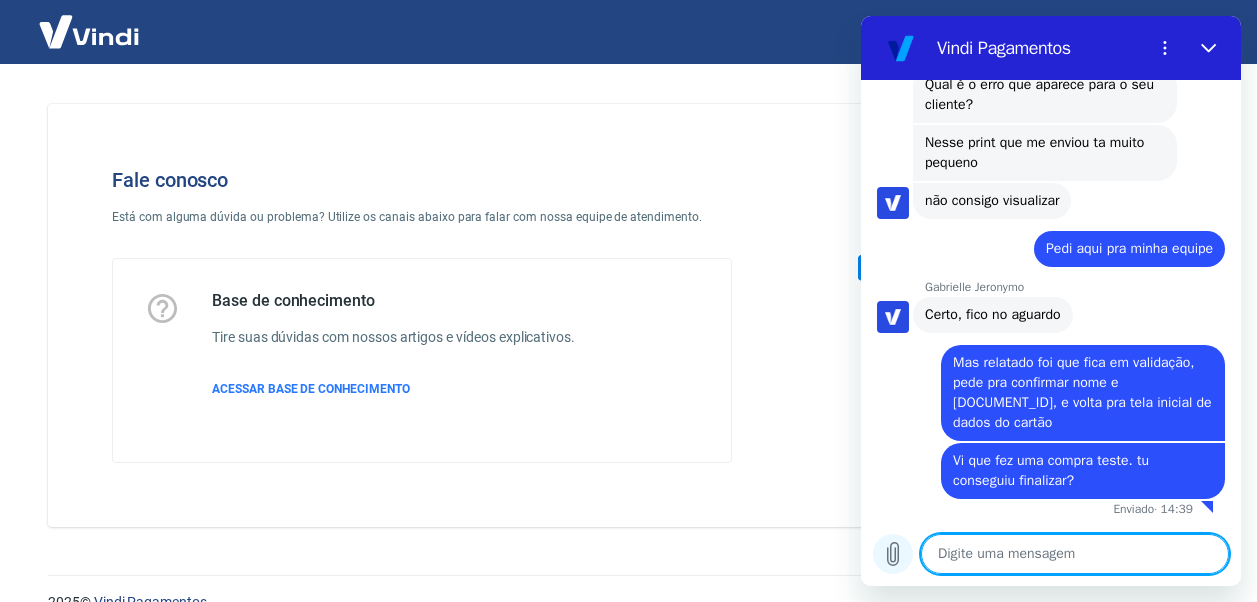 click 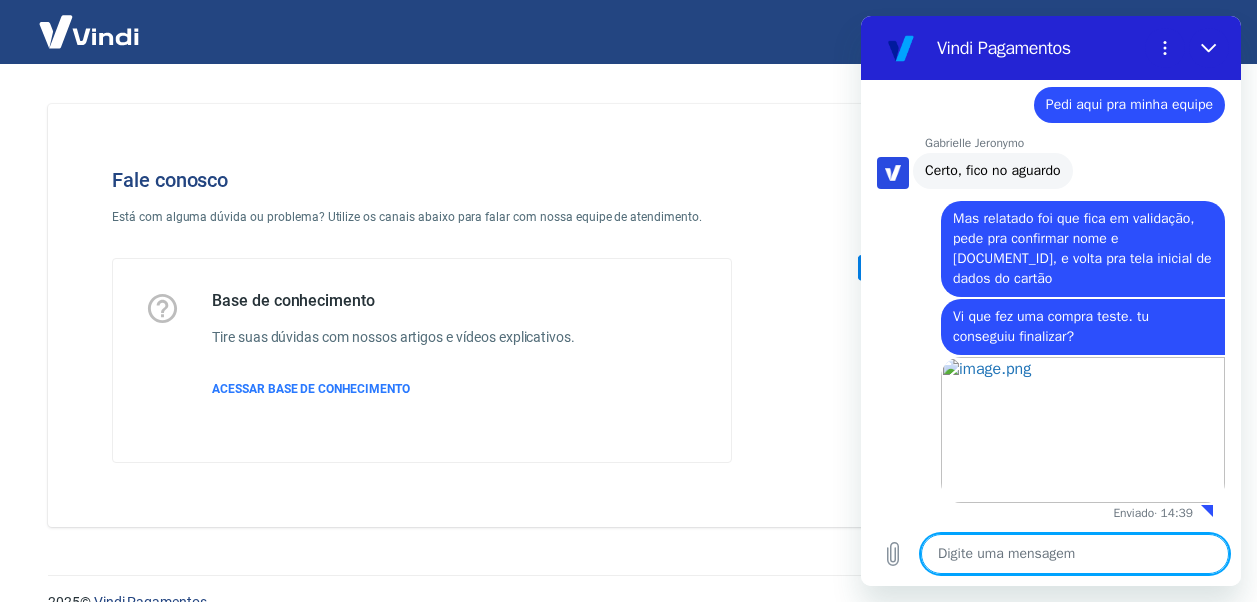 scroll, scrollTop: 3093, scrollLeft: 0, axis: vertical 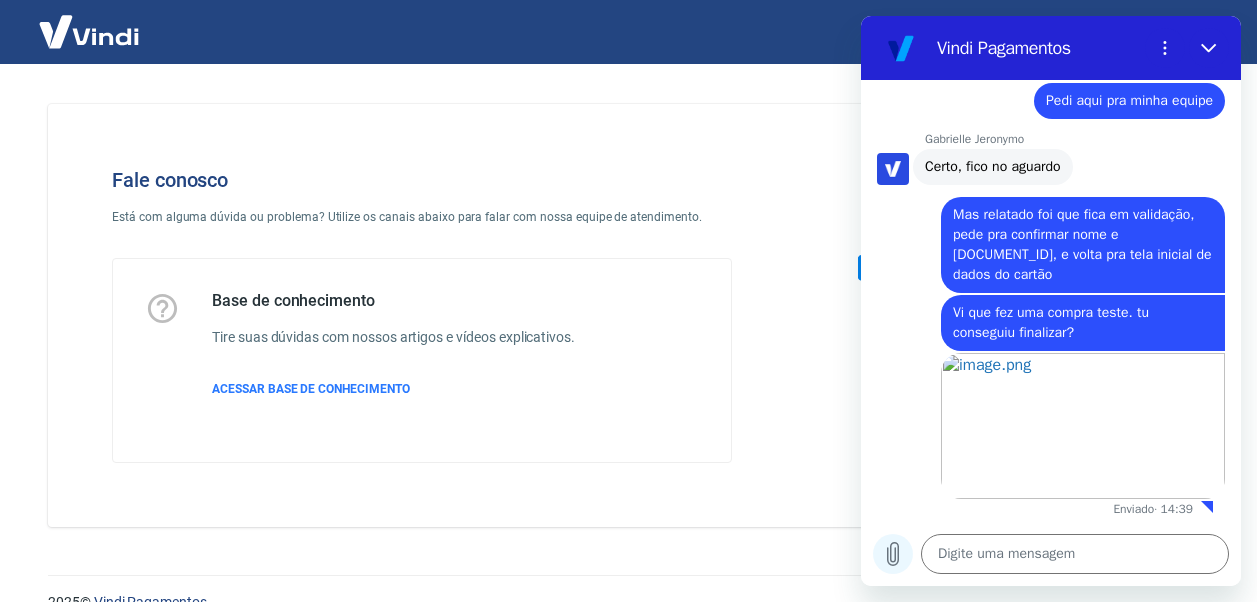 click 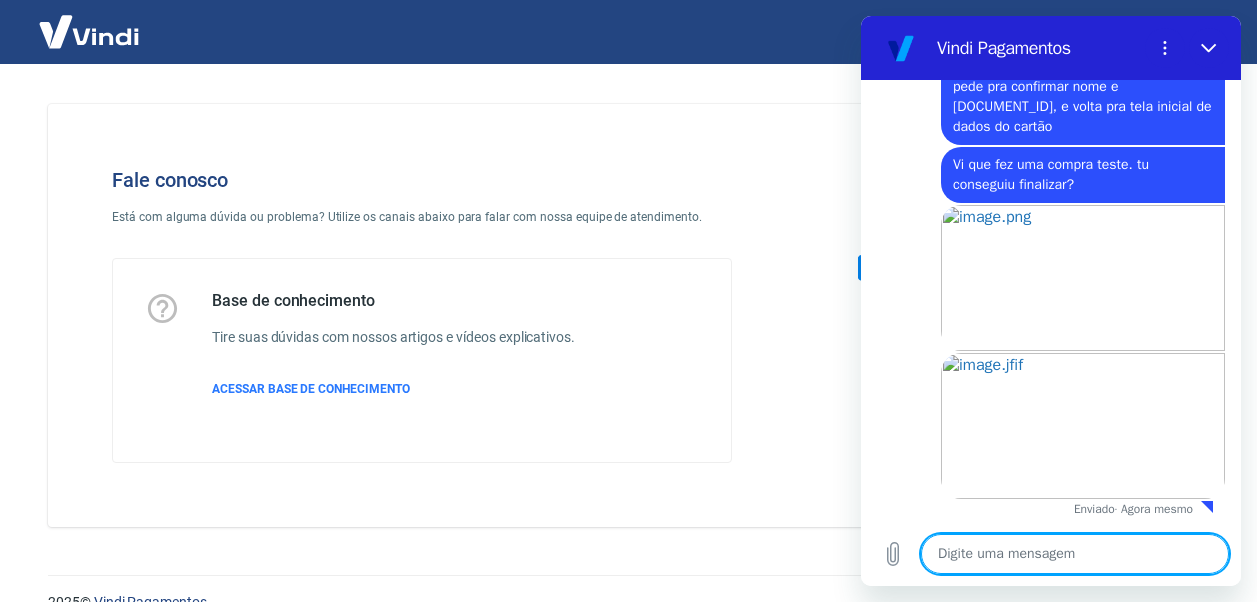 scroll, scrollTop: 3241, scrollLeft: 0, axis: vertical 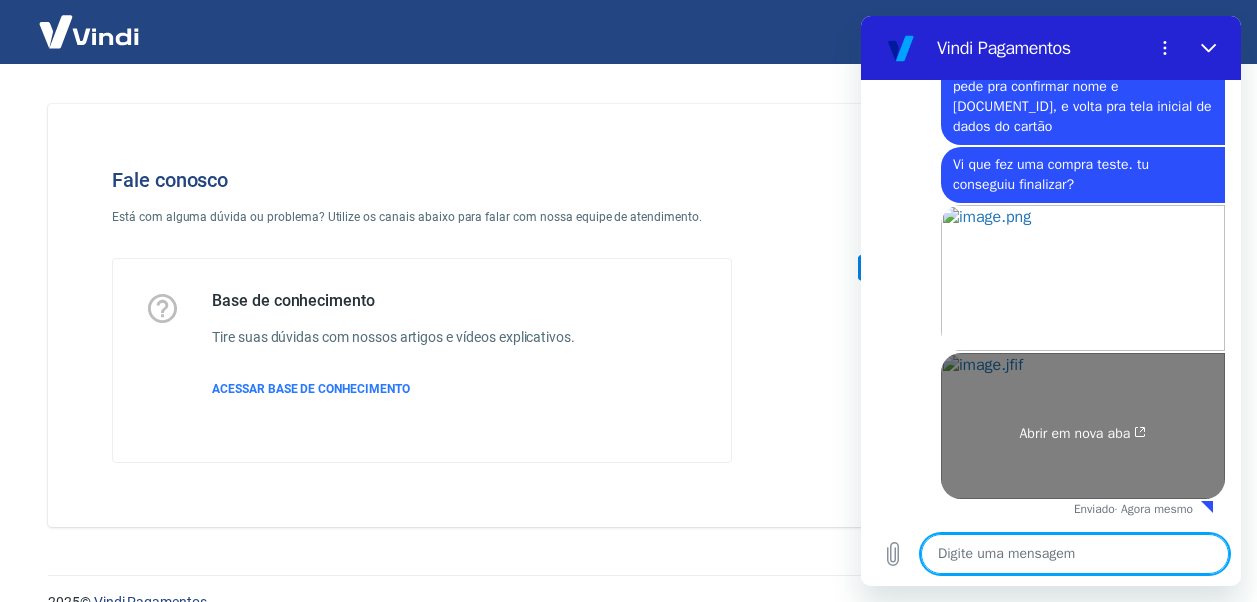 click on "Abrir em nova aba" at bounding box center (1083, 426) 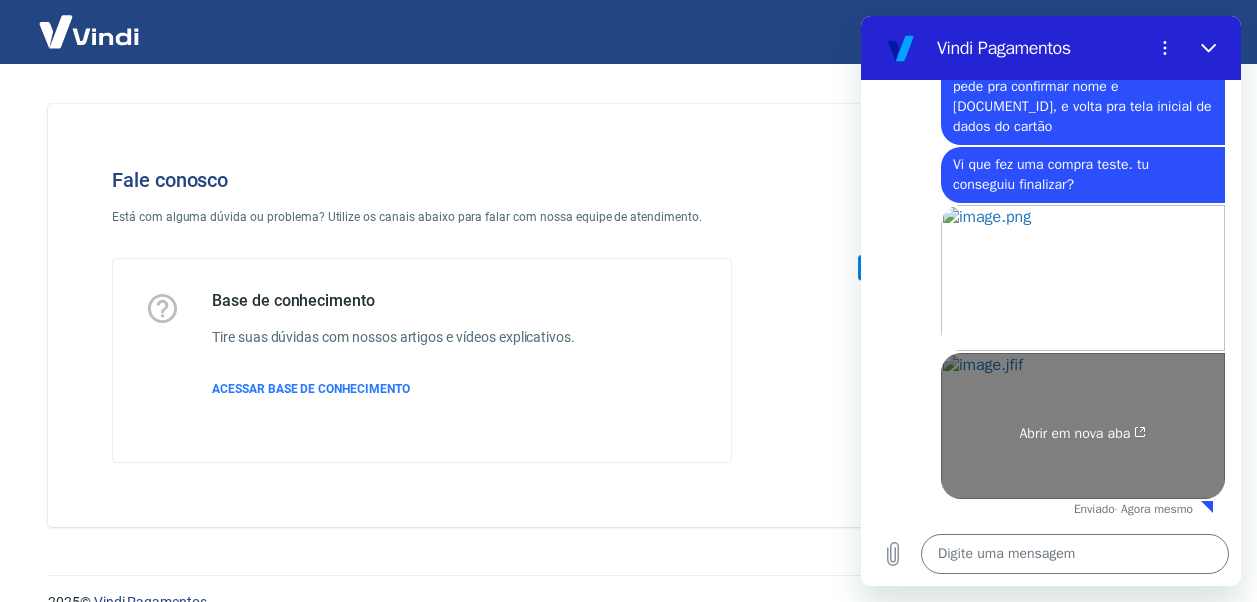 scroll, scrollTop: 3241, scrollLeft: 0, axis: vertical 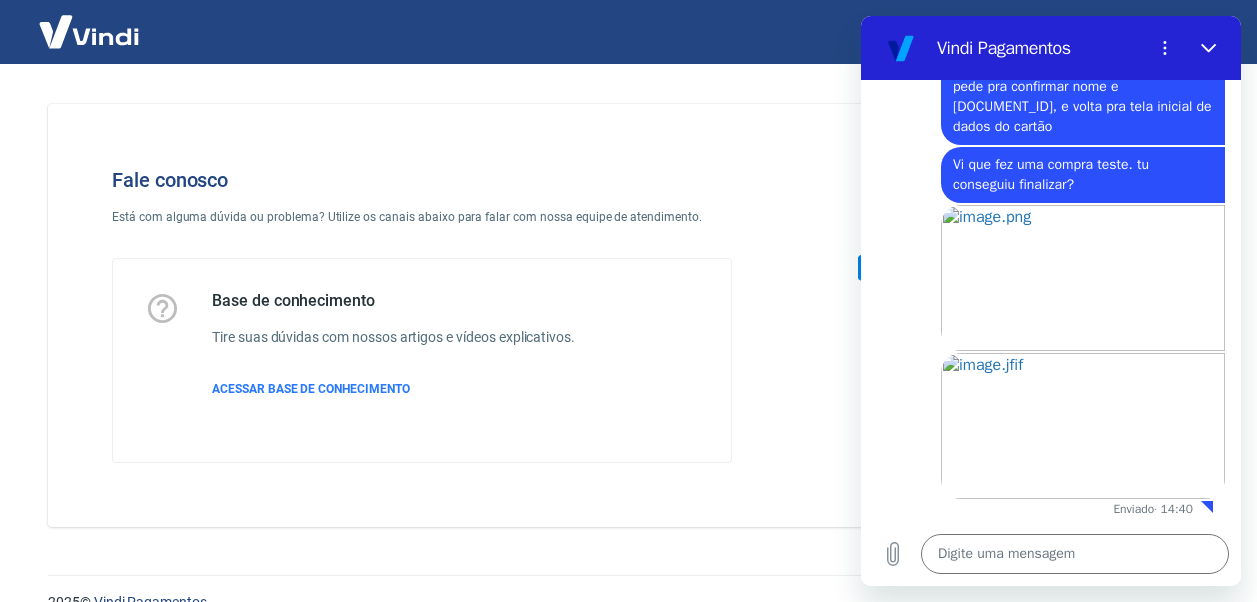 click on "Fale conosco Está com alguma dúvida ou problema? Utilize os canais abaixo para falar com nossa equipe de atendimento. Base de conhecimento Tire suas dúvidas com nossos artigos e vídeos explicativos. ACESSAR BASE DE CONHECIMENTO" at bounding box center (422, 315) 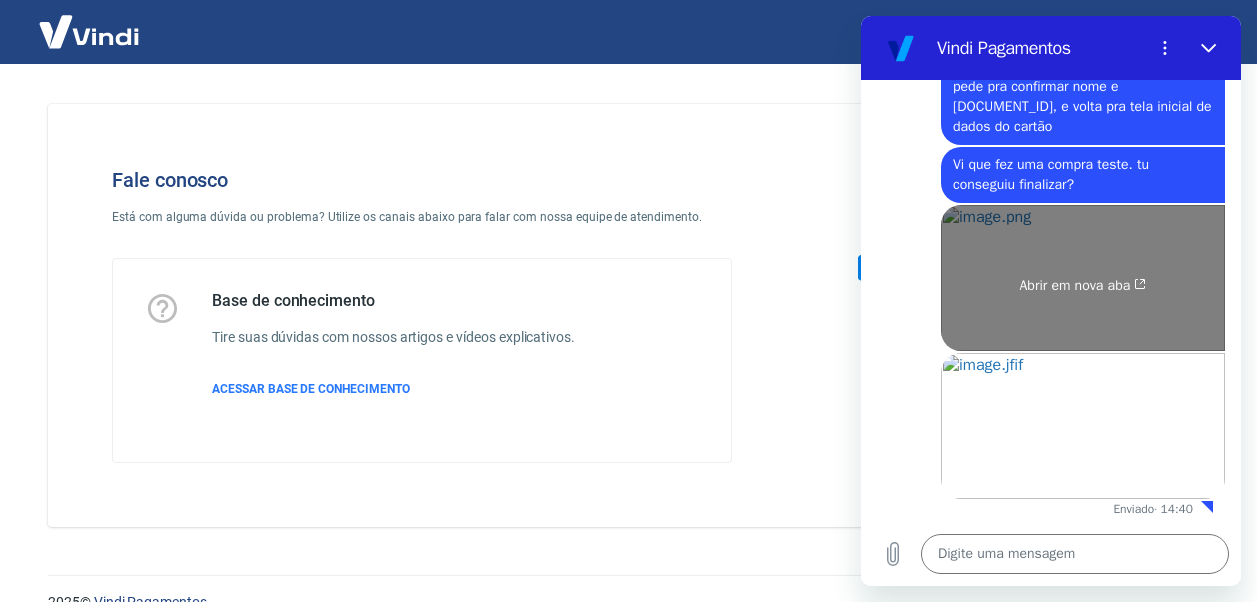 scroll, scrollTop: 3241, scrollLeft: 0, axis: vertical 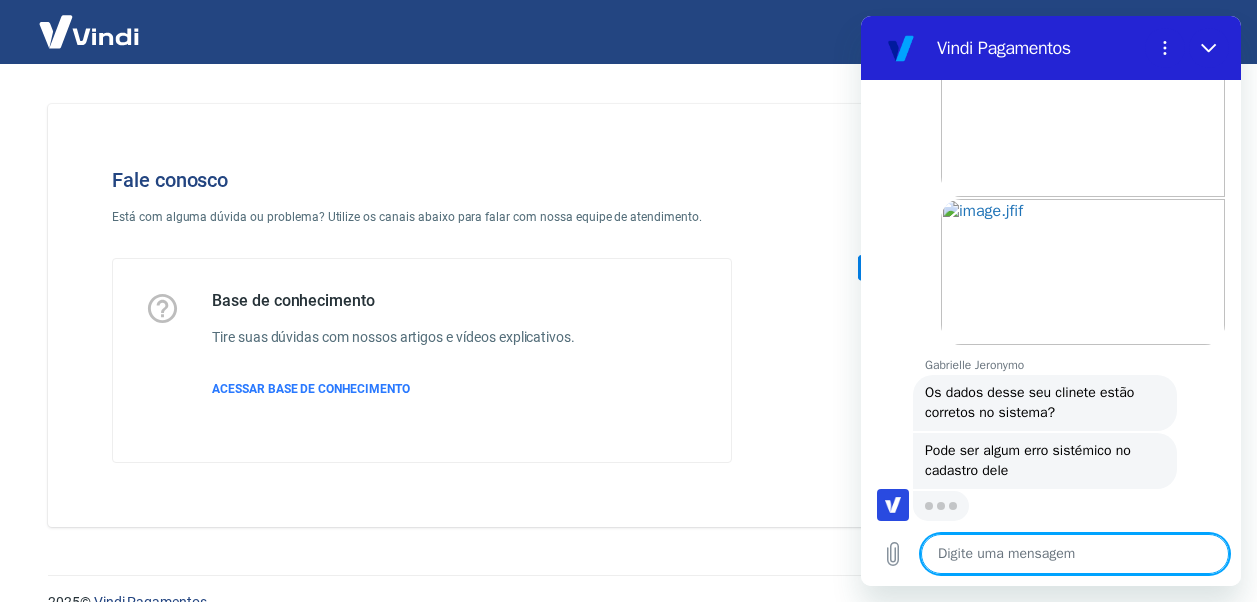 click at bounding box center [1075, 554] 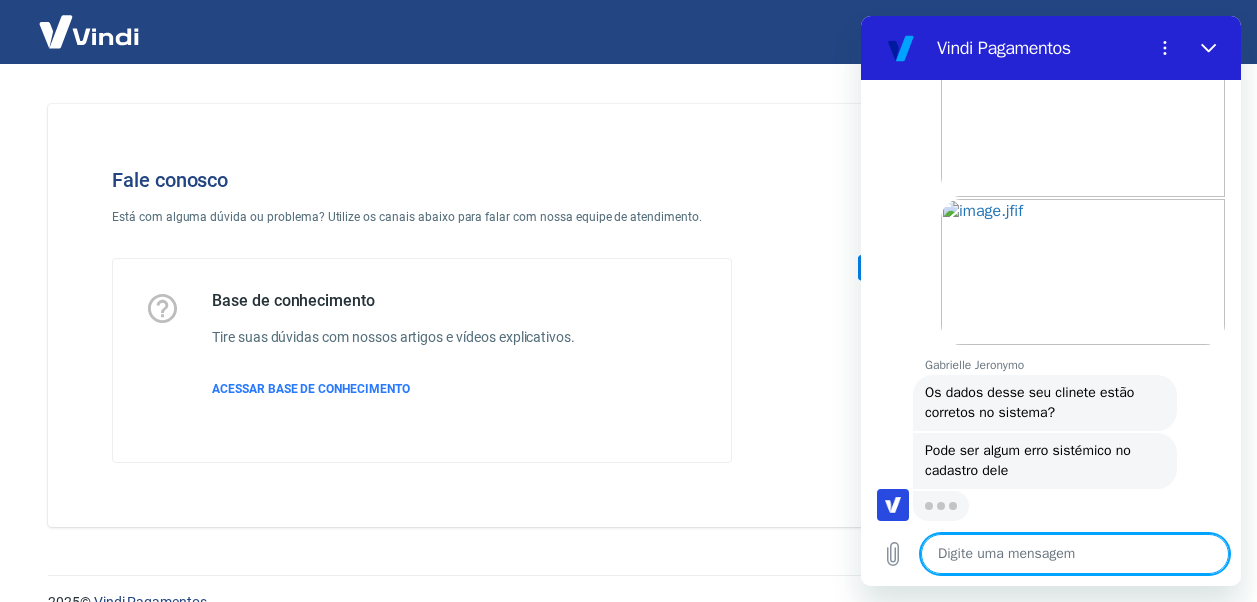 scroll, scrollTop: 3395, scrollLeft: 0, axis: vertical 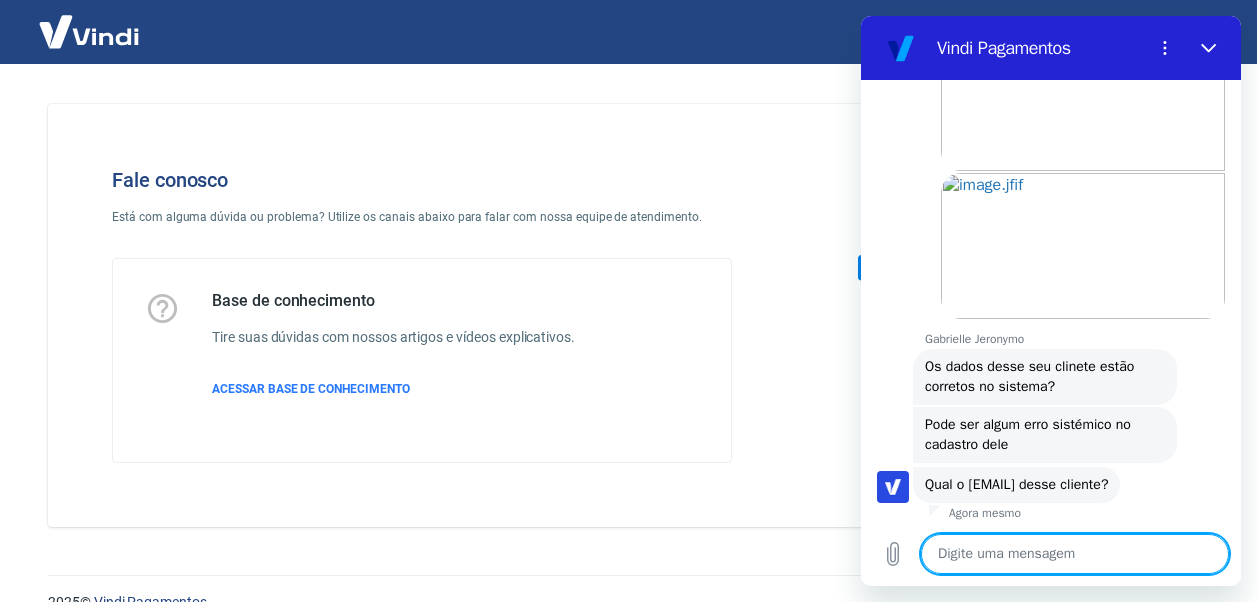 click at bounding box center [1075, 554] 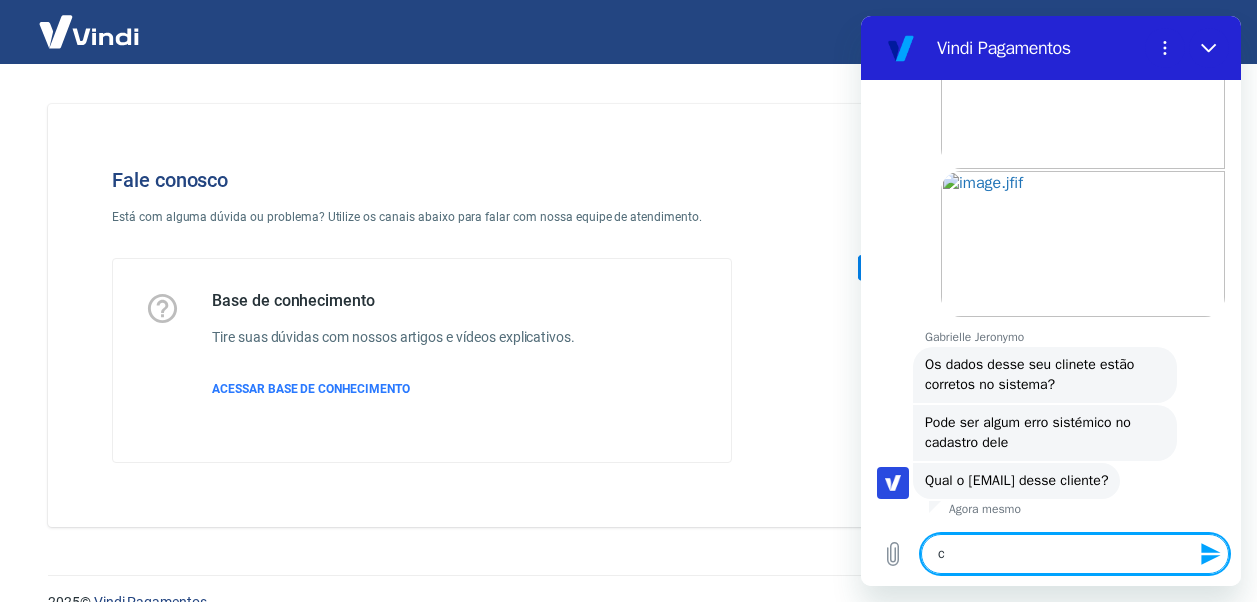 scroll, scrollTop: 3423, scrollLeft: 0, axis: vertical 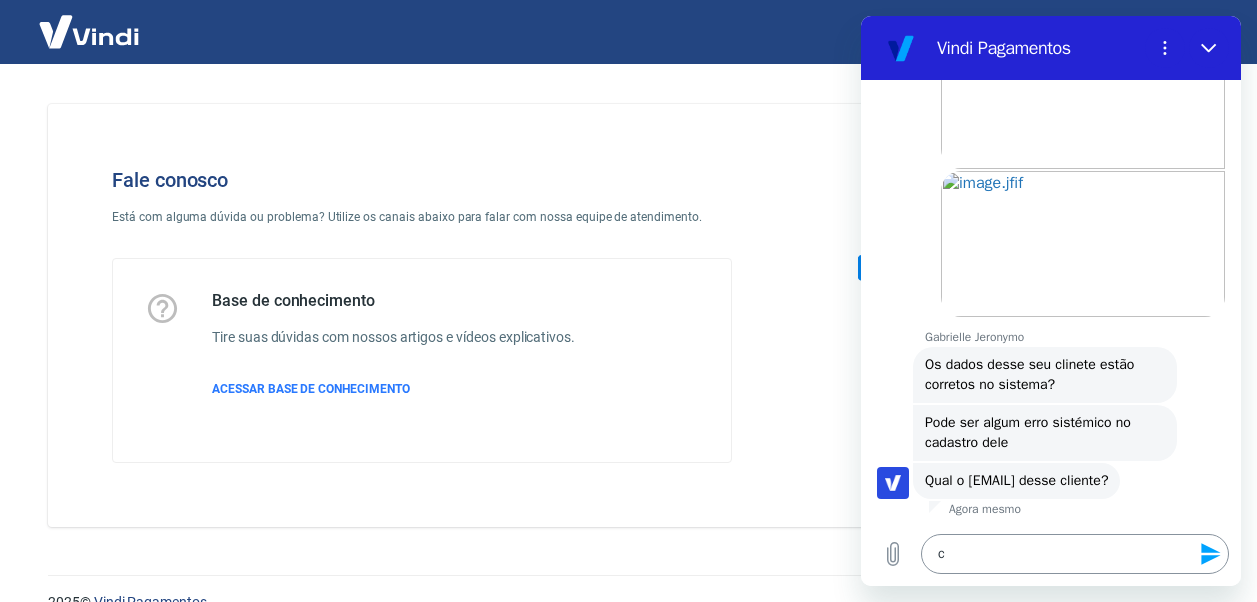 click on "c" at bounding box center (1075, 554) 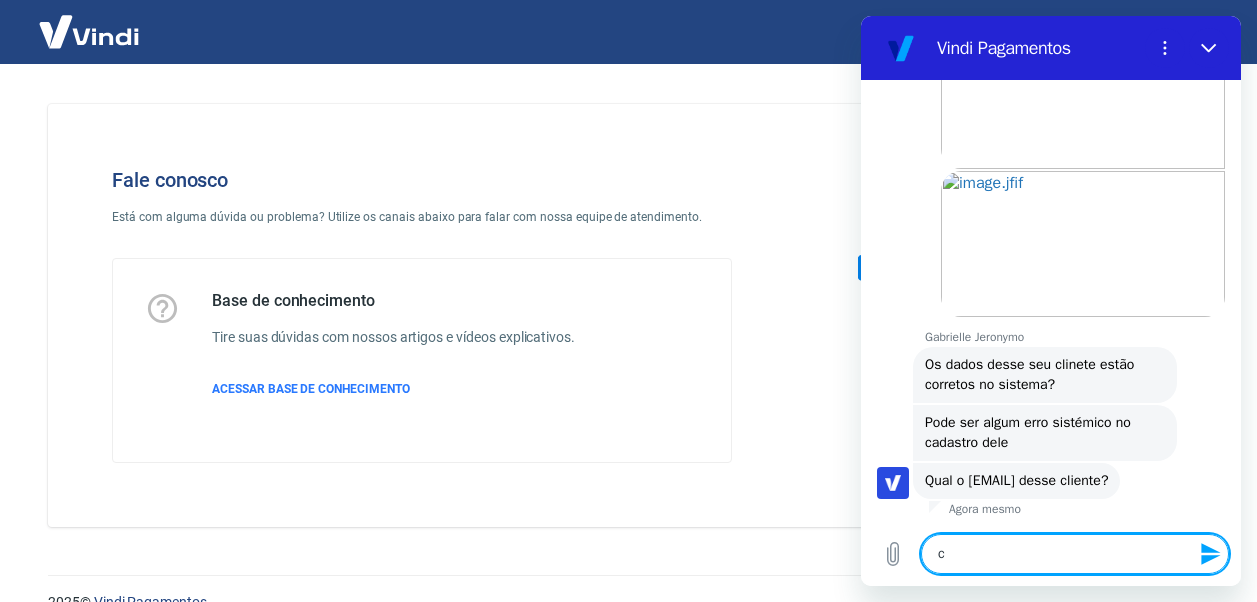 click on "c" at bounding box center [1075, 554] 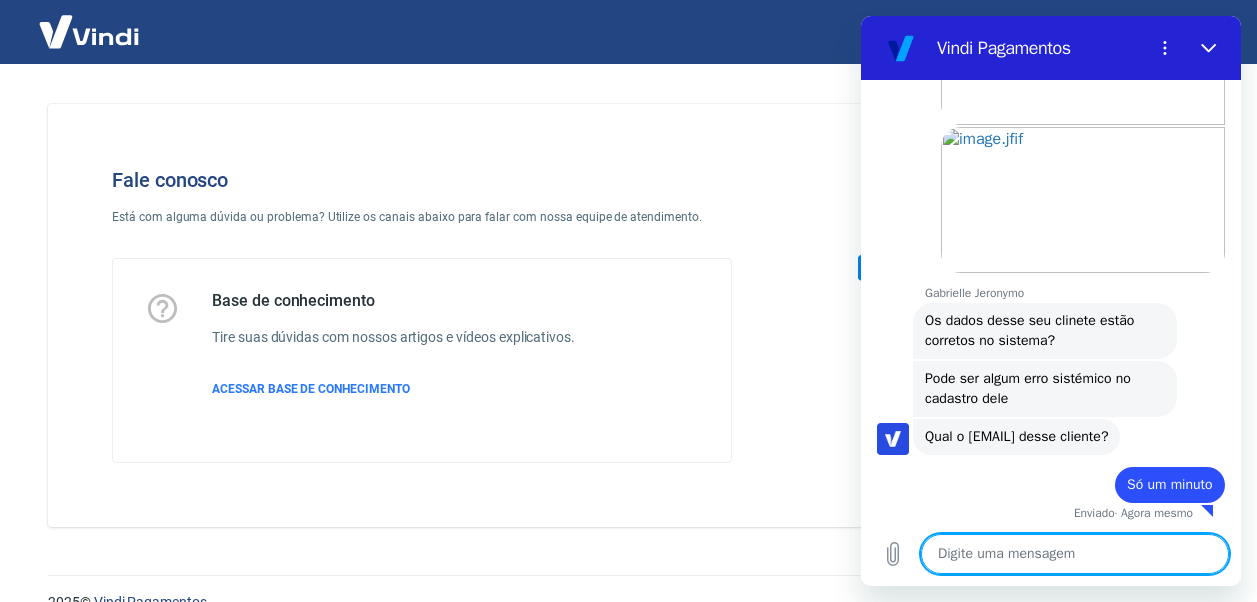 scroll, scrollTop: 3471, scrollLeft: 0, axis: vertical 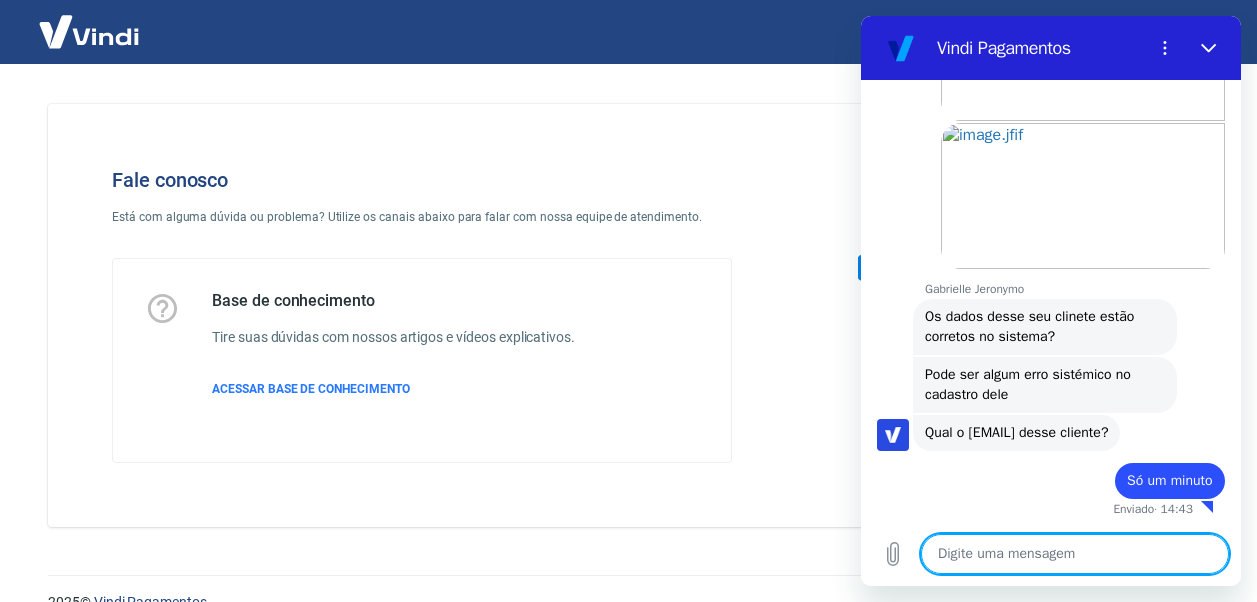 click at bounding box center [1075, 554] 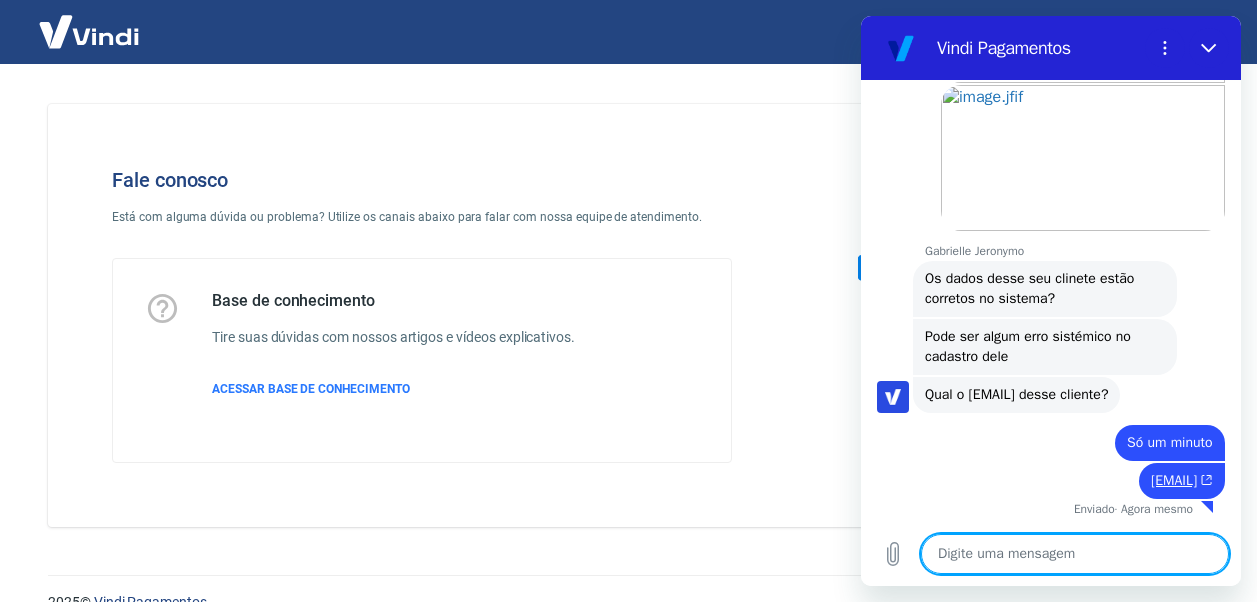 scroll, scrollTop: 3509, scrollLeft: 0, axis: vertical 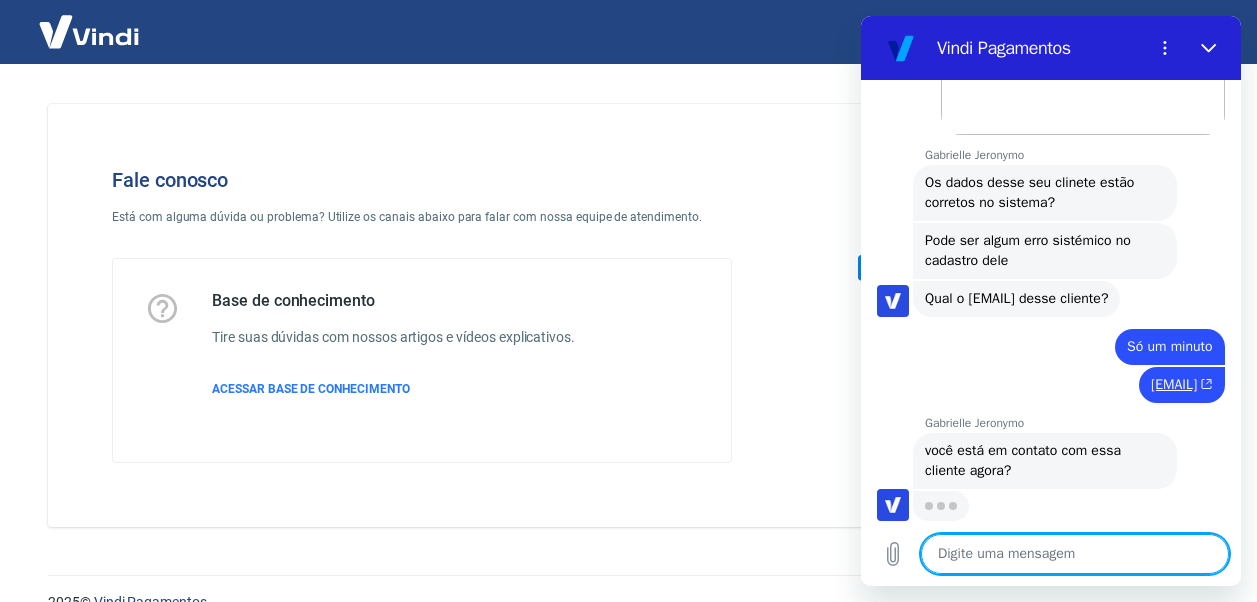 click at bounding box center (1075, 554) 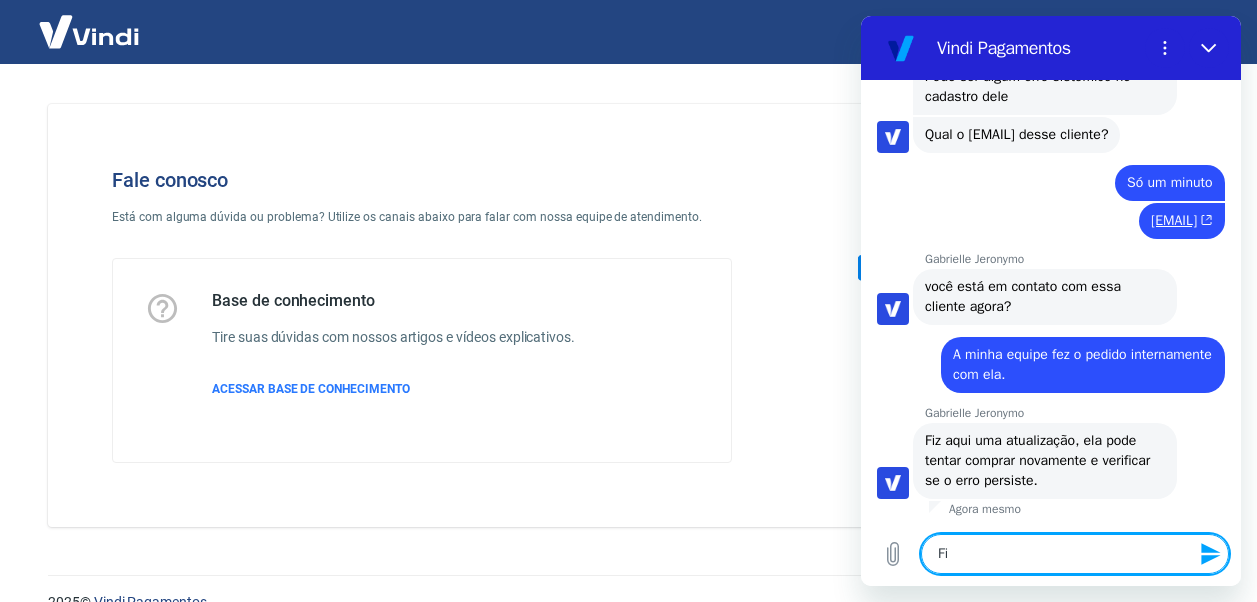 scroll, scrollTop: 3769, scrollLeft: 0, axis: vertical 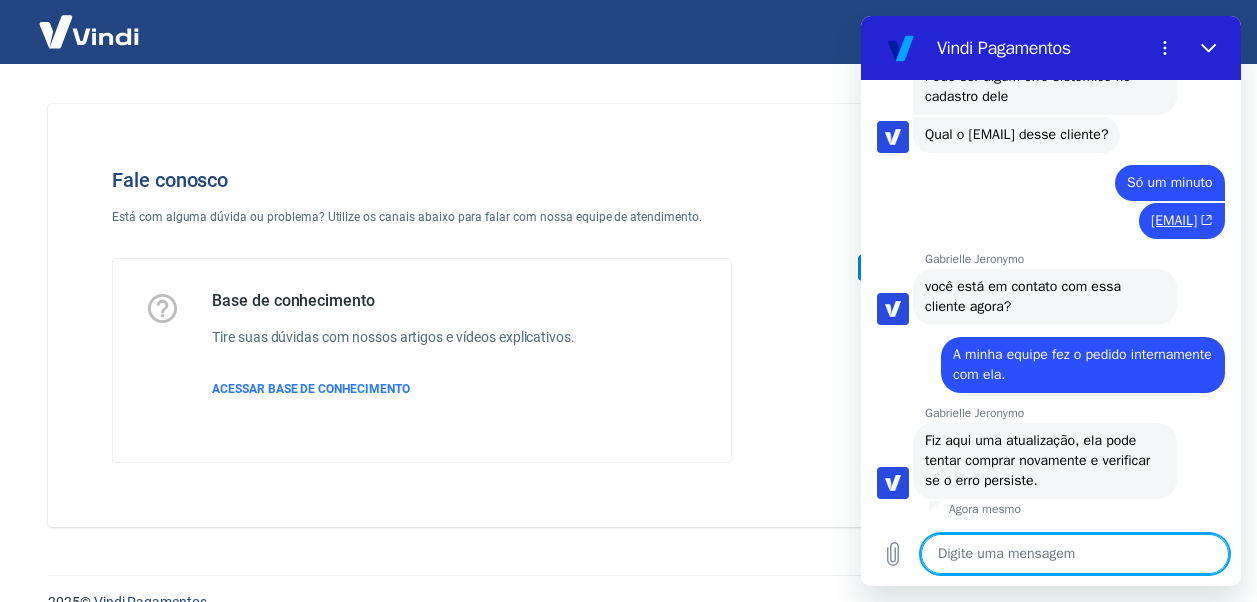 click at bounding box center (1075, 554) 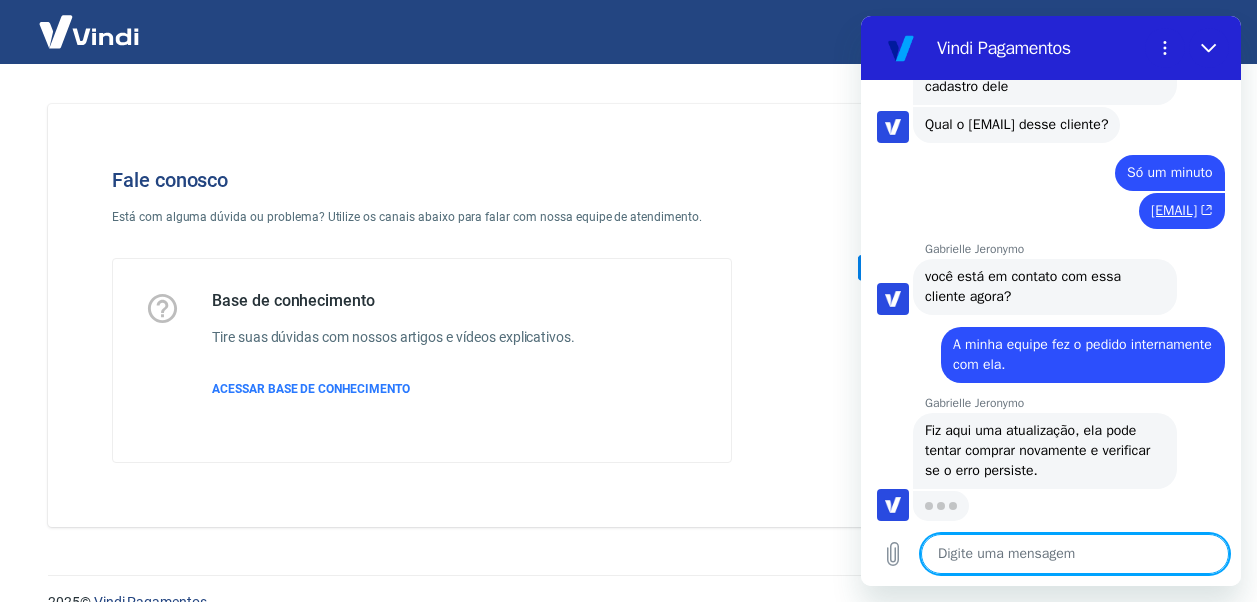 scroll, scrollTop: 3779, scrollLeft: 0, axis: vertical 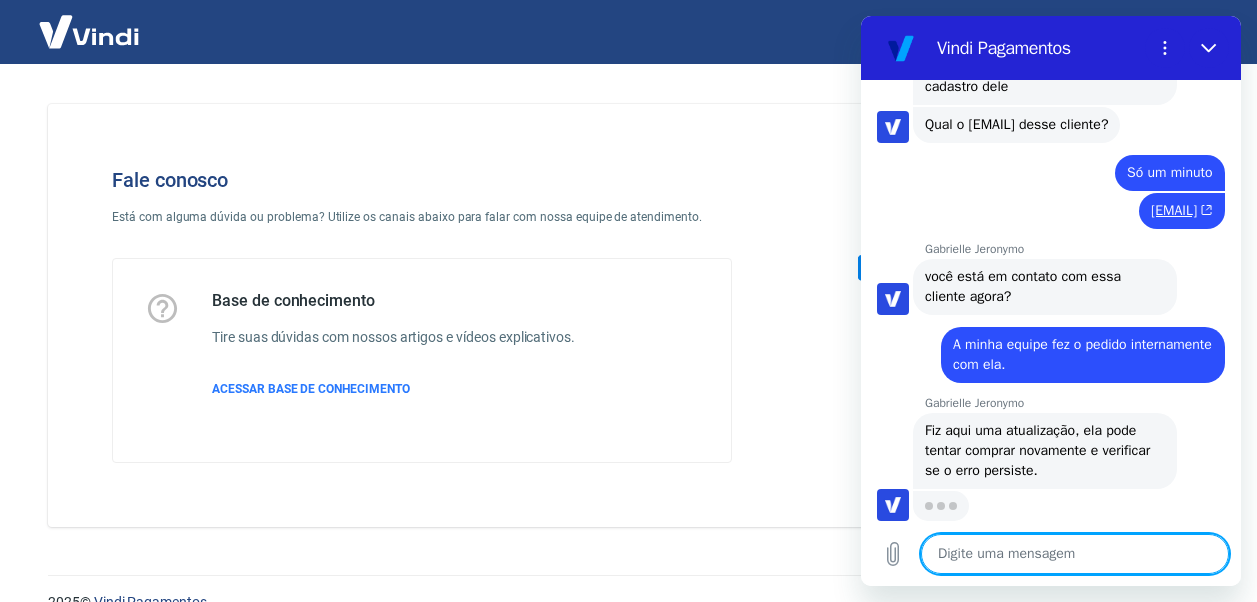 click at bounding box center [1075, 554] 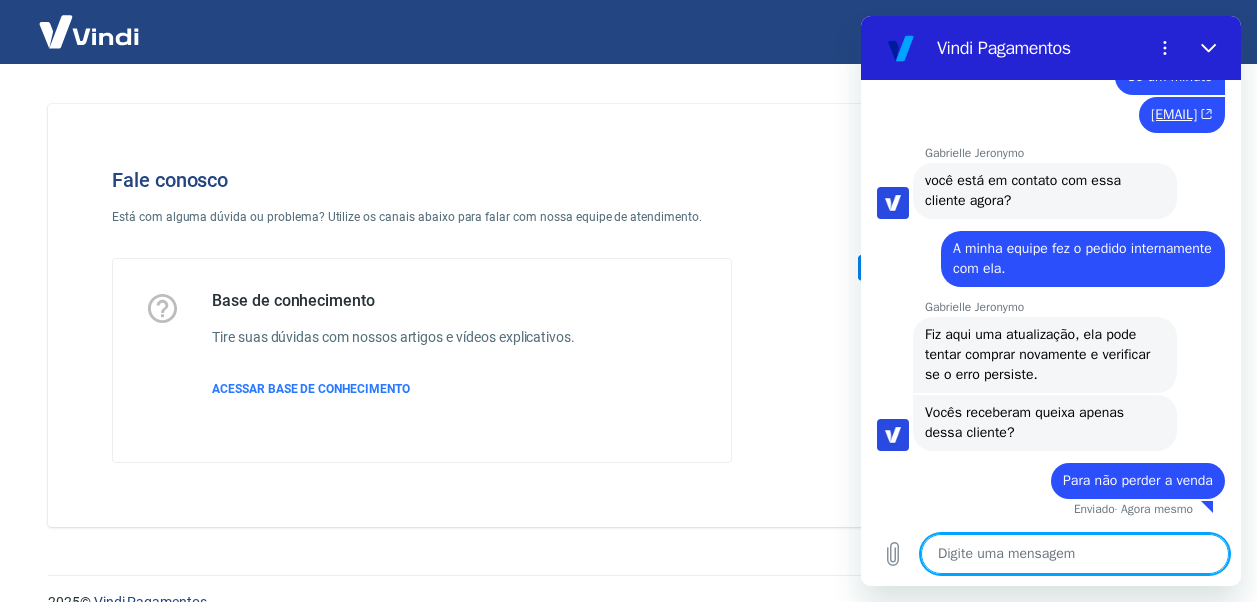 scroll, scrollTop: 3875, scrollLeft: 0, axis: vertical 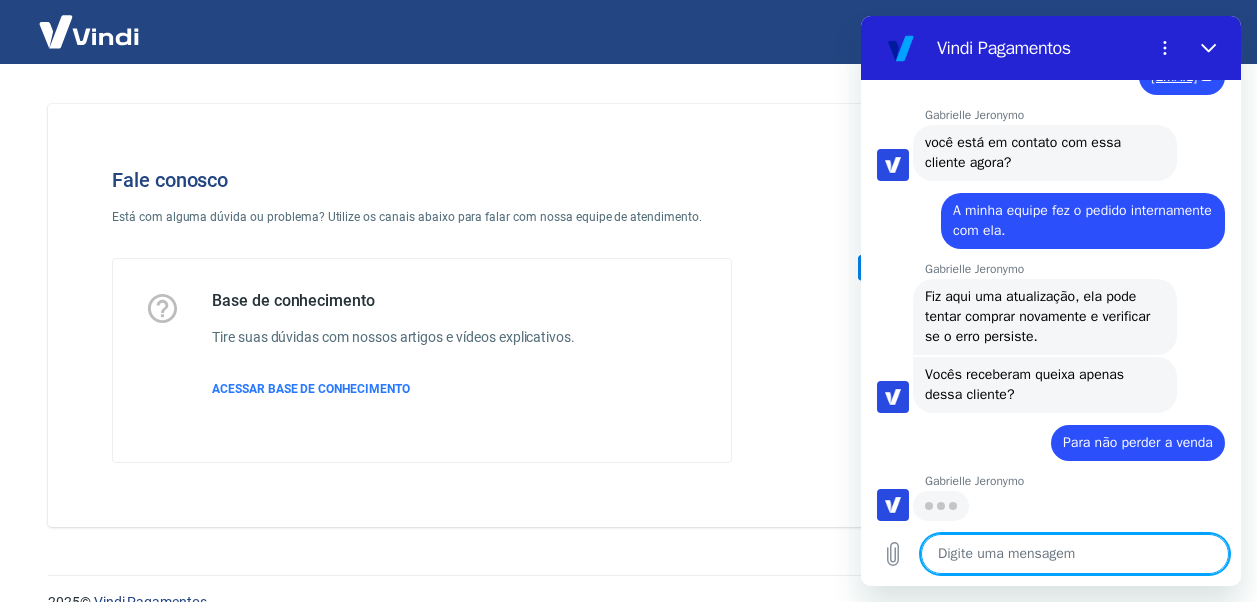 click at bounding box center [1075, 554] 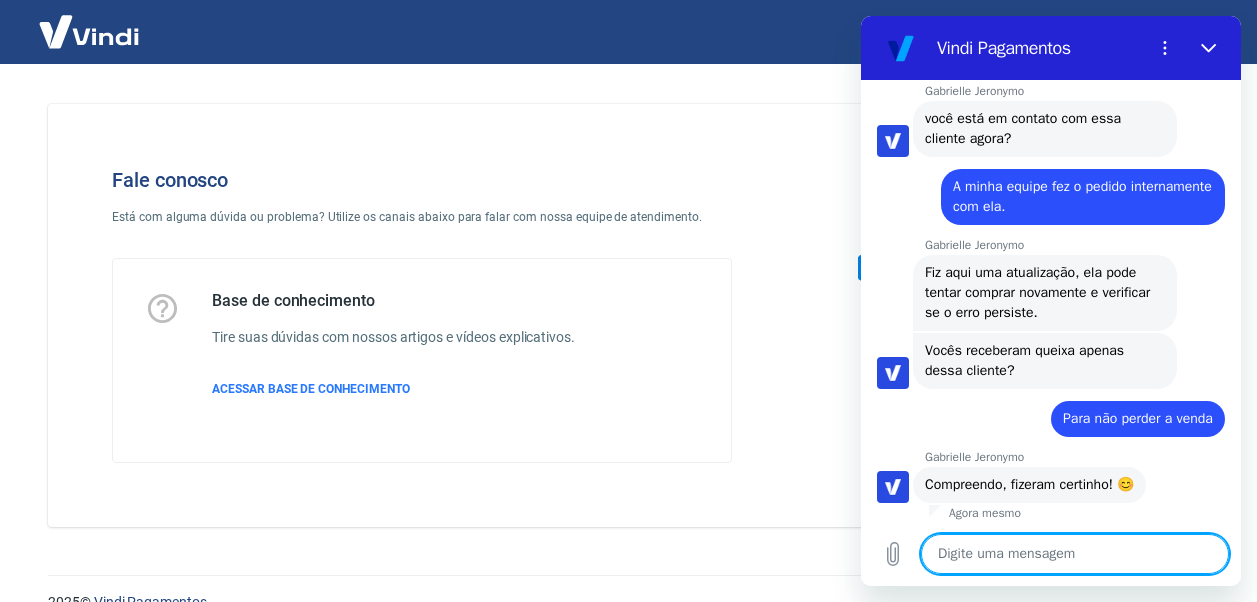 scroll, scrollTop: 3941, scrollLeft: 0, axis: vertical 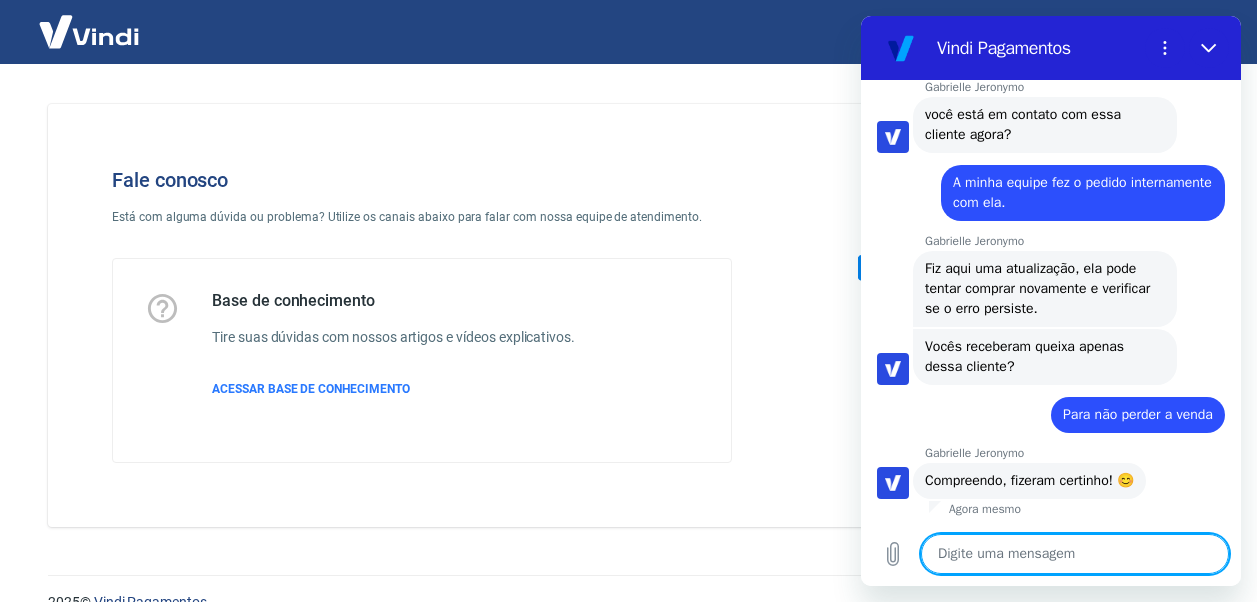 click at bounding box center [1075, 554] 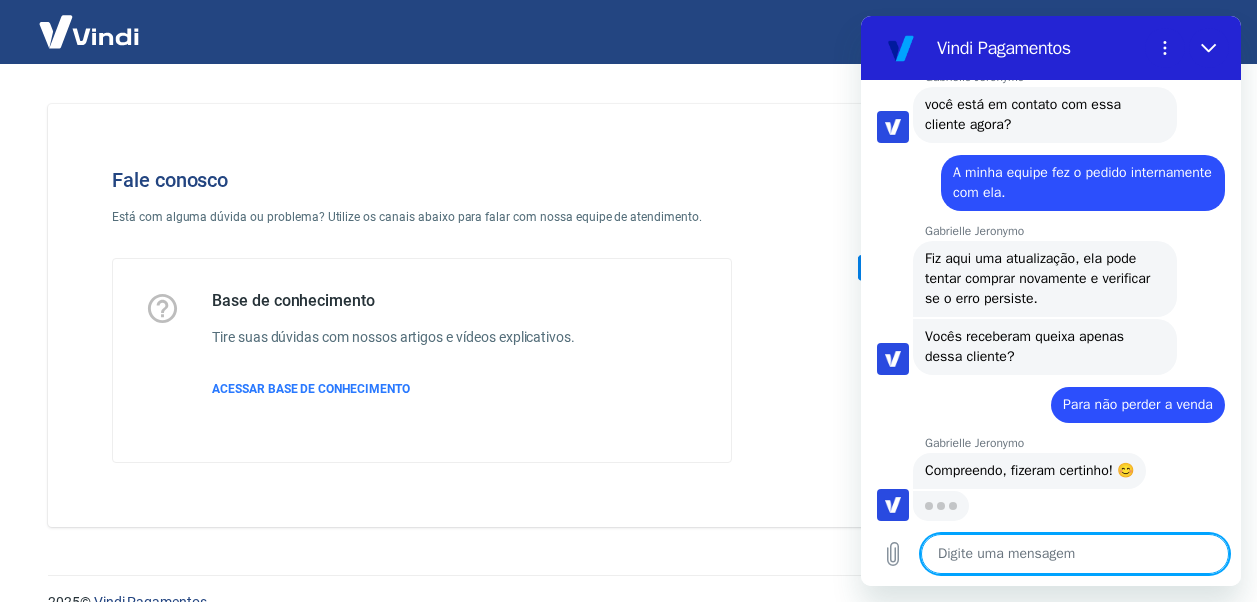 scroll, scrollTop: 3951, scrollLeft: 0, axis: vertical 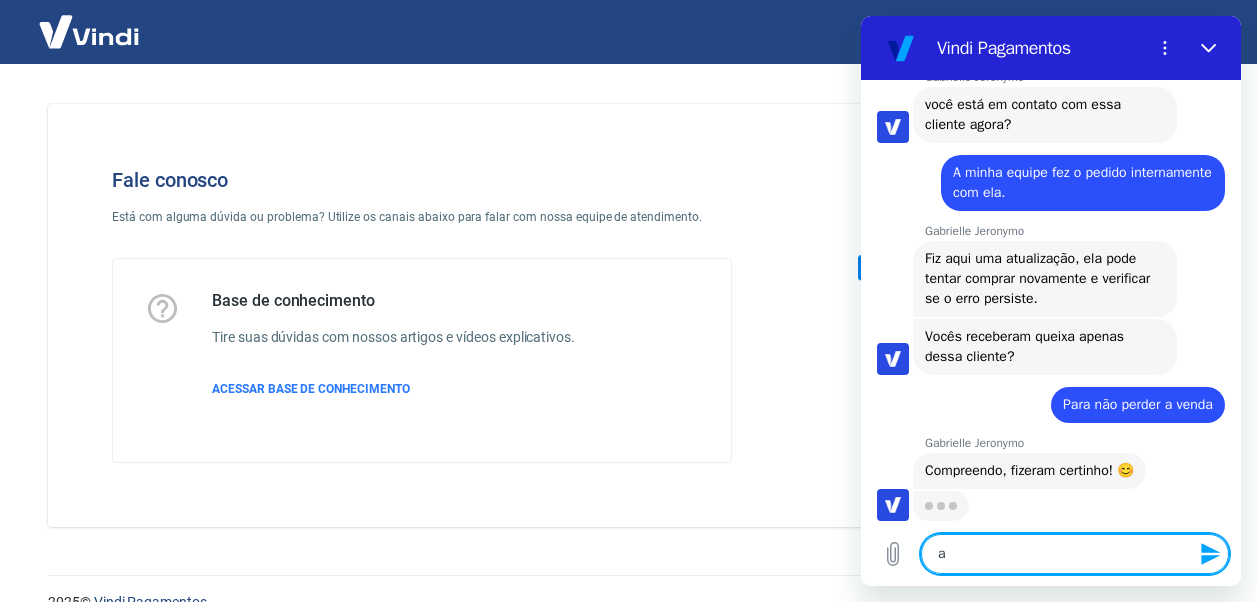 drag, startPoint x: 1018, startPoint y: 555, endPoint x: 1024, endPoint y: 566, distance: 12.529964 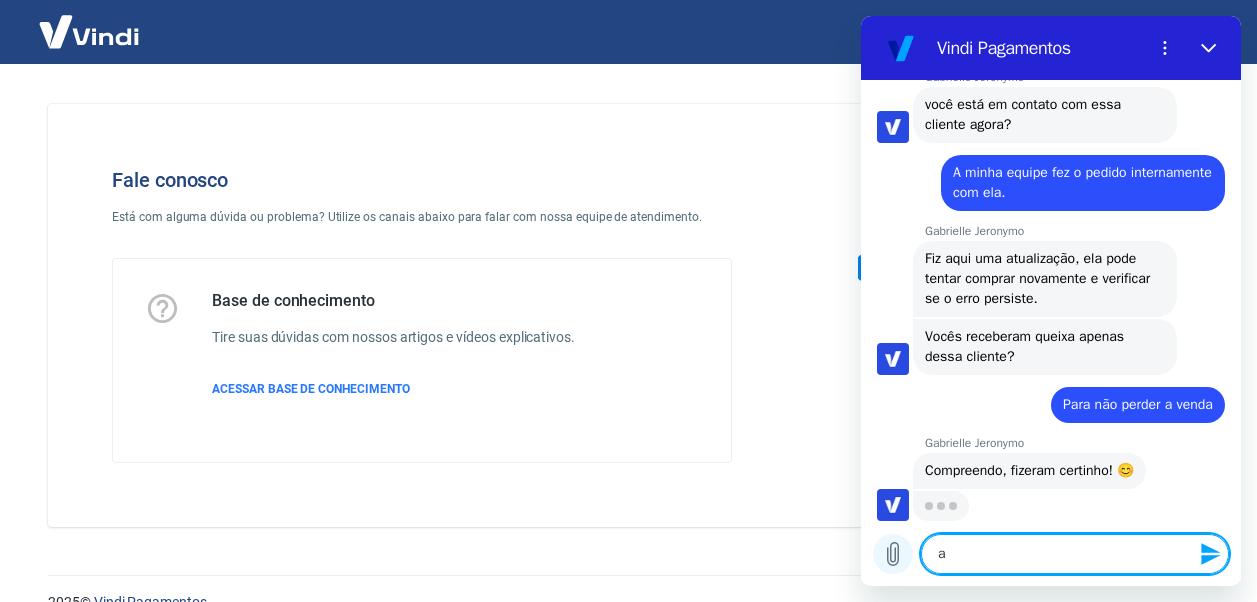 drag, startPoint x: 977, startPoint y: 570, endPoint x: 902, endPoint y: 556, distance: 76.29548 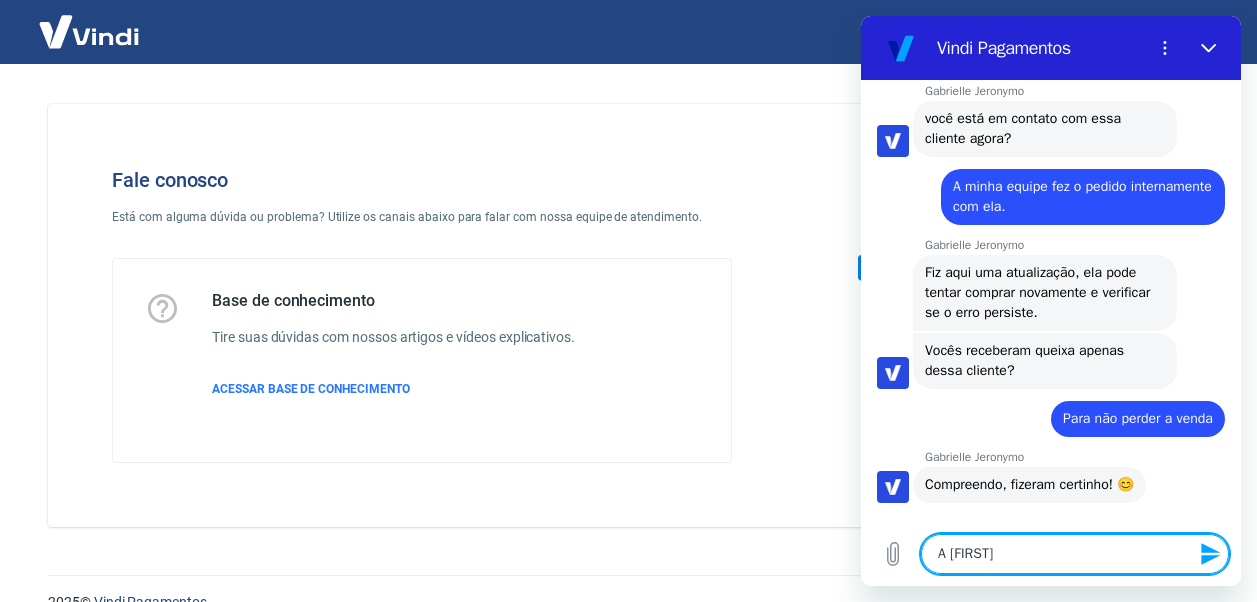 scroll, scrollTop: 3936, scrollLeft: 0, axis: vertical 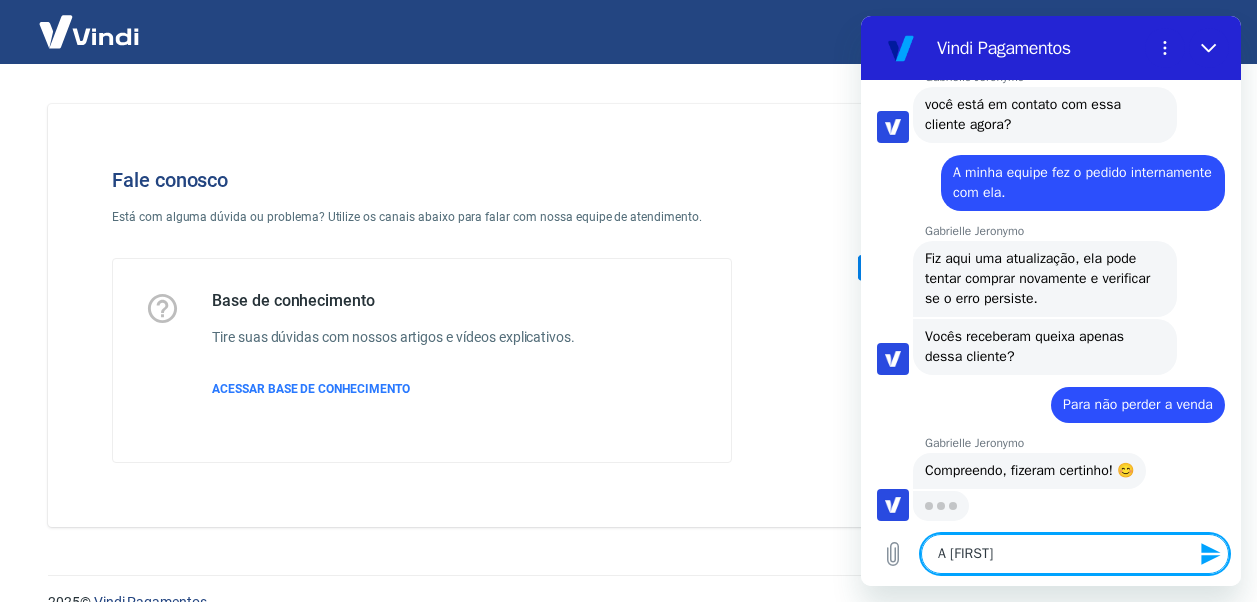 drag, startPoint x: 1044, startPoint y: 558, endPoint x: 836, endPoint y: 534, distance: 209.38004 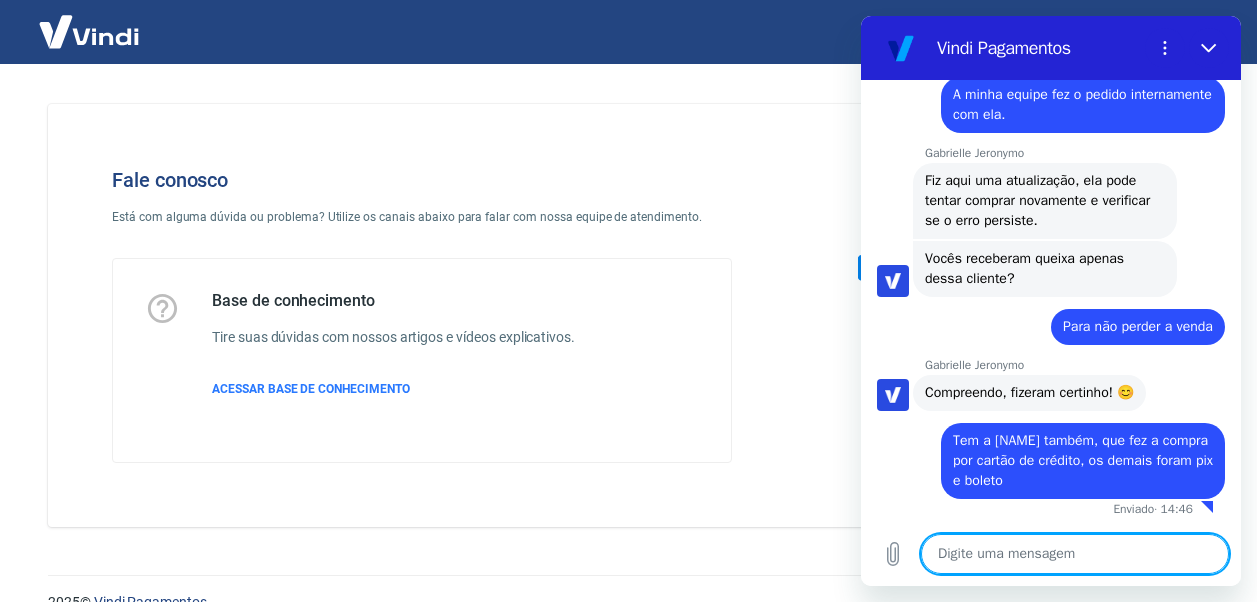 scroll, scrollTop: 4029, scrollLeft: 0, axis: vertical 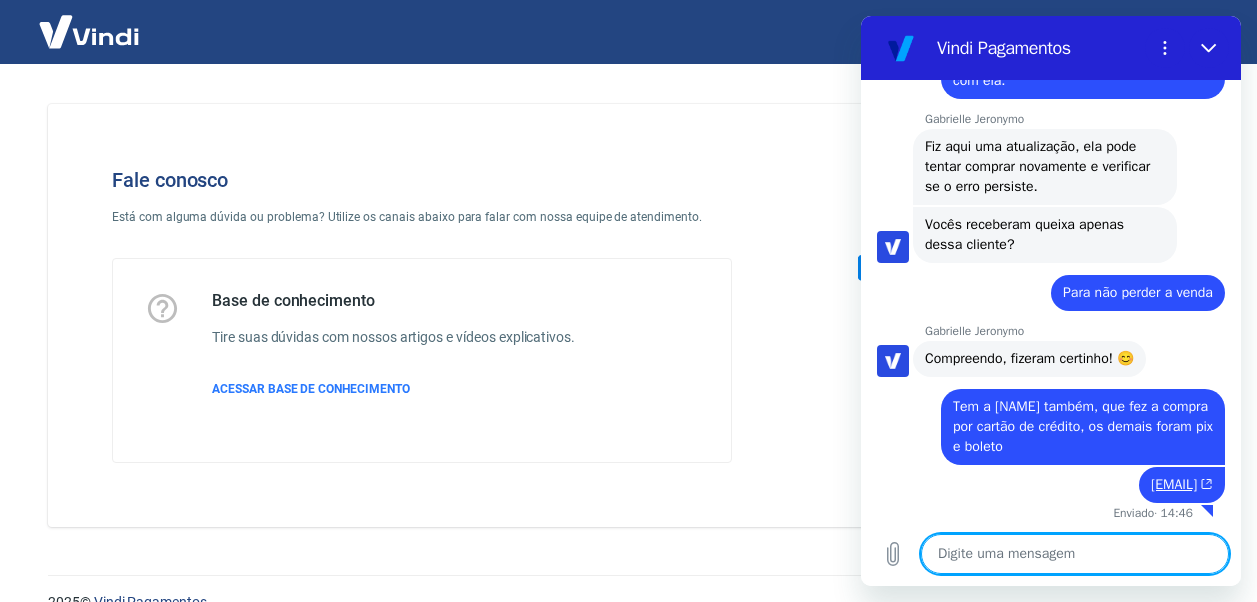 drag, startPoint x: 1041, startPoint y: 563, endPoint x: 1054, endPoint y: 568, distance: 13.928389 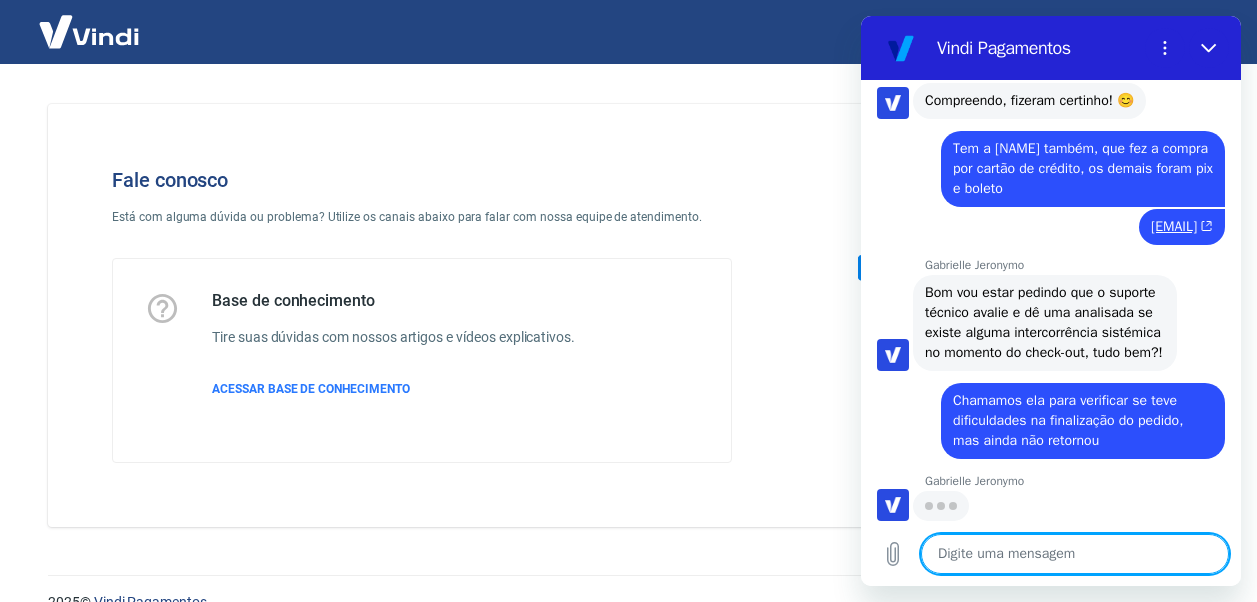 scroll, scrollTop: 4339, scrollLeft: 0, axis: vertical 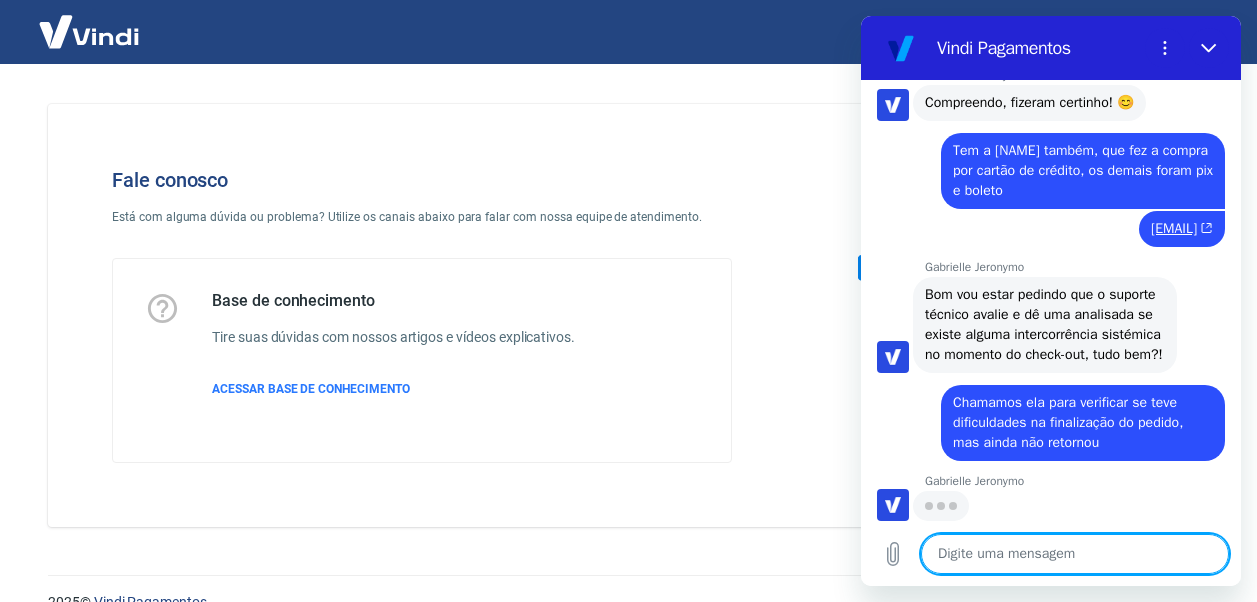 click at bounding box center [1075, 554] 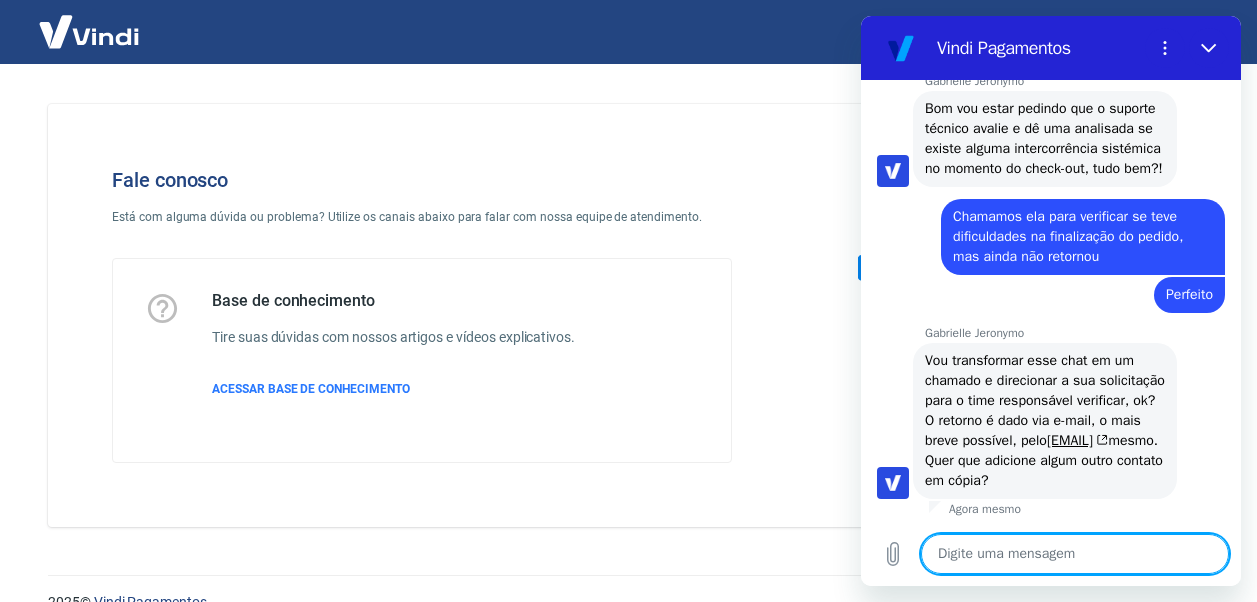 scroll, scrollTop: 4545, scrollLeft: 0, axis: vertical 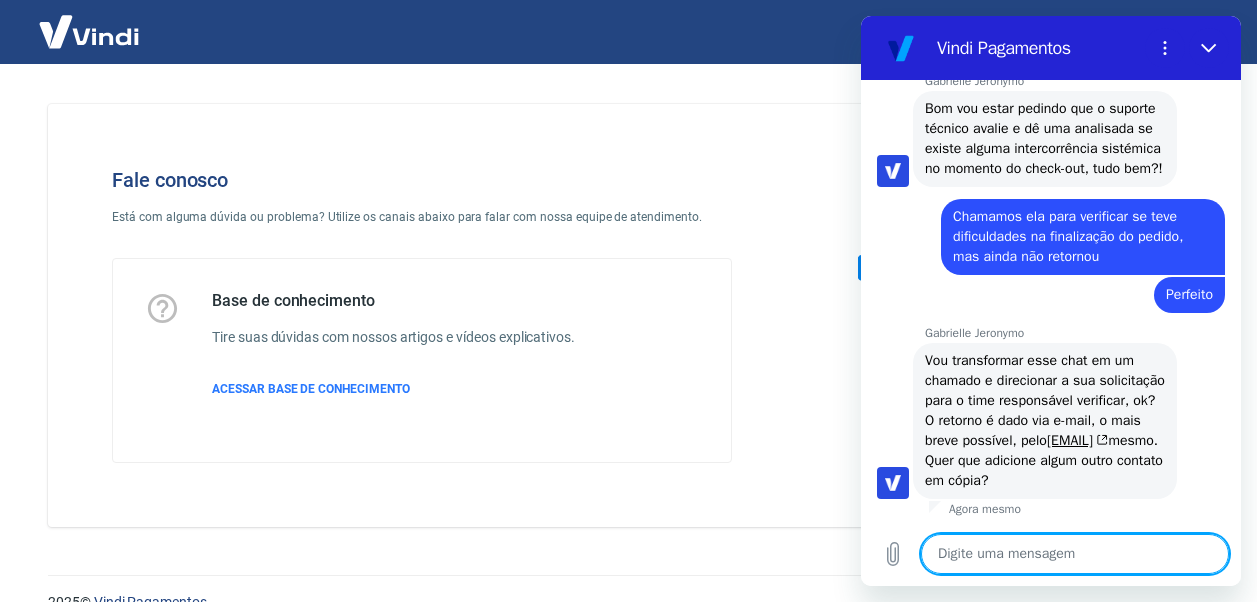click at bounding box center [1075, 554] 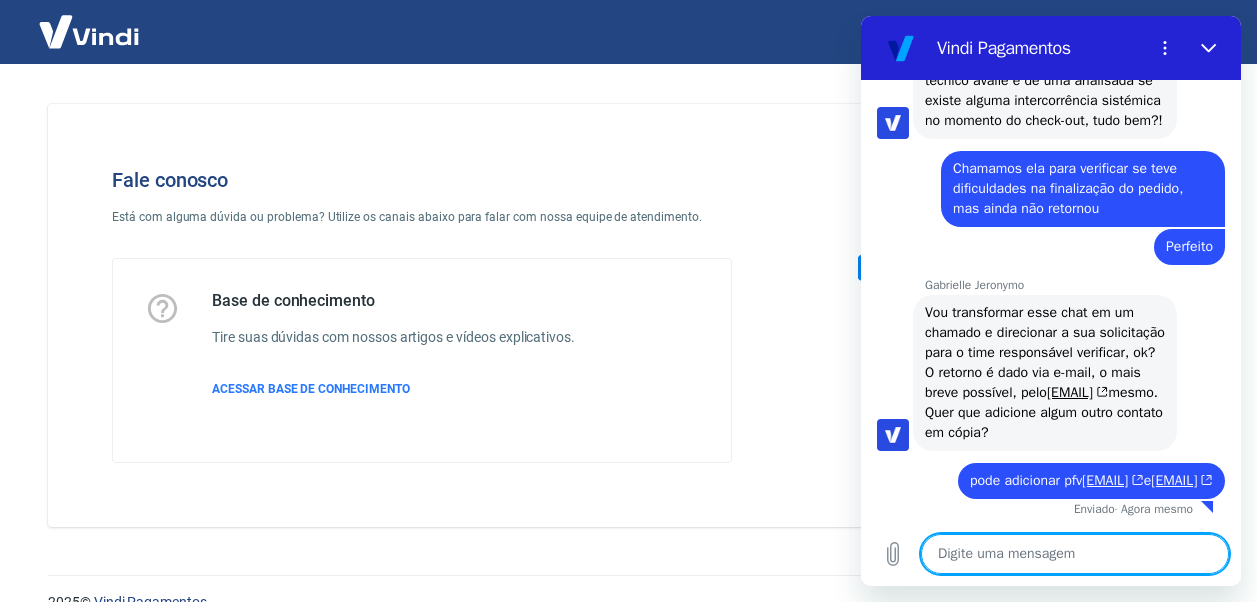 scroll, scrollTop: 4613, scrollLeft: 0, axis: vertical 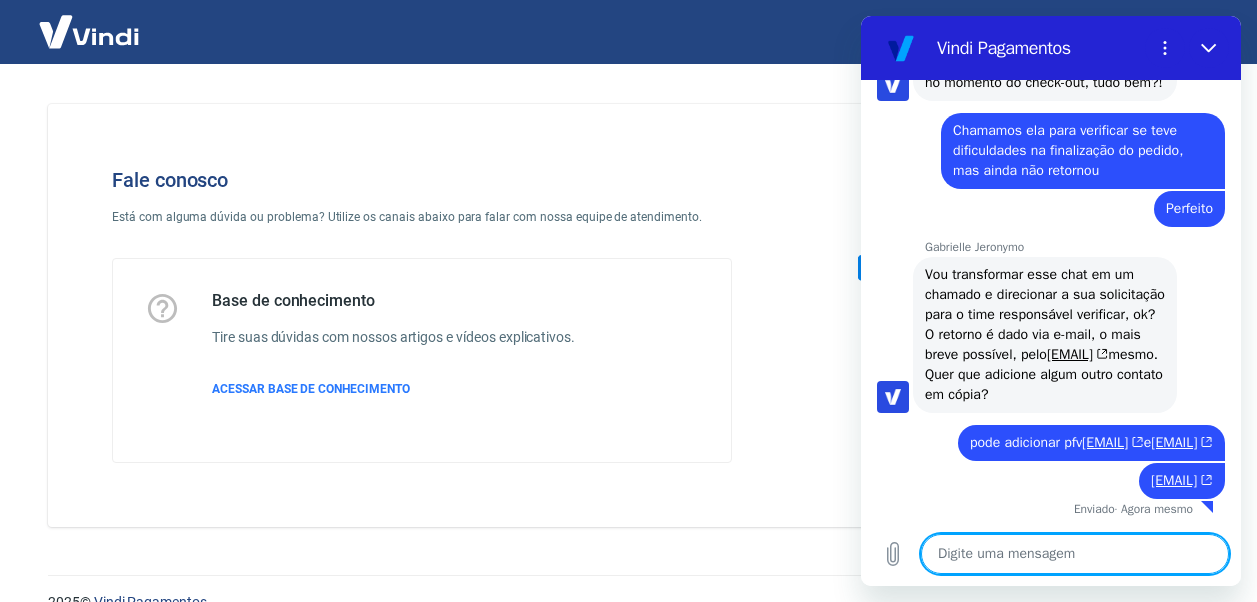 click at bounding box center (1075, 554) 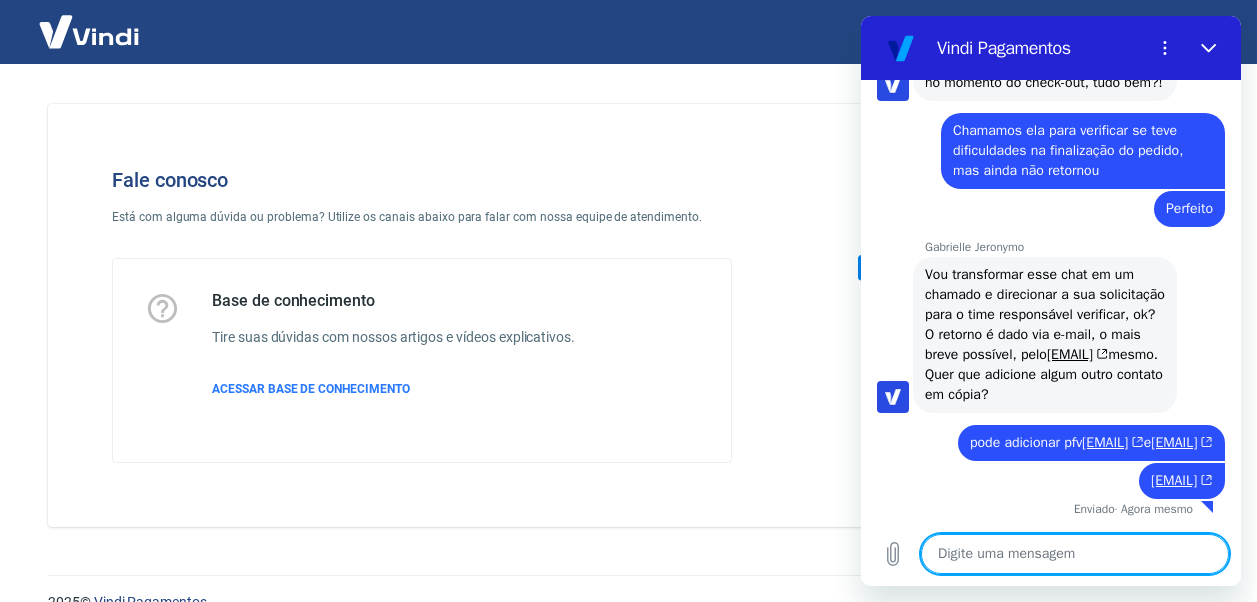 click at bounding box center (1075, 554) 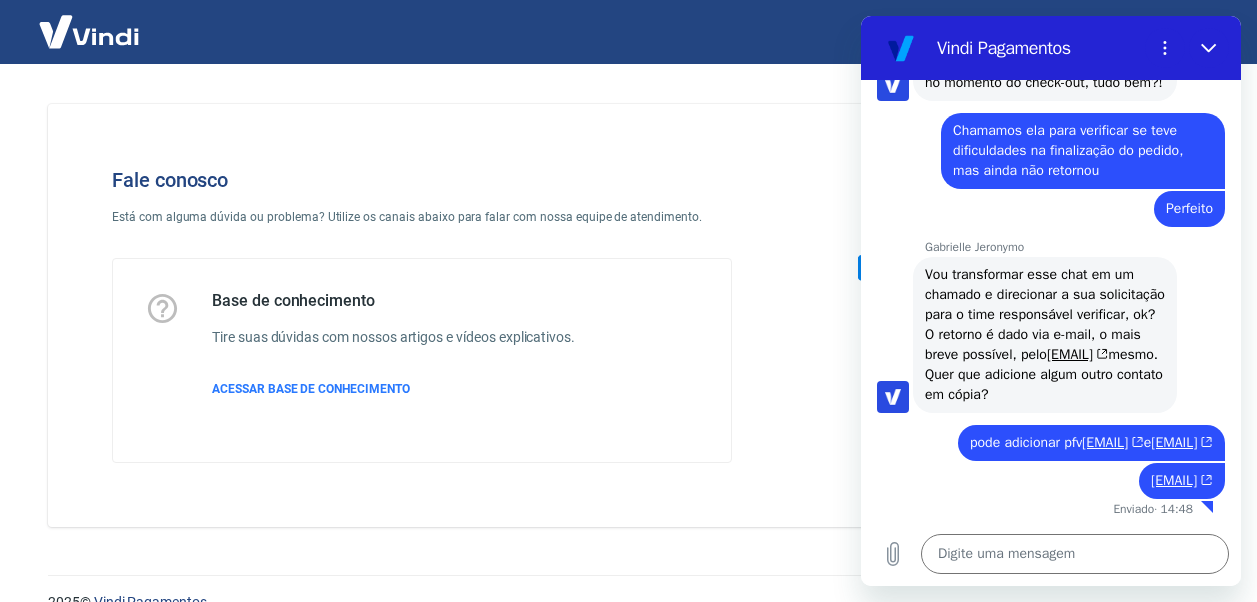 click on "Fale conosco Está com alguma dúvida ou problema? Utilize os canais abaixo para falar com nossa equipe de atendimento. Base de conhecimento Tire suas dúvidas com nossos artigos e vídeos explicativos. ACESSAR BASE DE CONHECIMENTO" at bounding box center [628, 315] 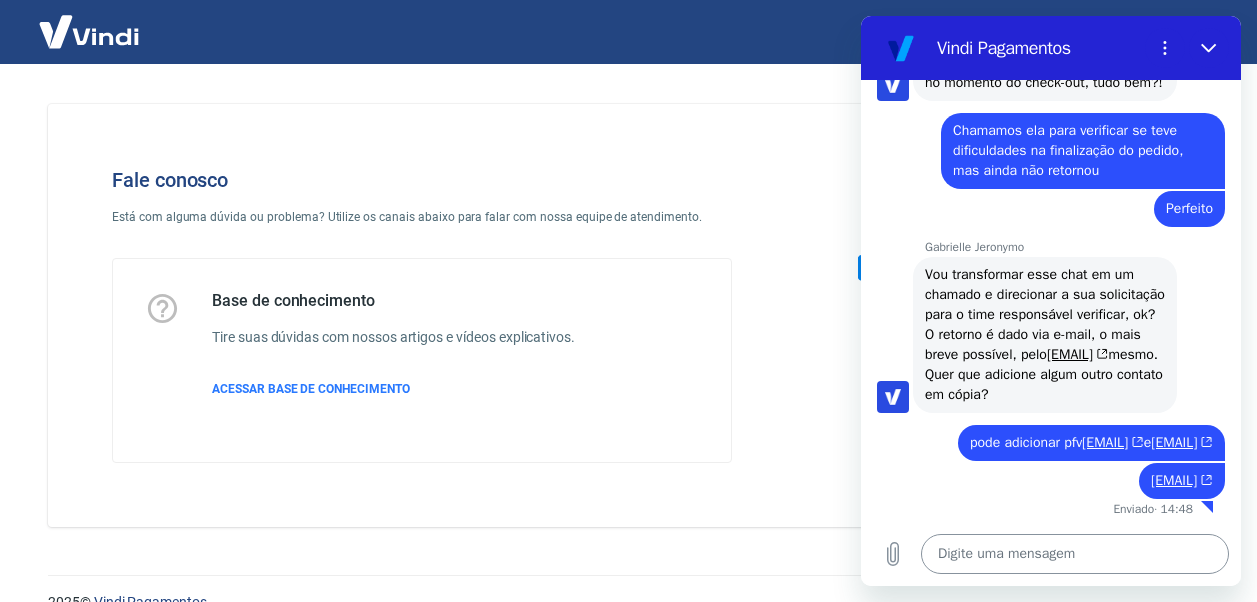 click at bounding box center (1075, 554) 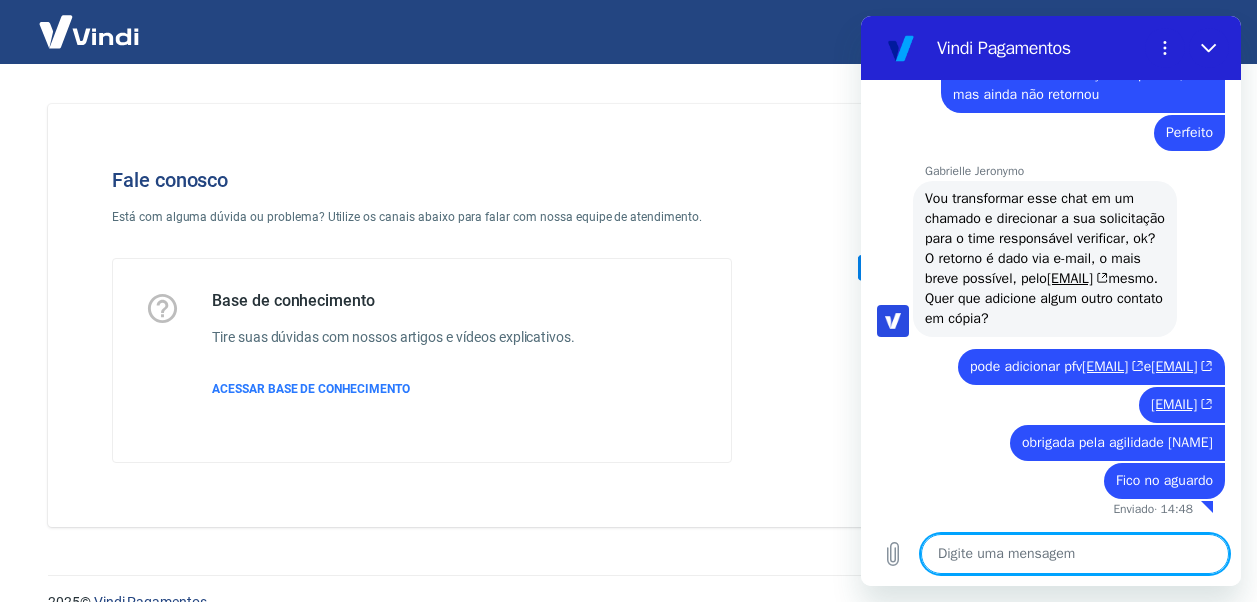 scroll, scrollTop: 4727, scrollLeft: 0, axis: vertical 